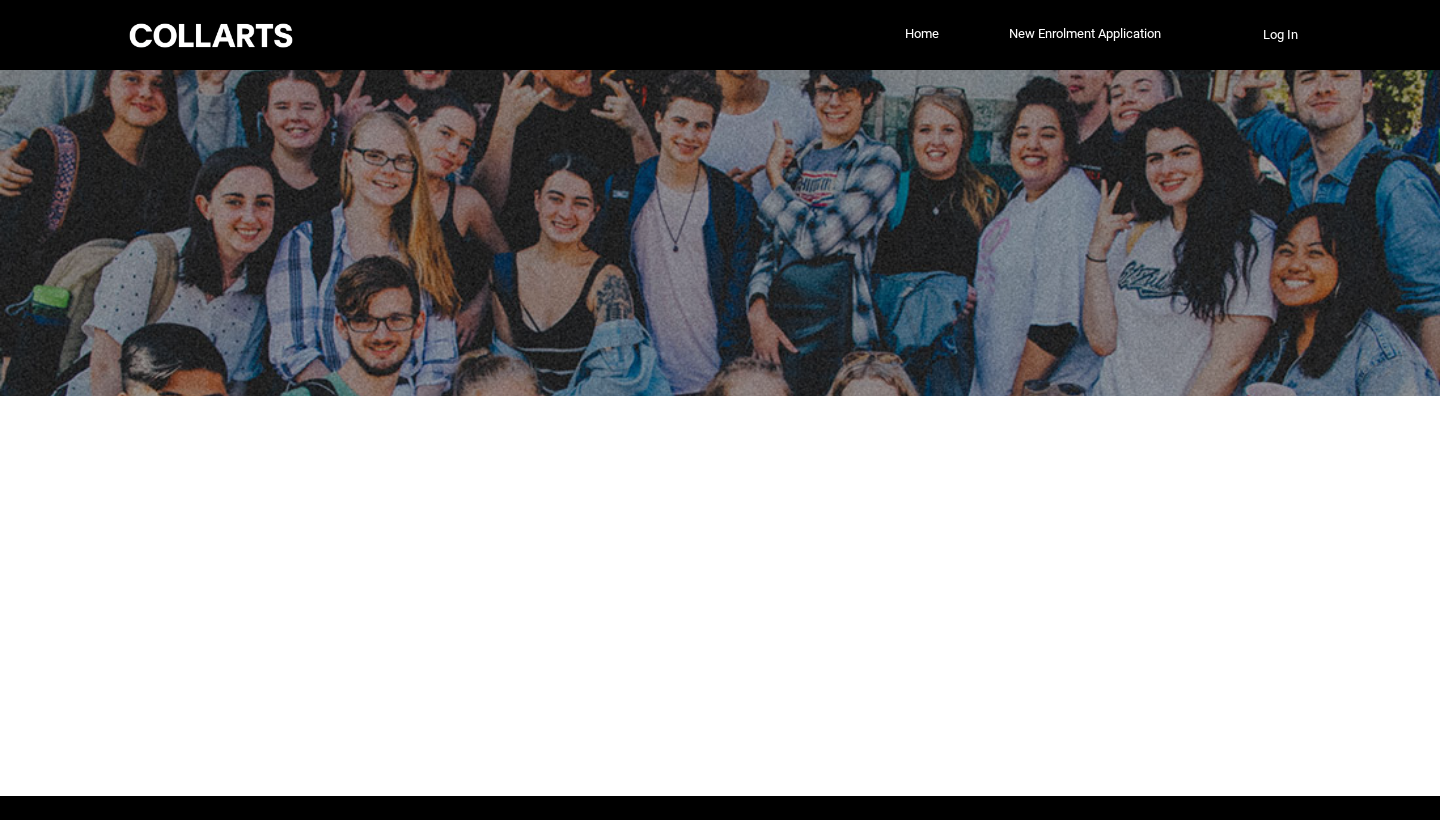 scroll, scrollTop: 0, scrollLeft: 0, axis: both 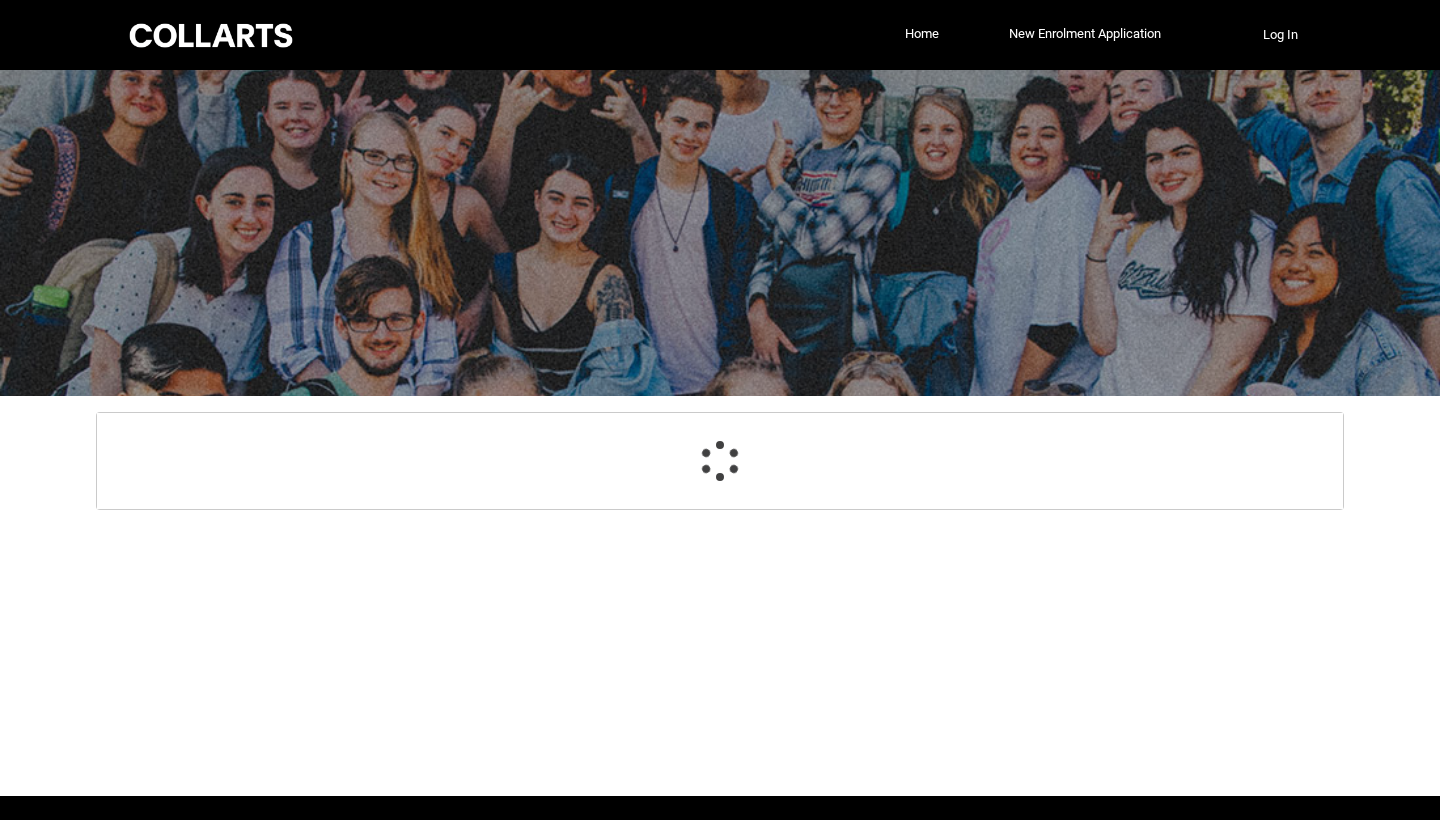 select on "GenderOptions.Female" 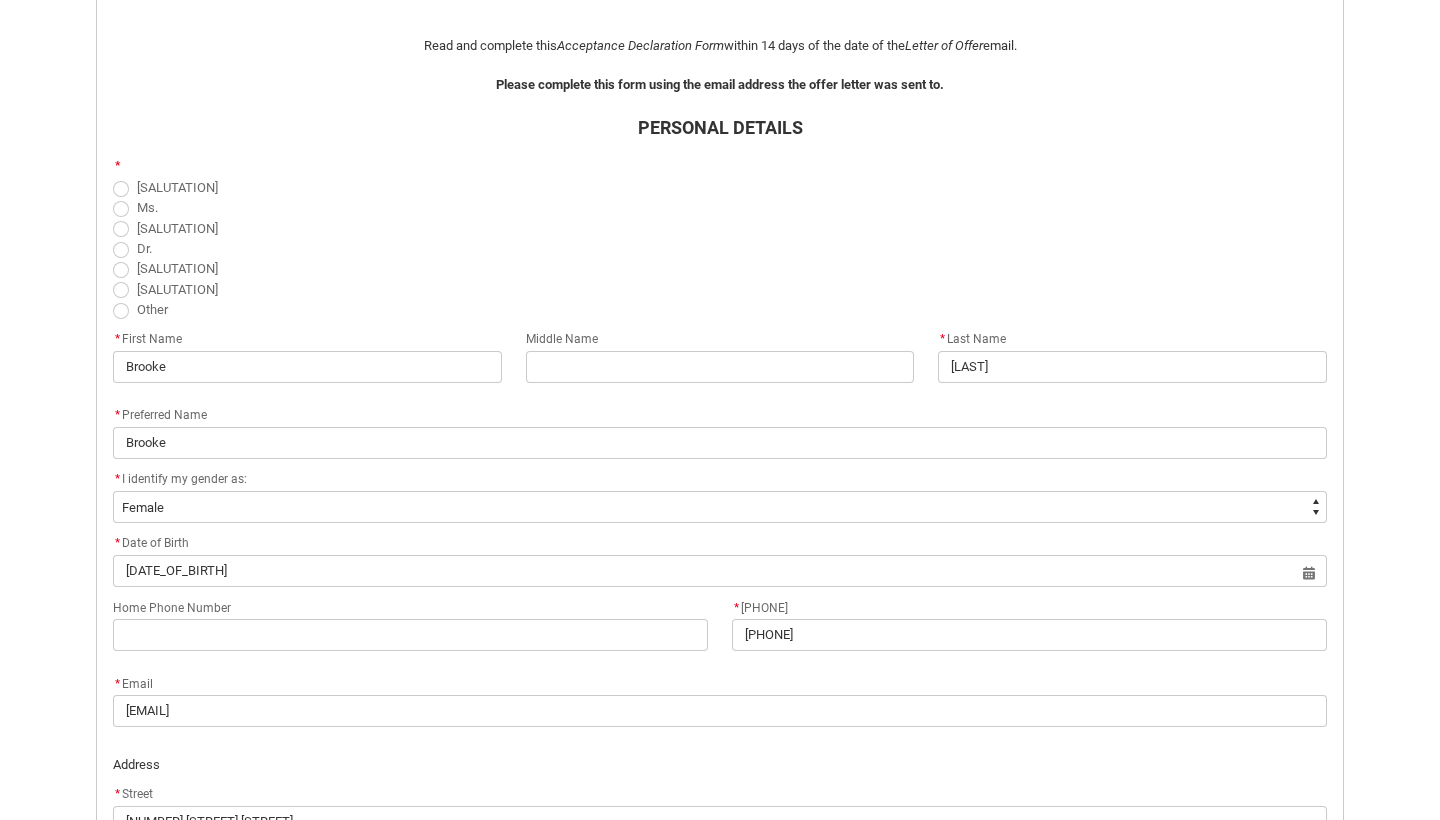 scroll, scrollTop: 548, scrollLeft: 0, axis: vertical 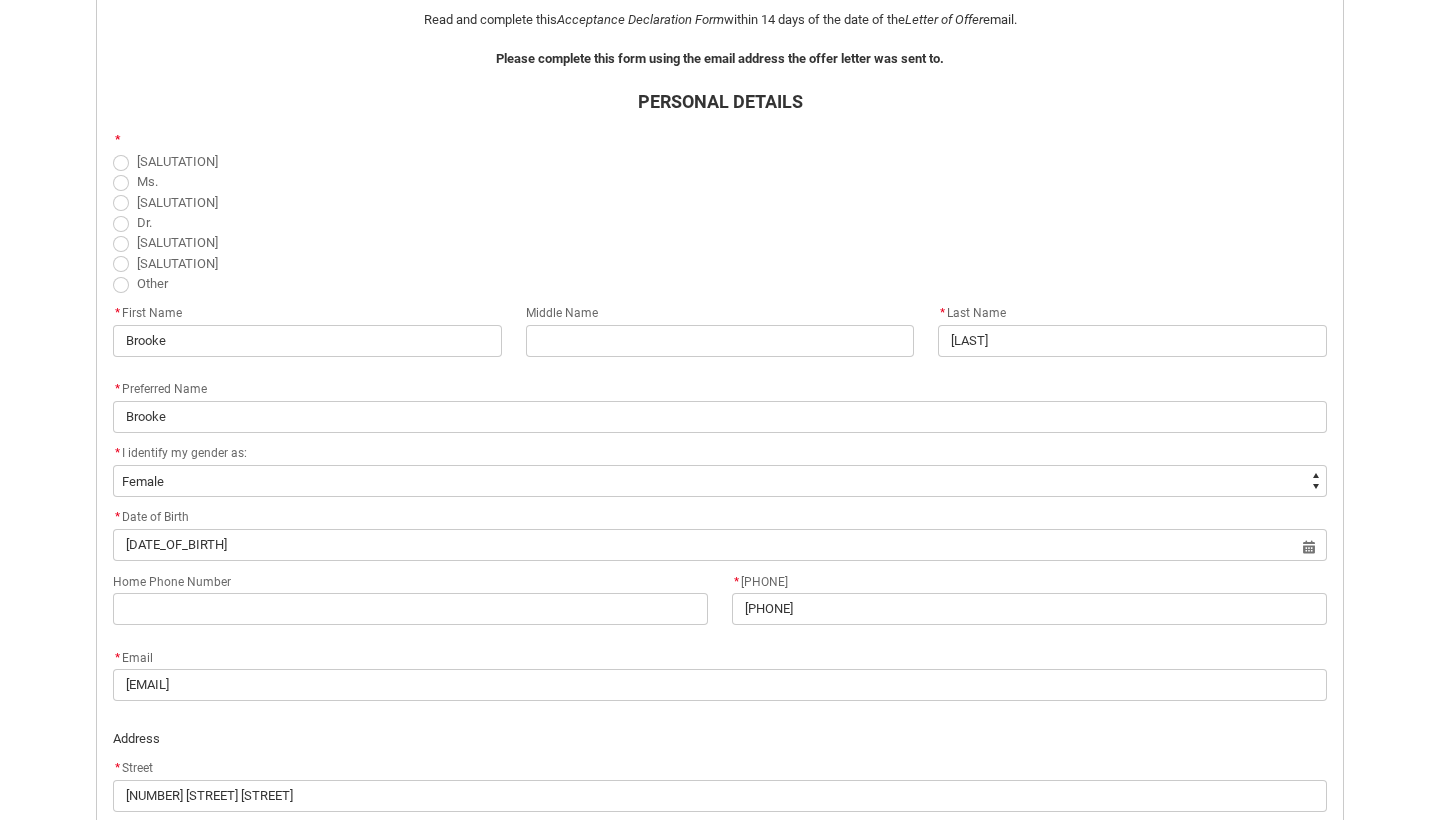 click at bounding box center (121, 264) 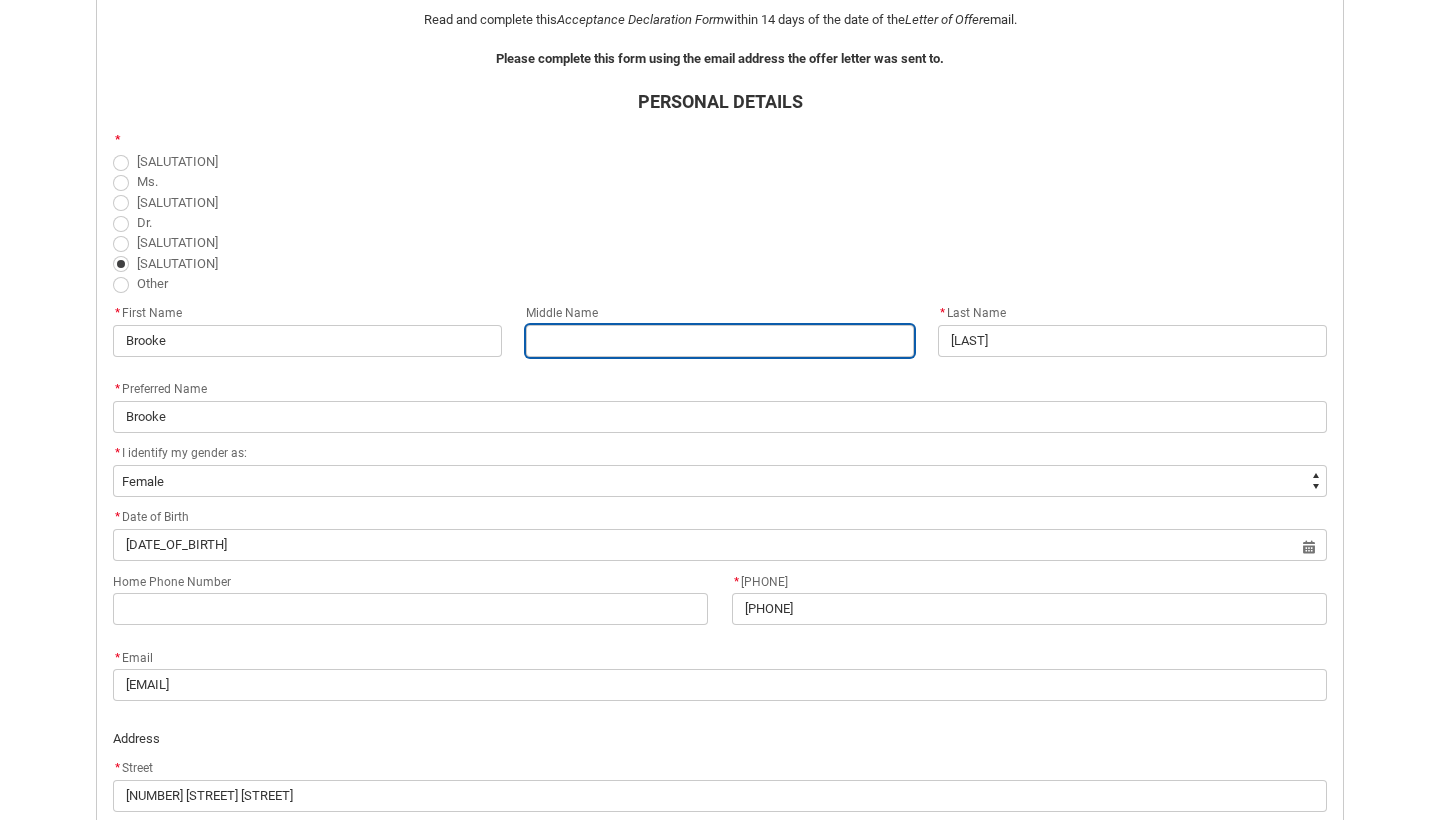 type on "C" 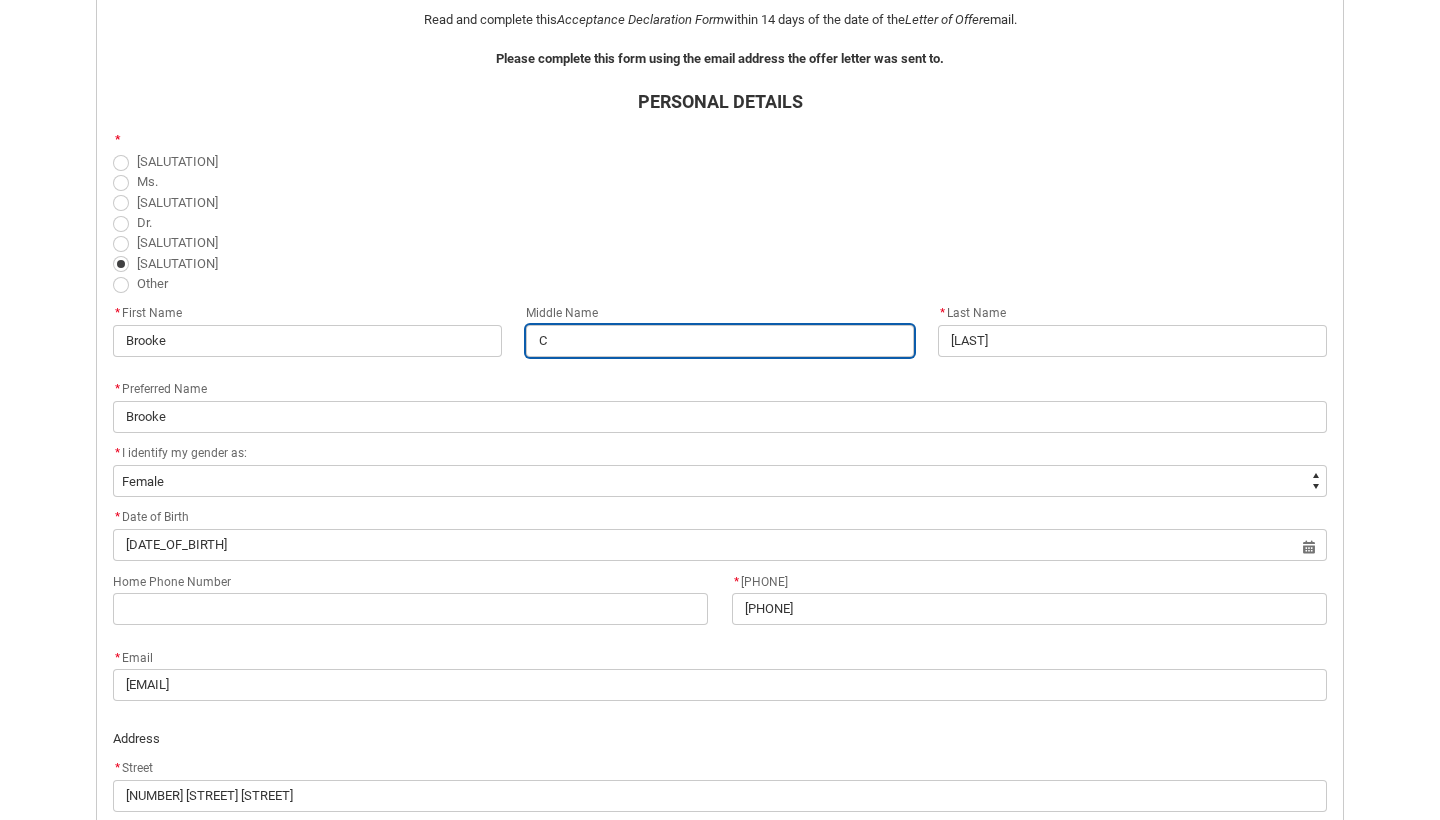 type on "Ca" 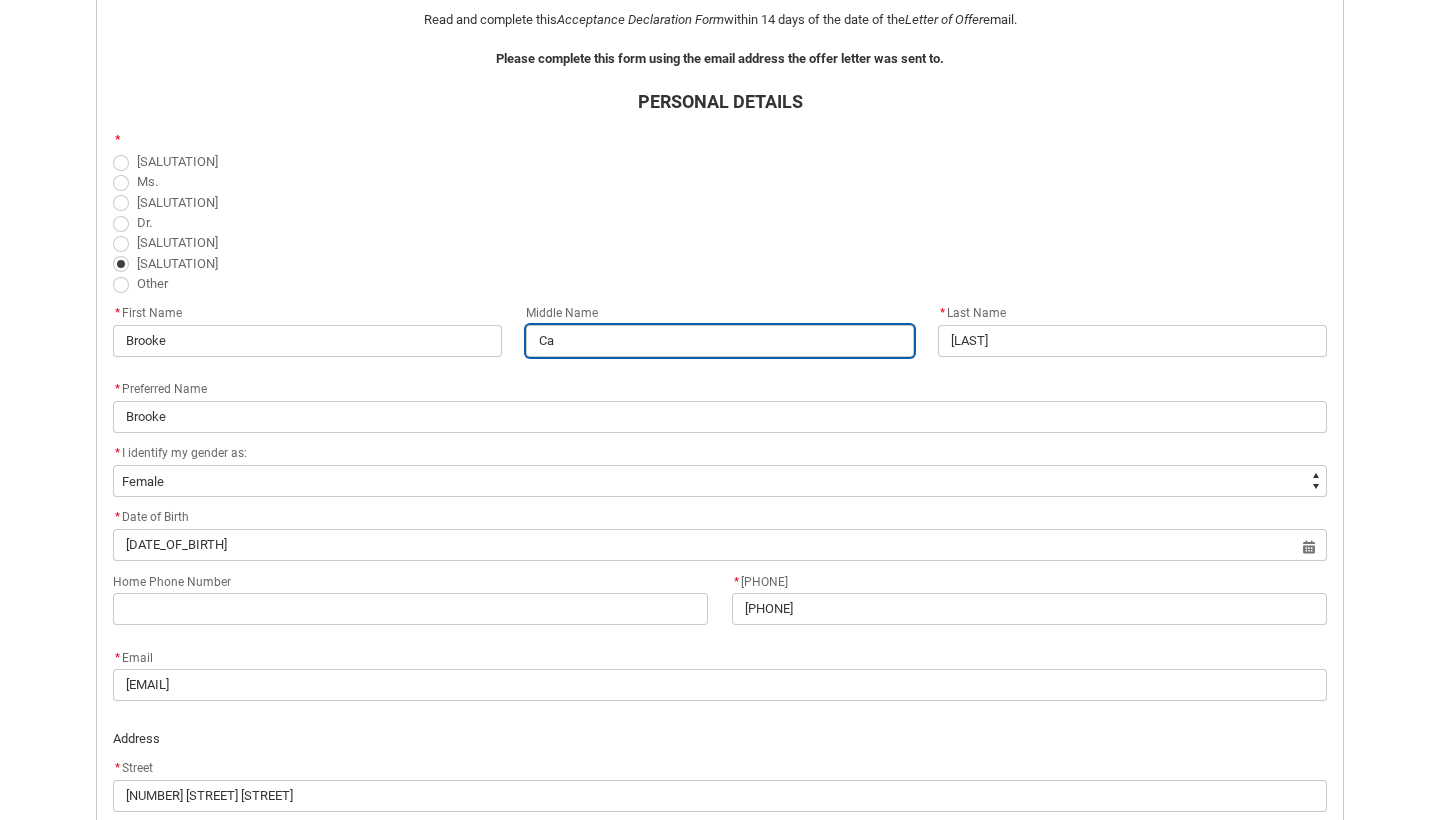 type on "Car" 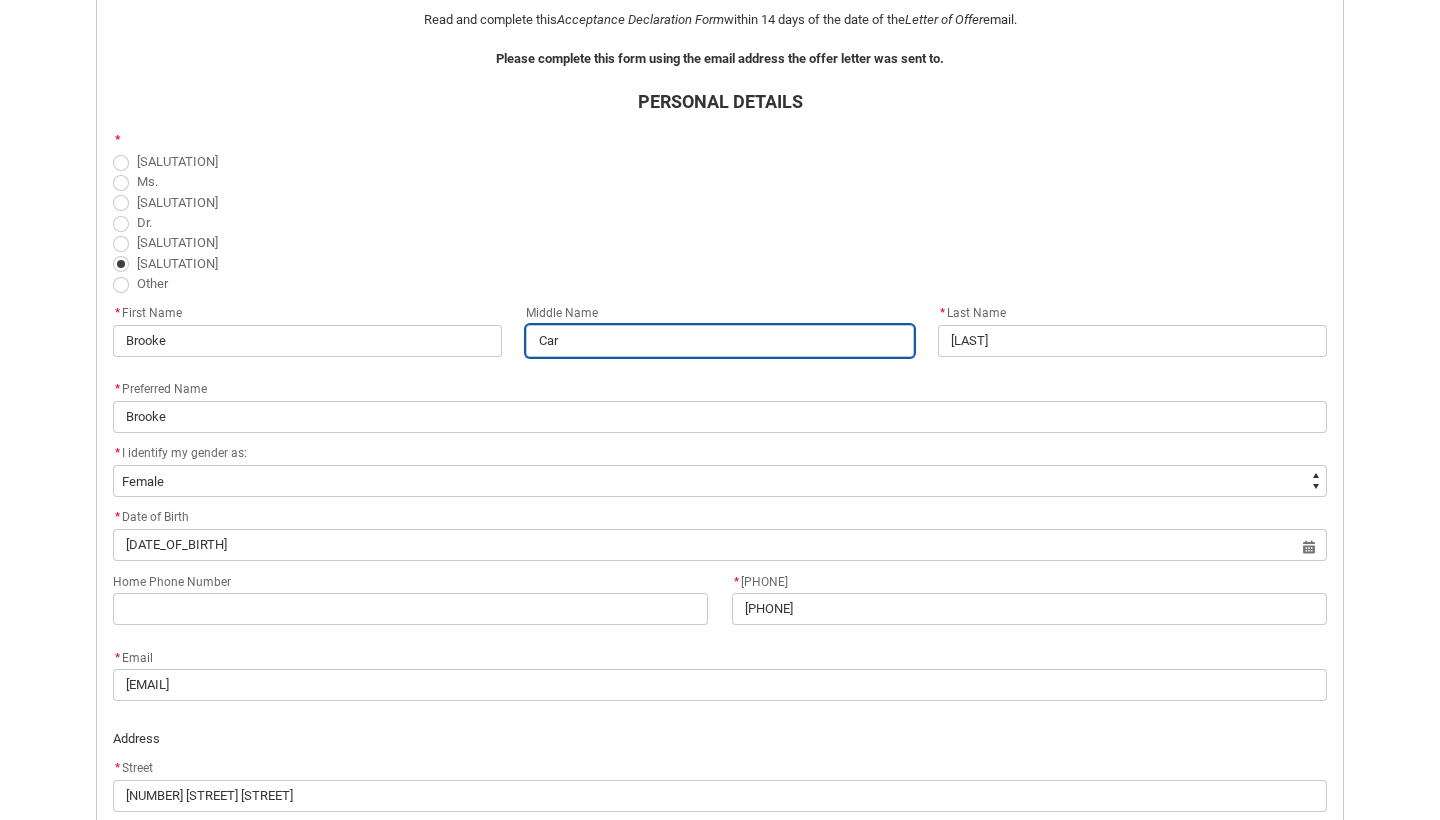 type on "[NAME]" 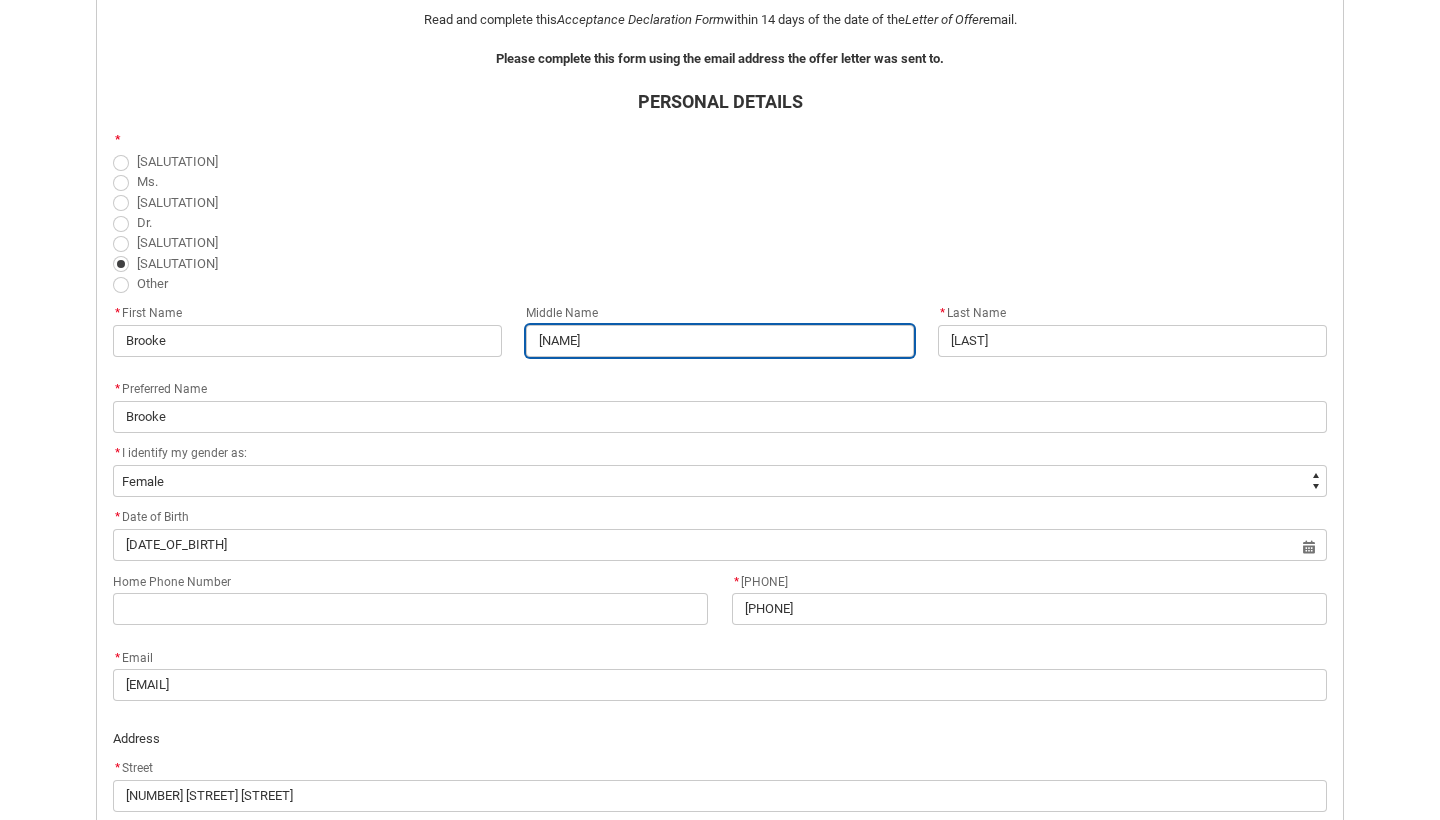 type on "[FIRST]" 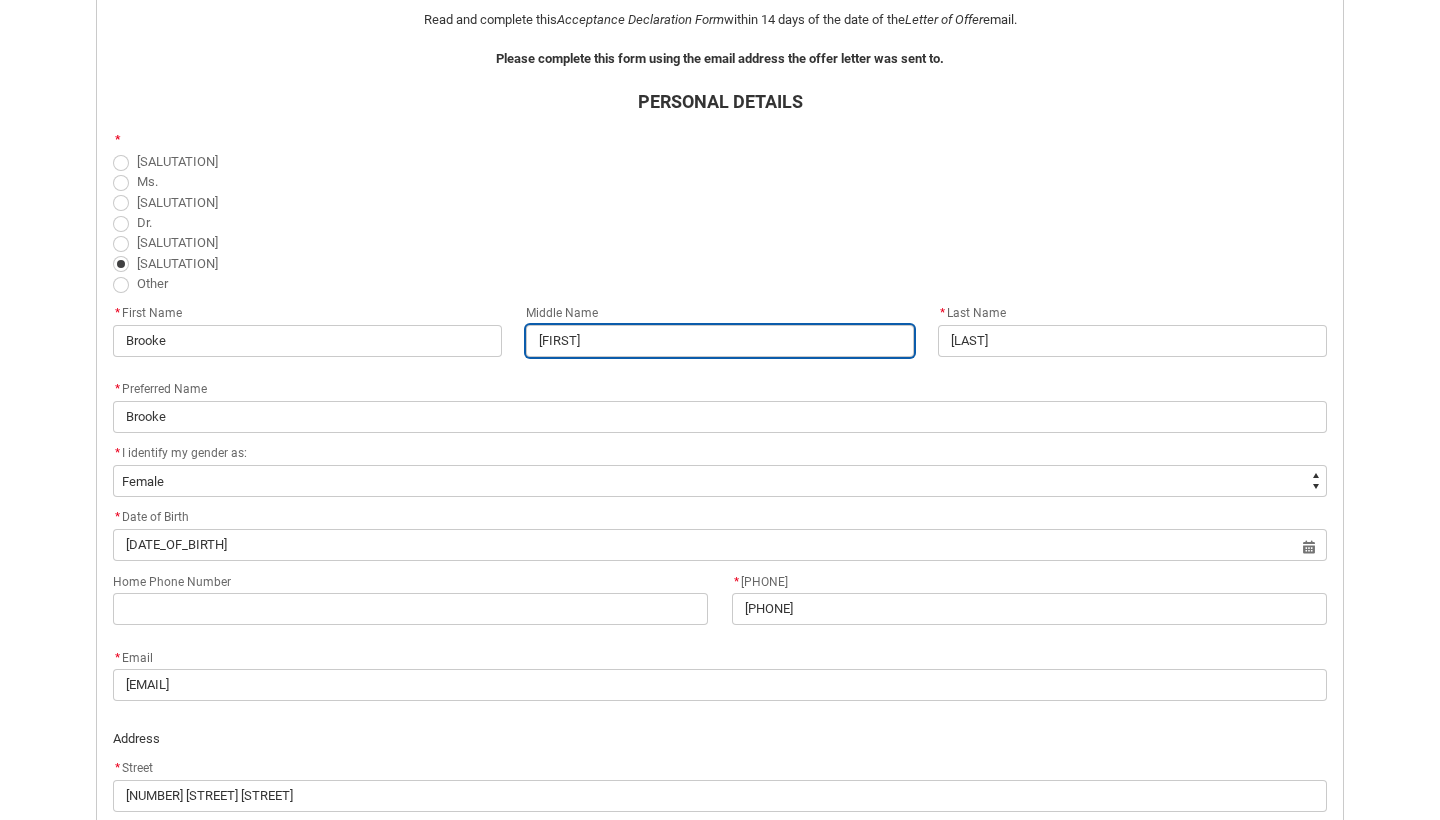 type on "[FIRST]" 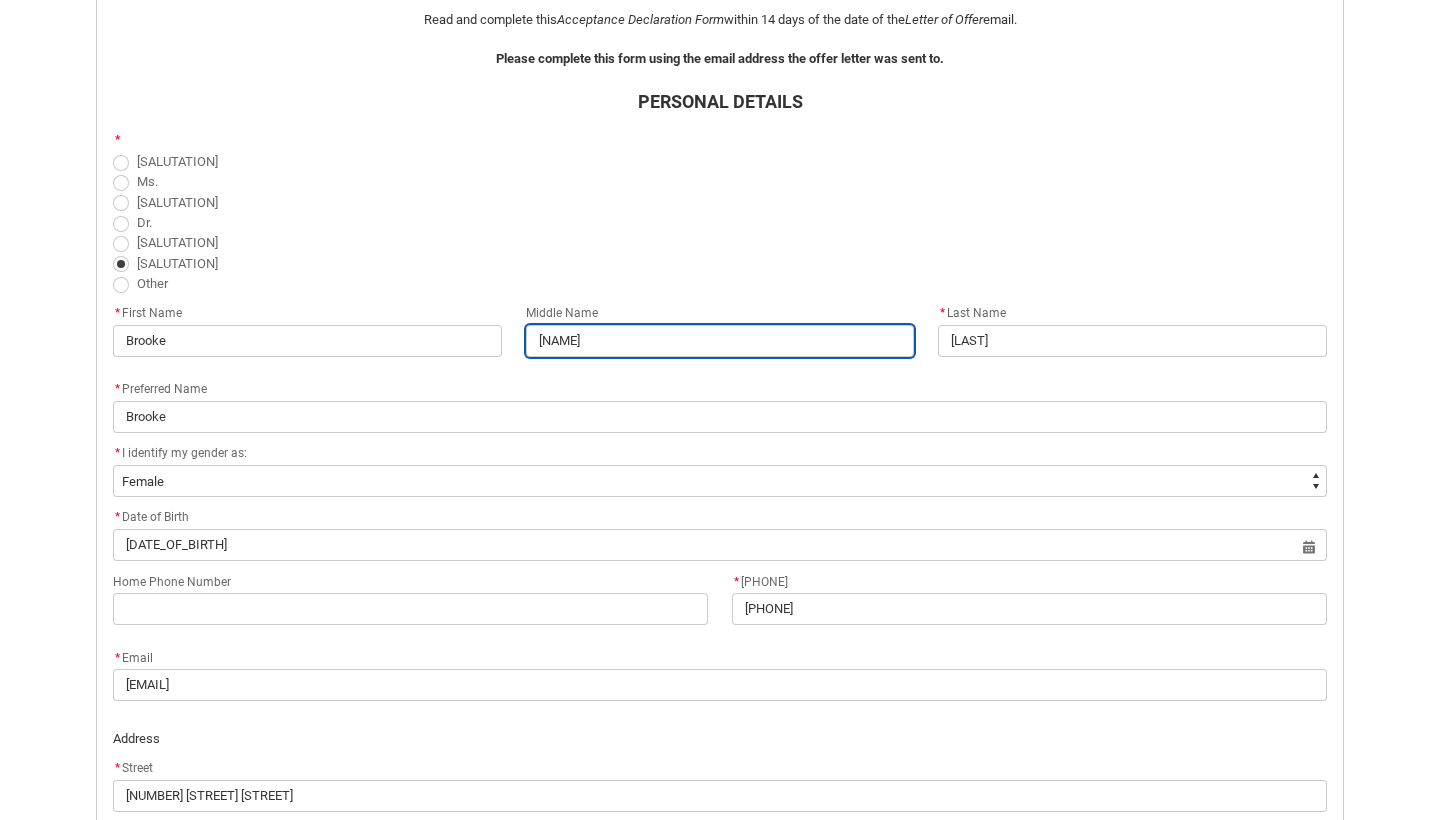 type on "[FIRST] [LAST]" 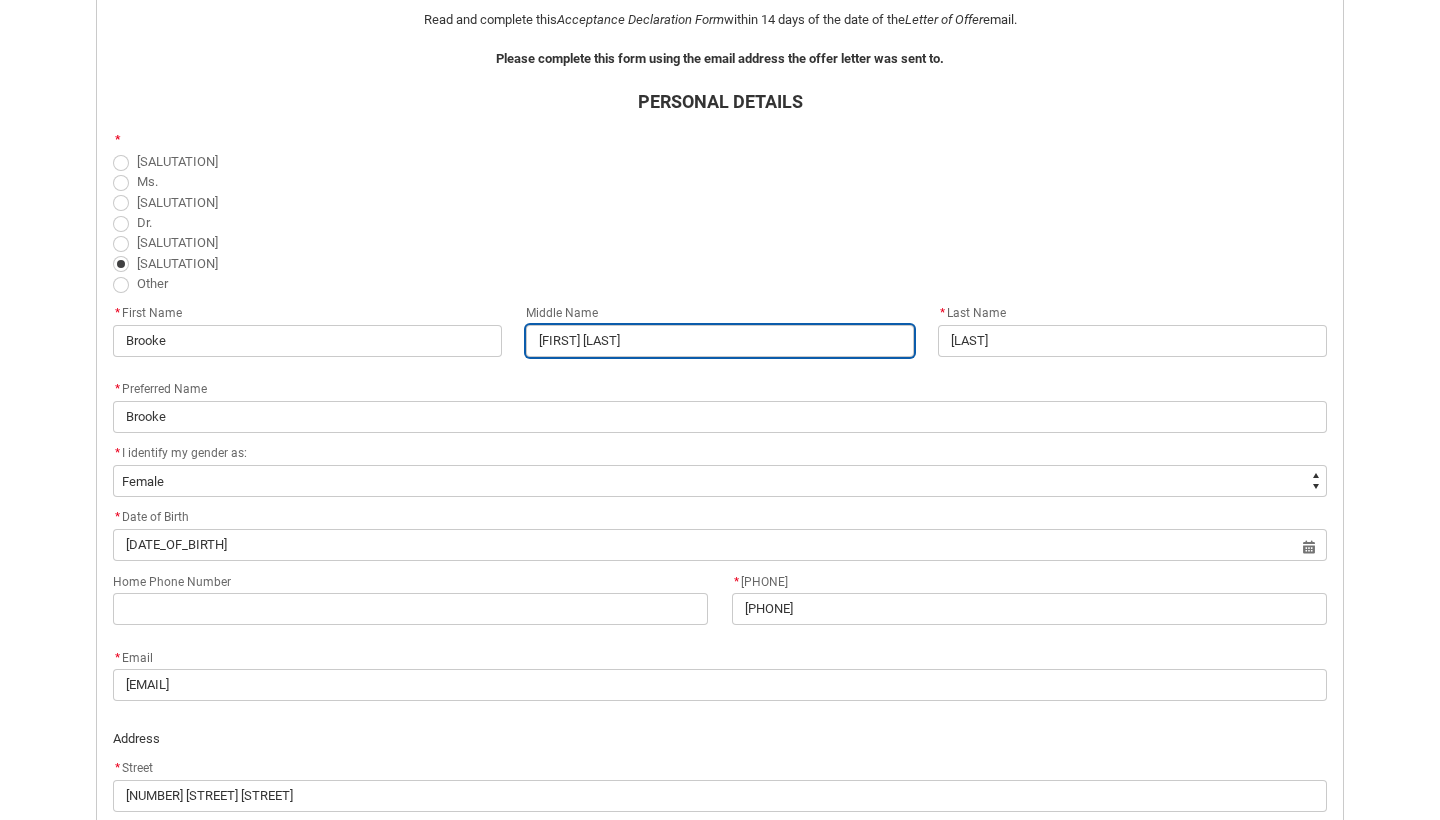 type on "[FIRST] [LAST]" 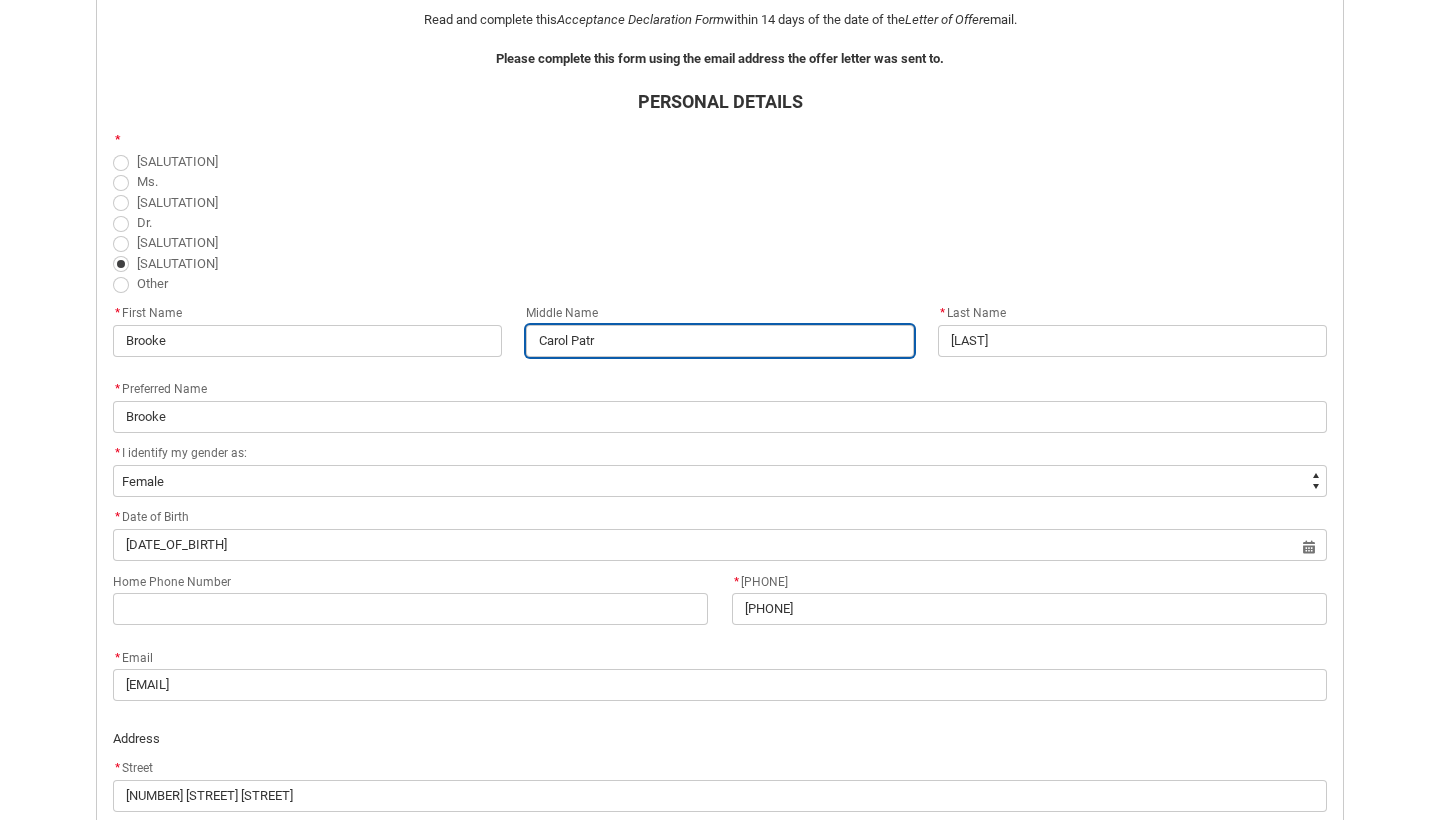 type on "[FIRST] [LAST]" 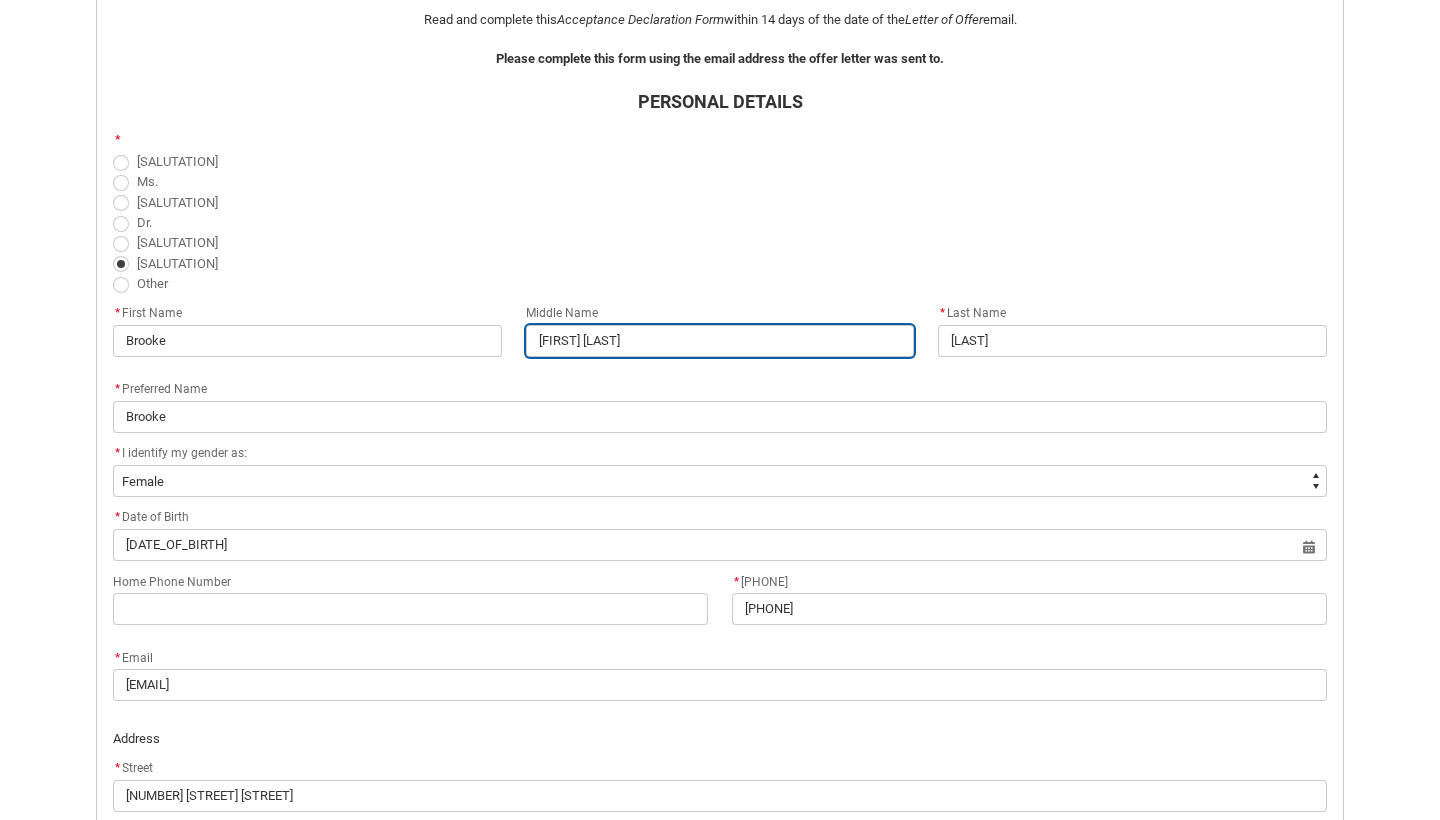 type on "[MIDDLE NAME]" 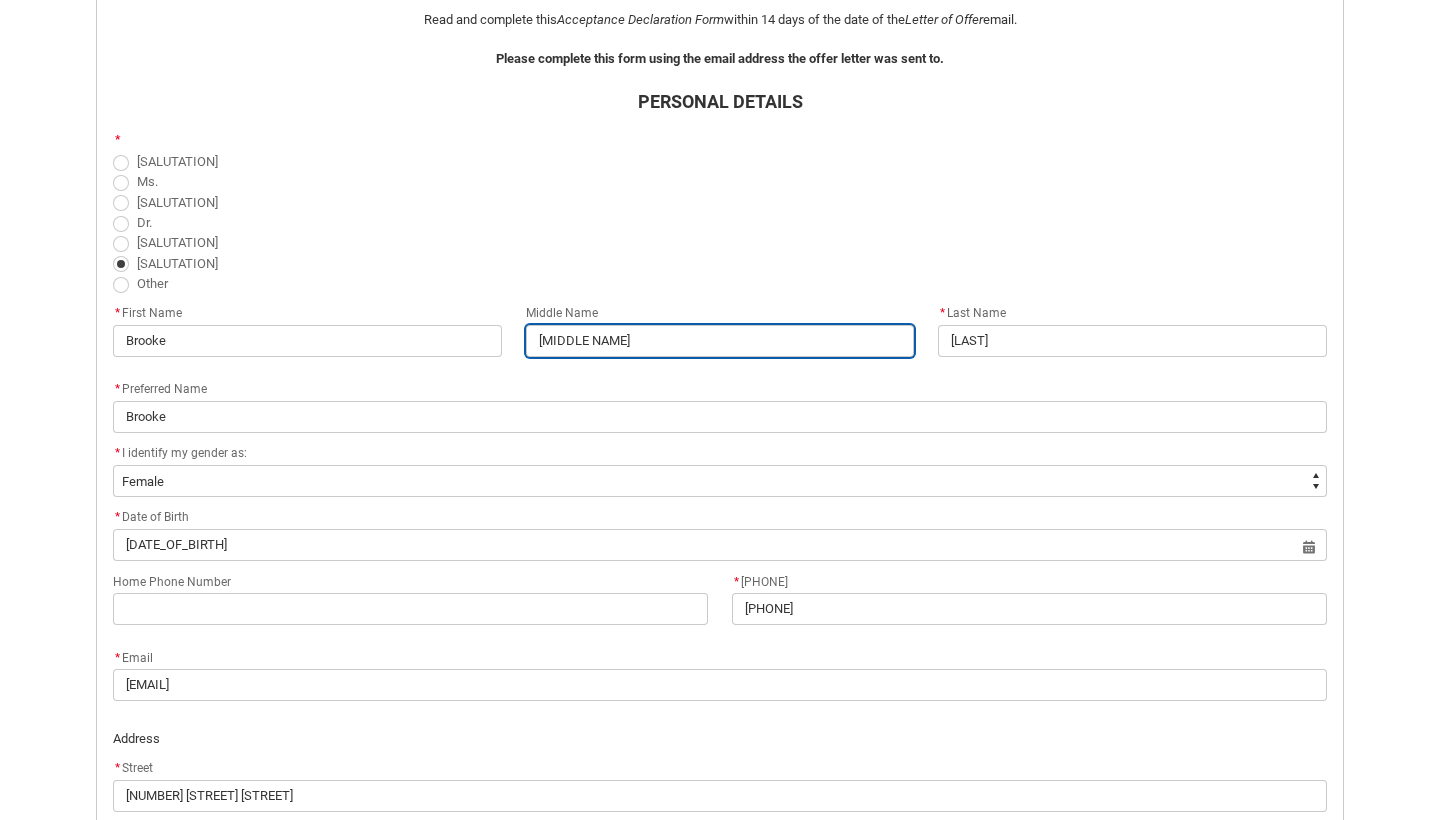 type on "[FIRST] [LAST]" 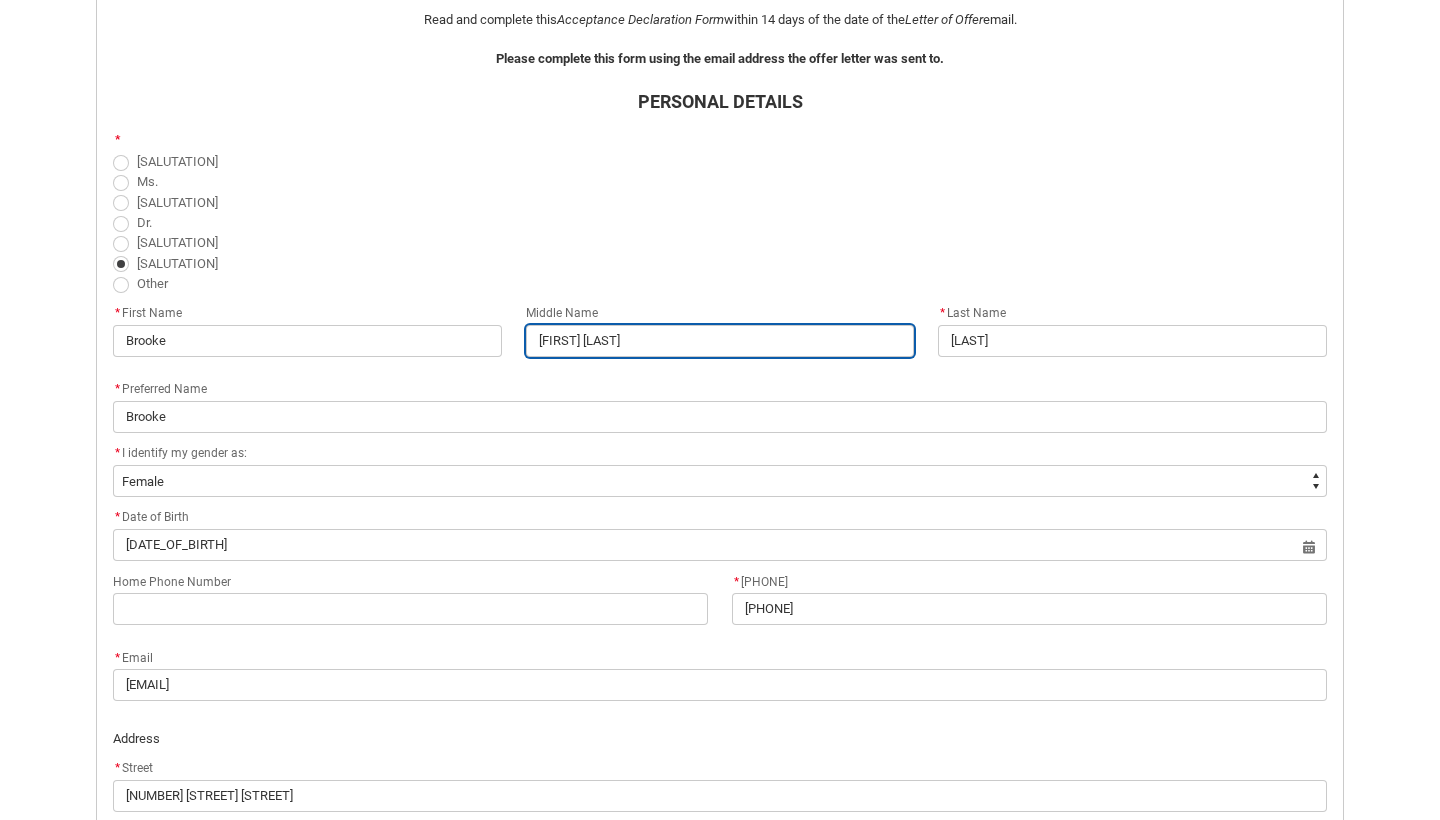 type on "[MIDDLE NAME]" 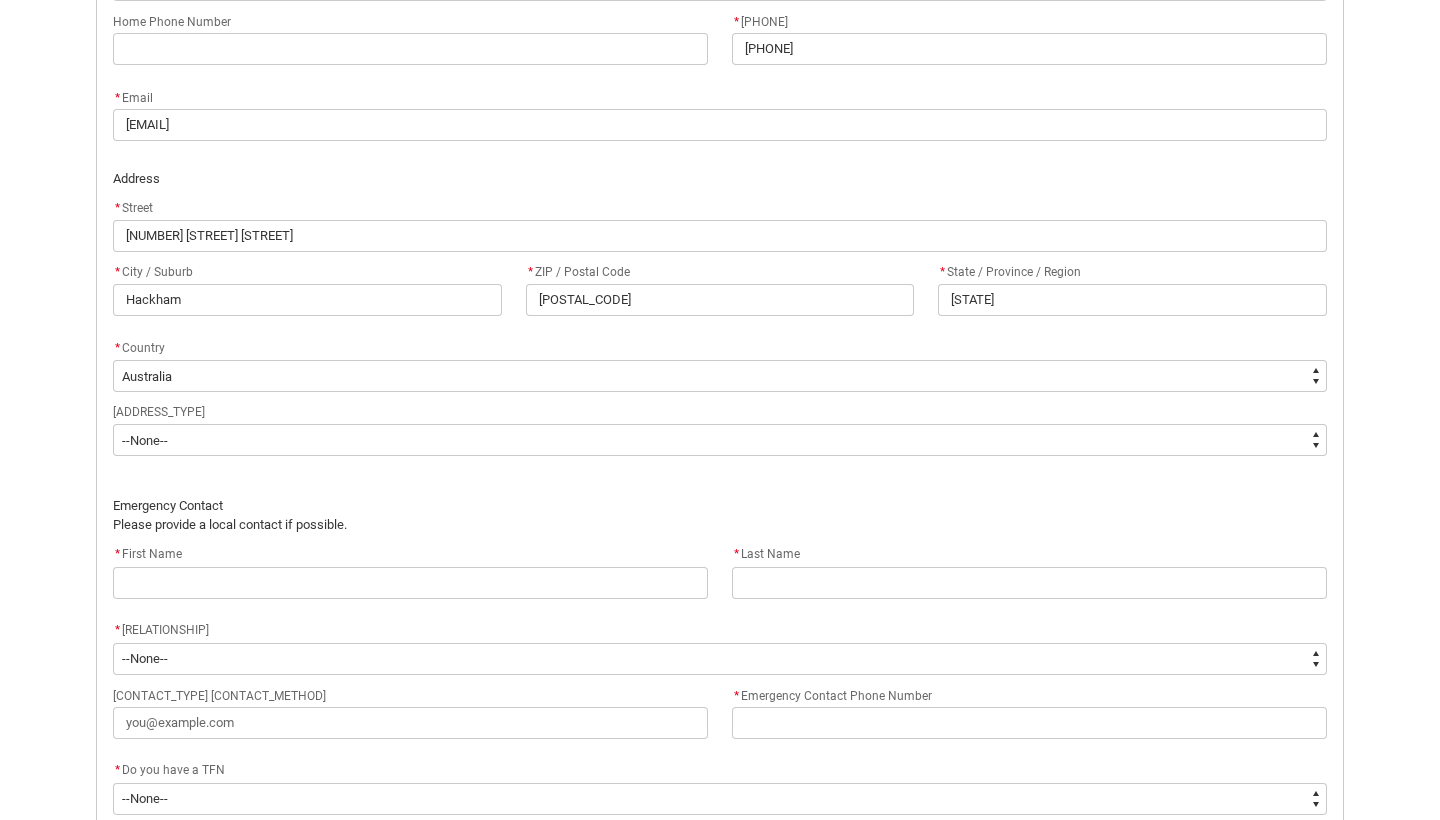 scroll, scrollTop: 1144, scrollLeft: 0, axis: vertical 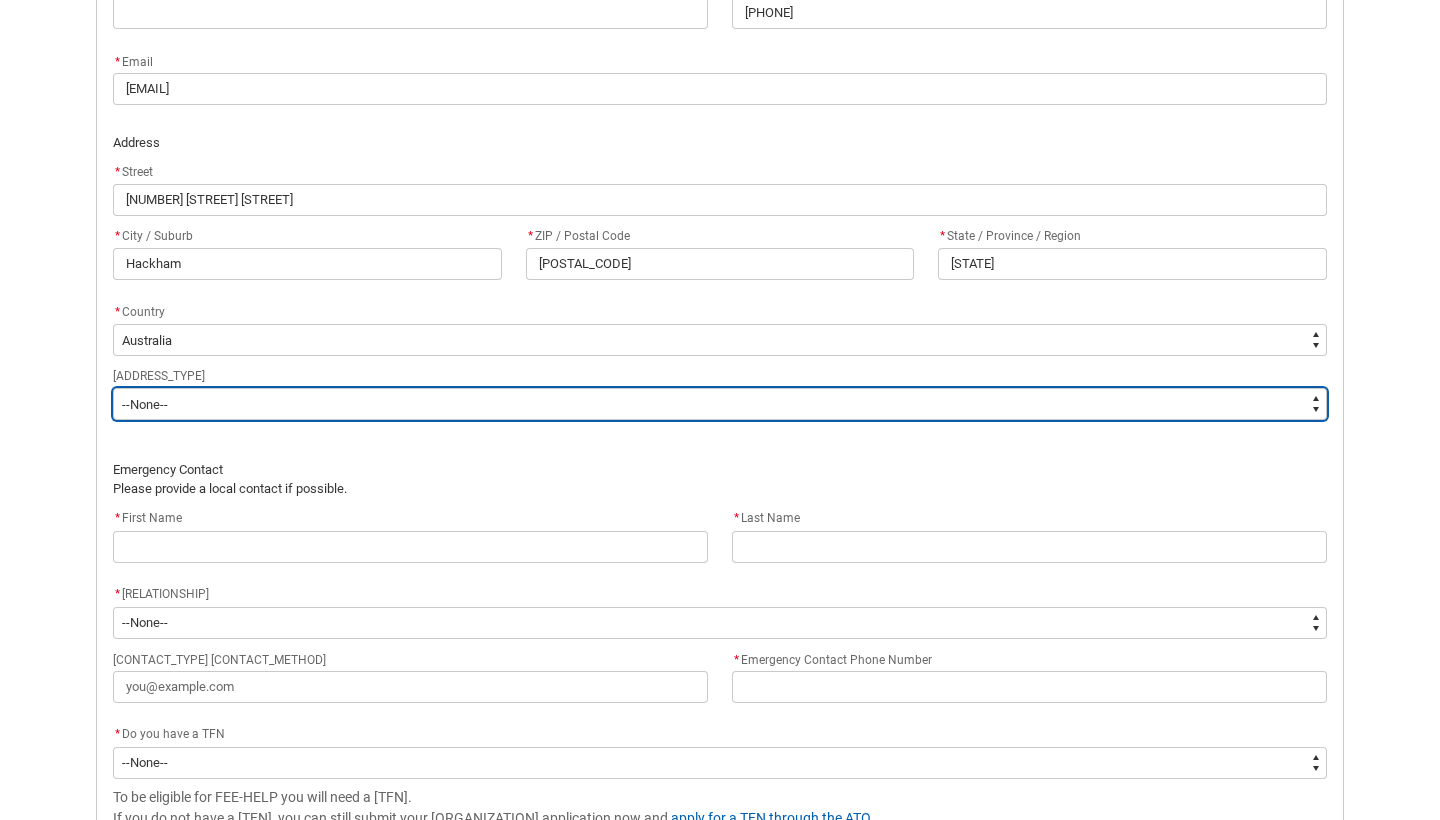 type on "BillingAddressOption_Same" 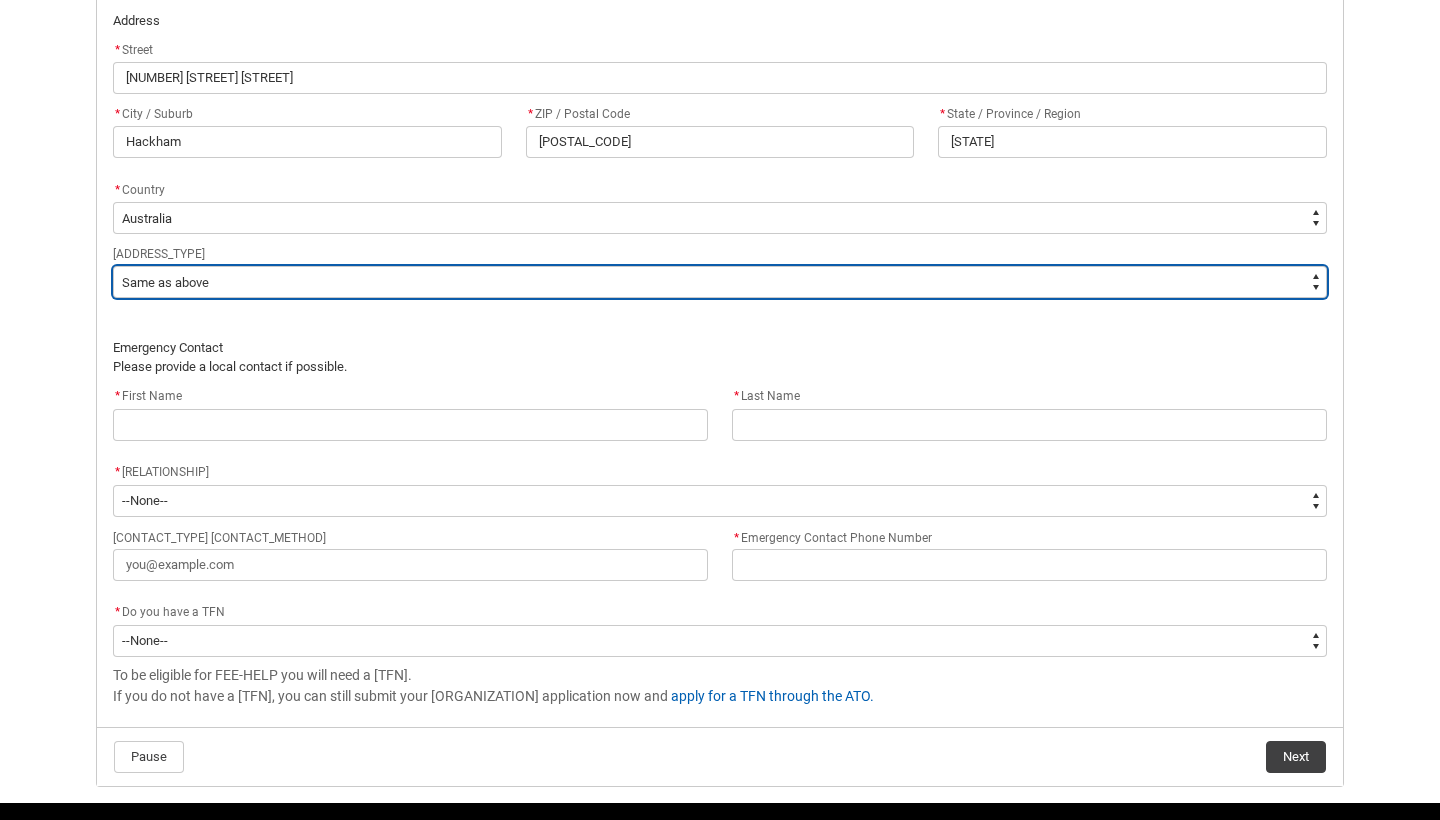 scroll, scrollTop: 1269, scrollLeft: 0, axis: vertical 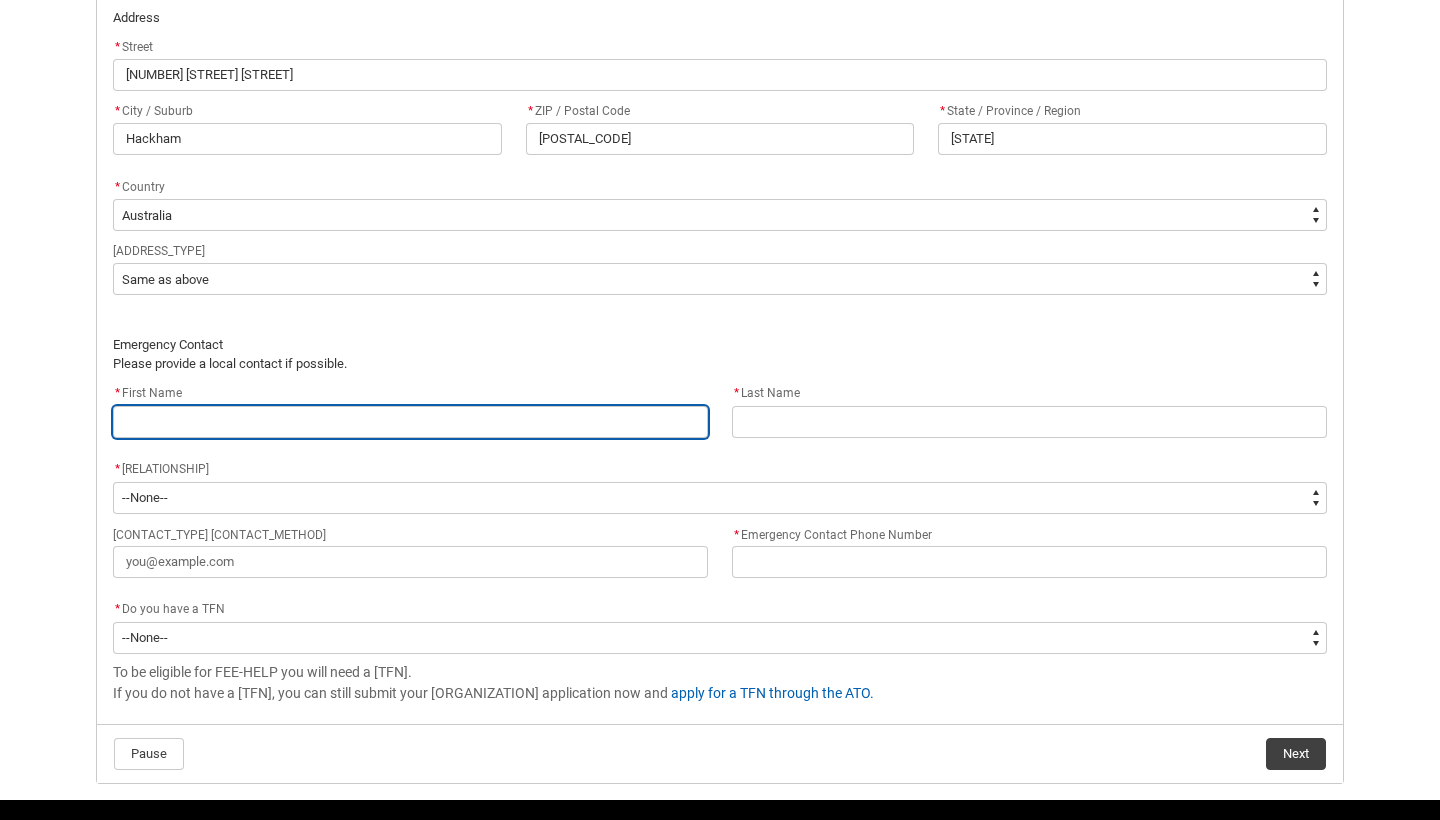 type on "[LAST]" 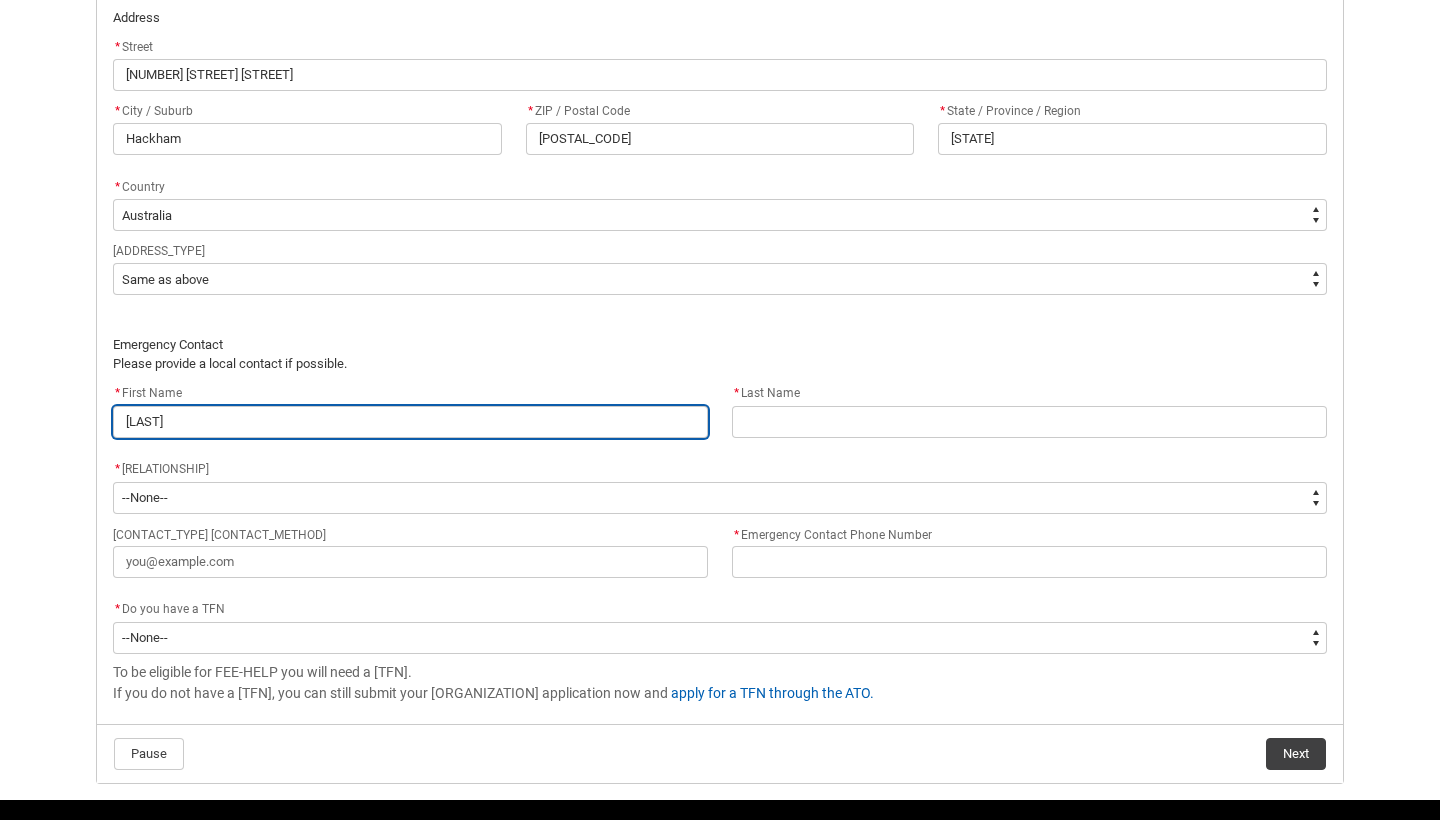 type on "[LAST]" 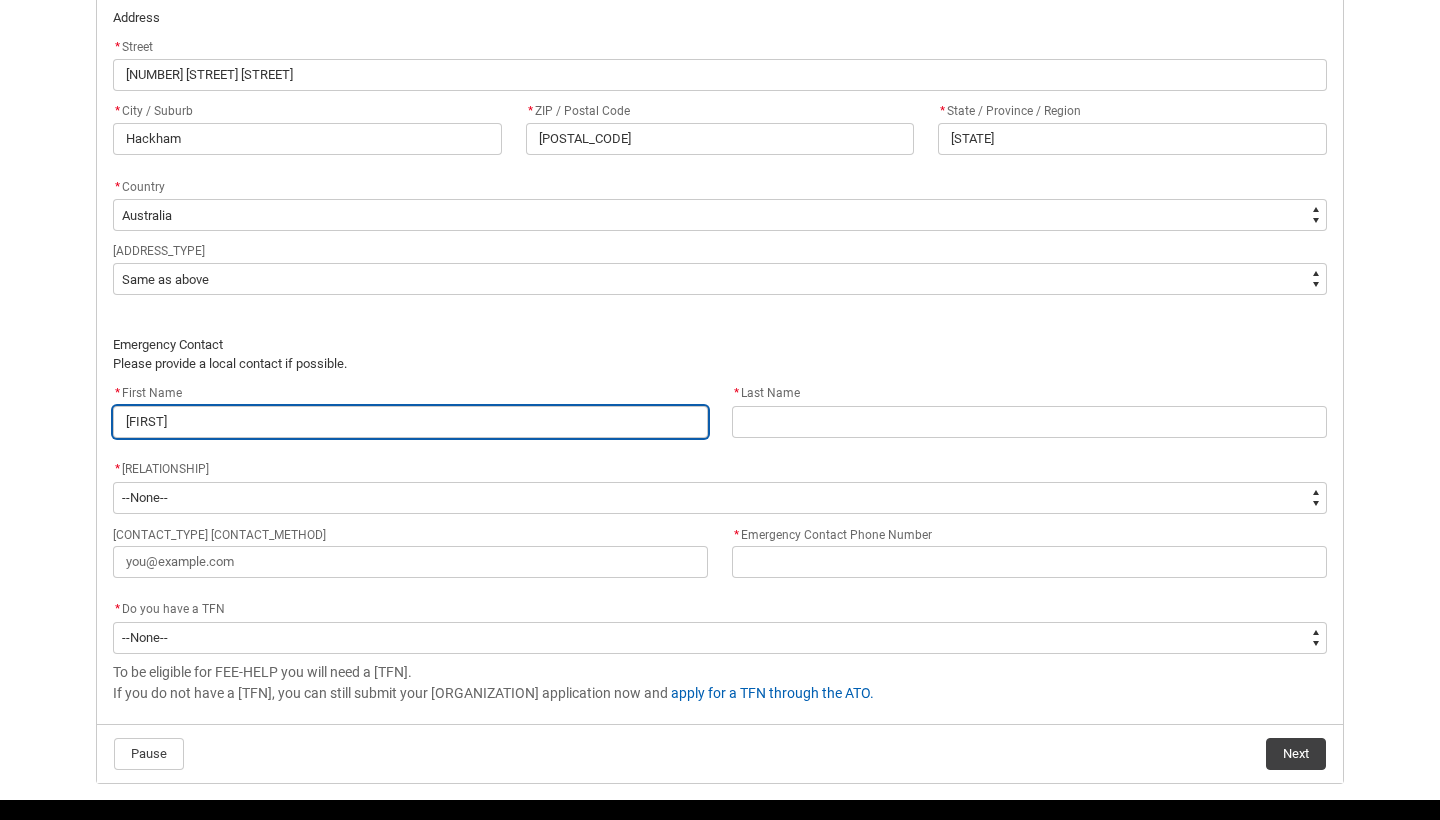type on "[NAME]" 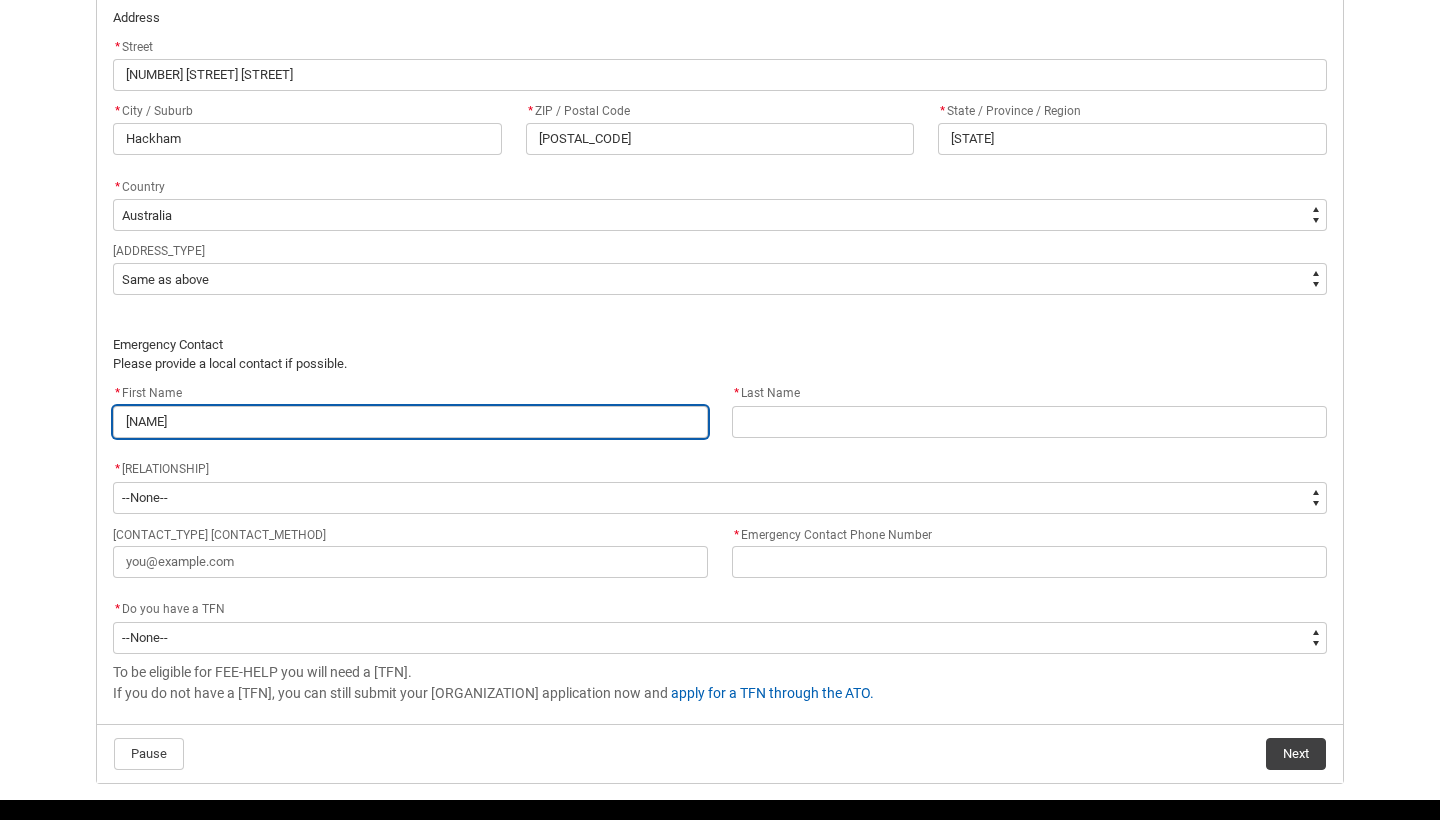 type on "[NAME]" 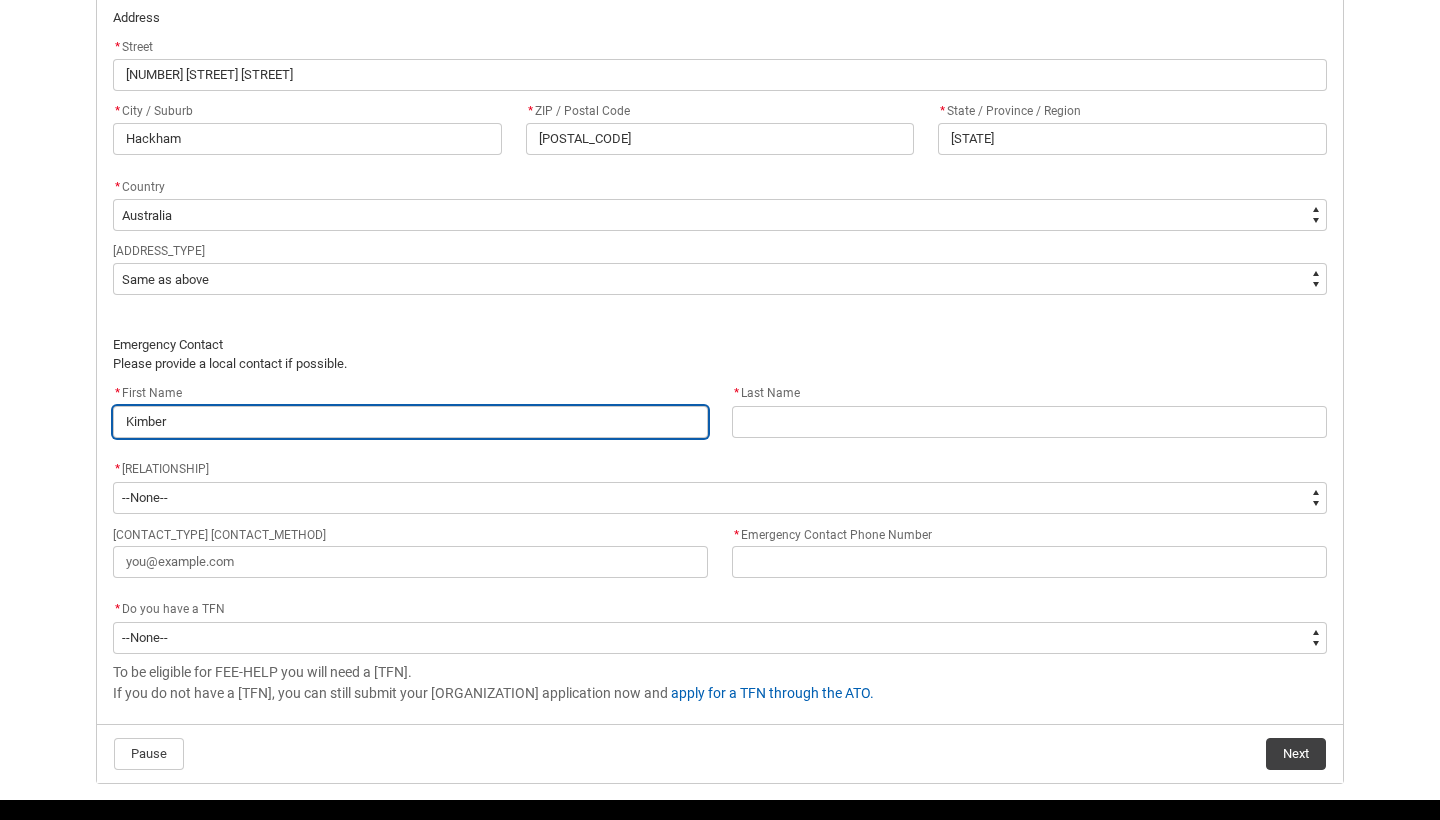 type on "Kimberl" 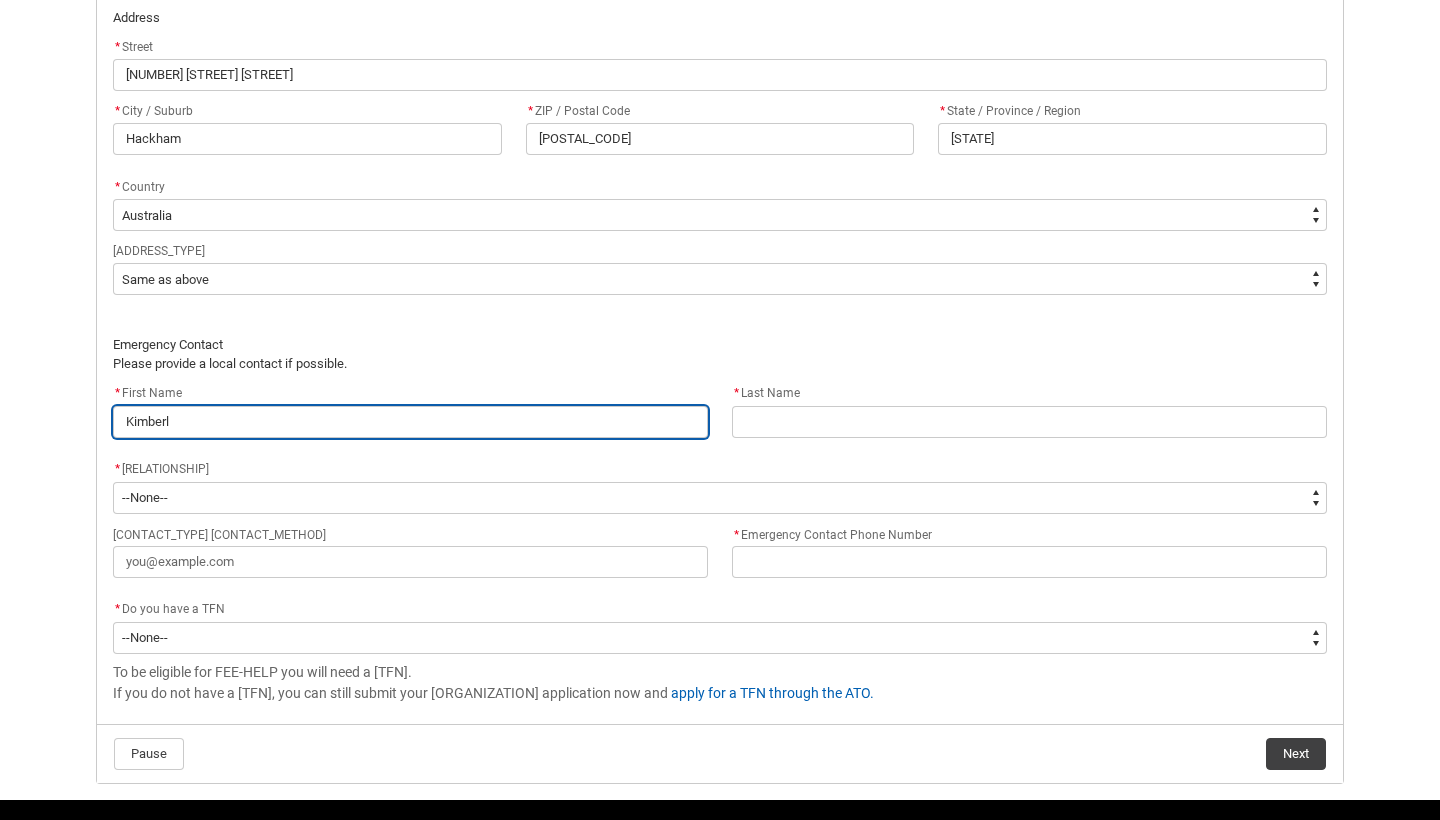 type on "[LAST]" 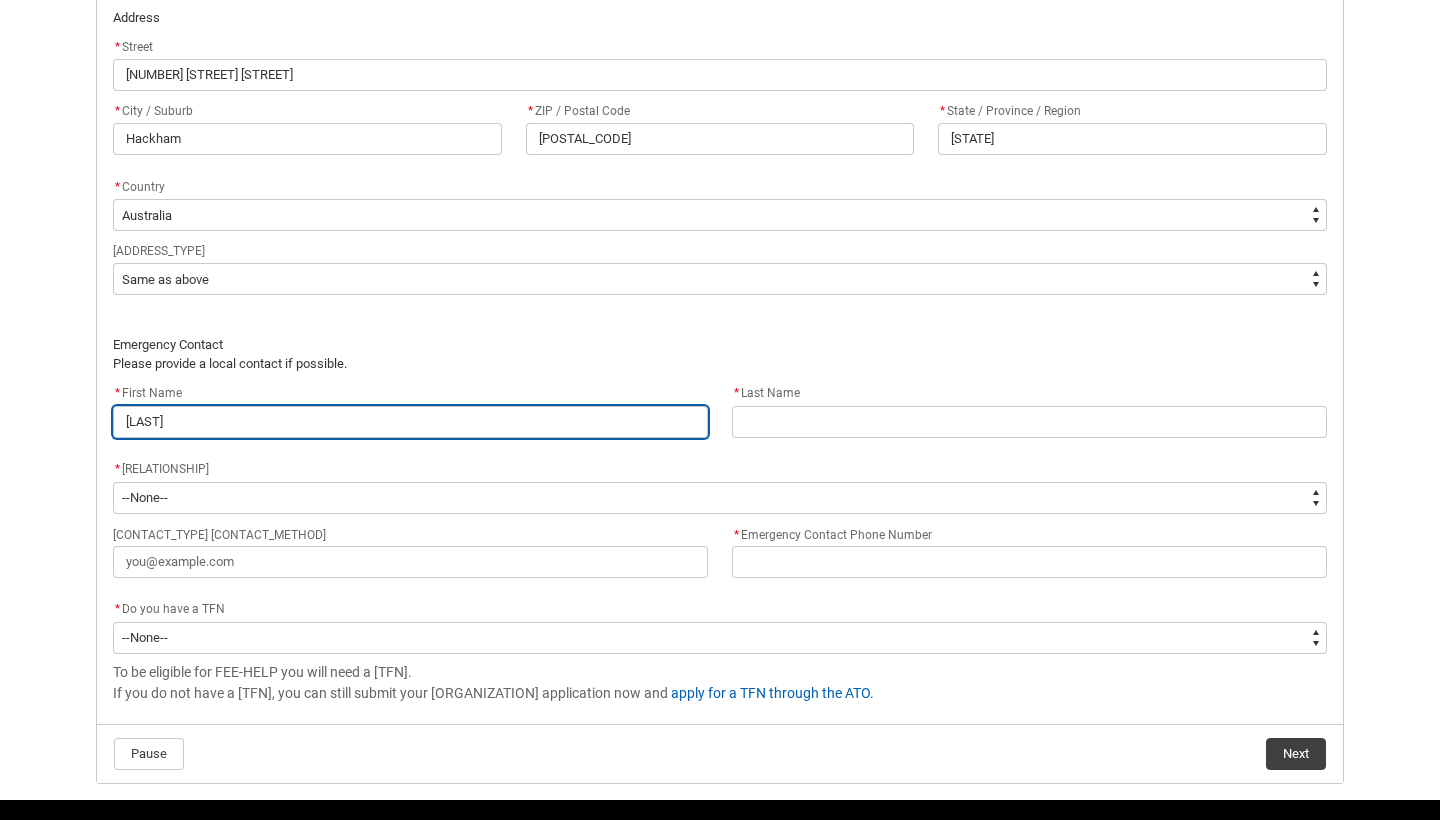 type on "[REGION]" 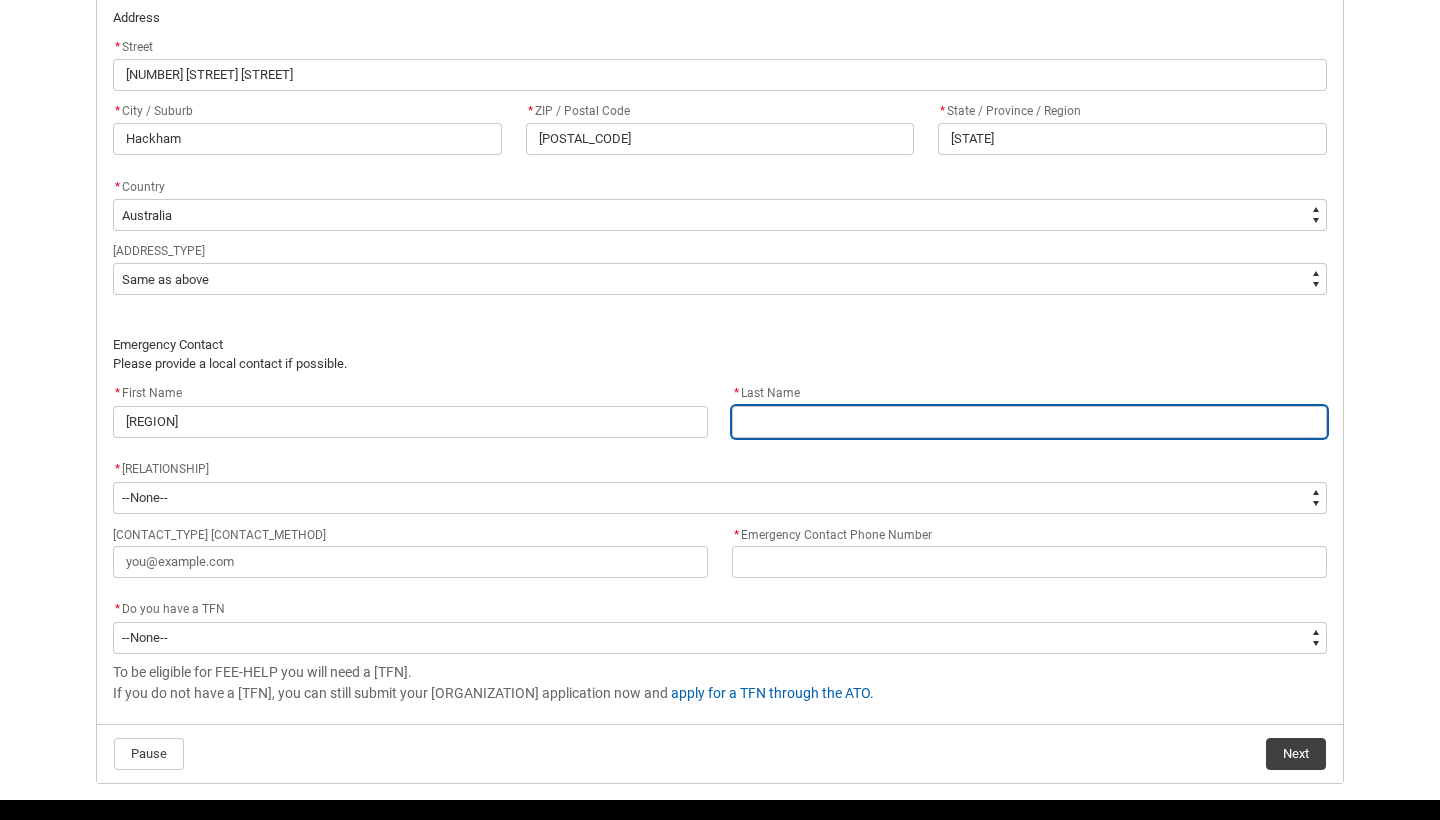type on "S" 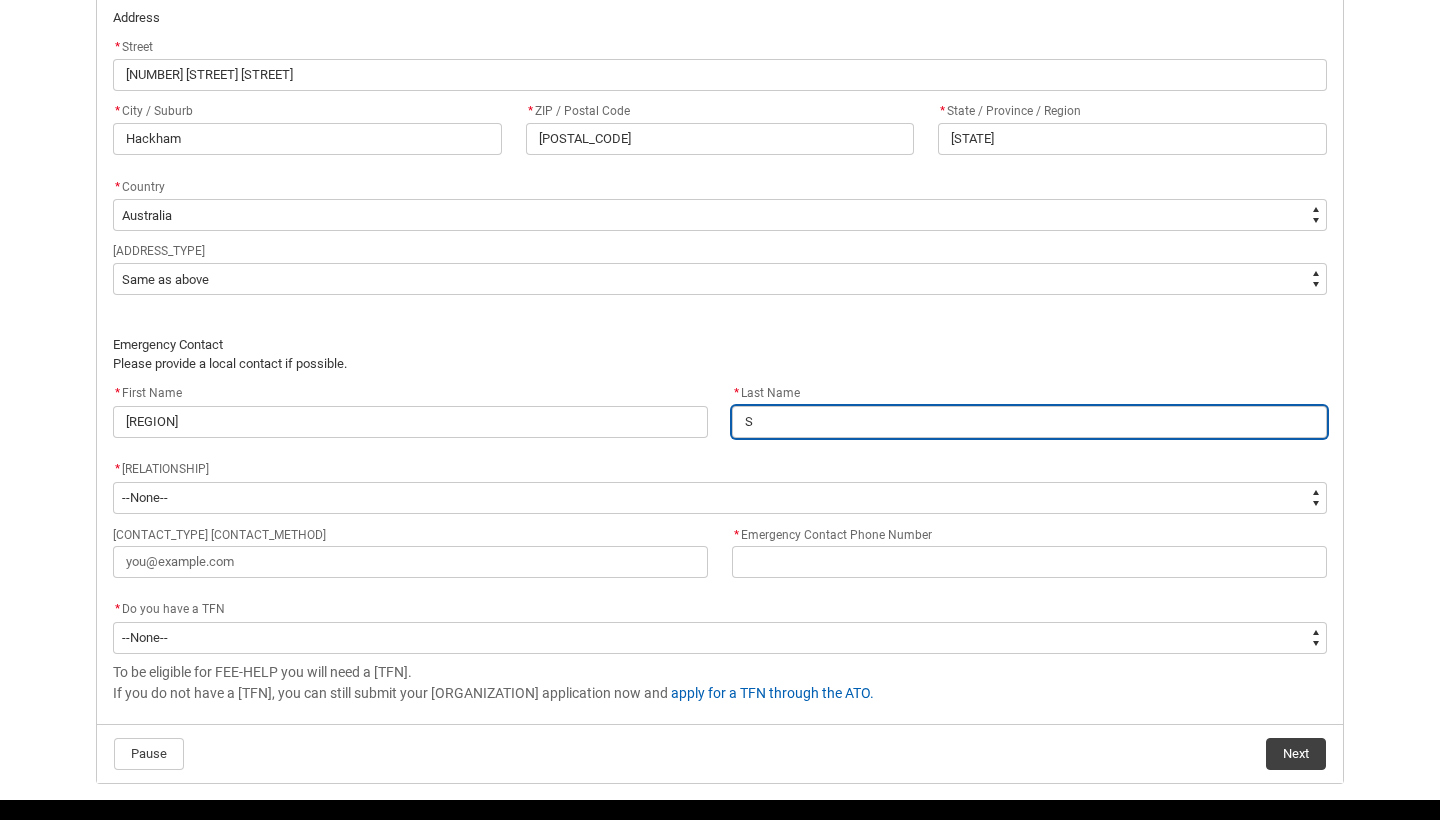 type on "[INITIAL]" 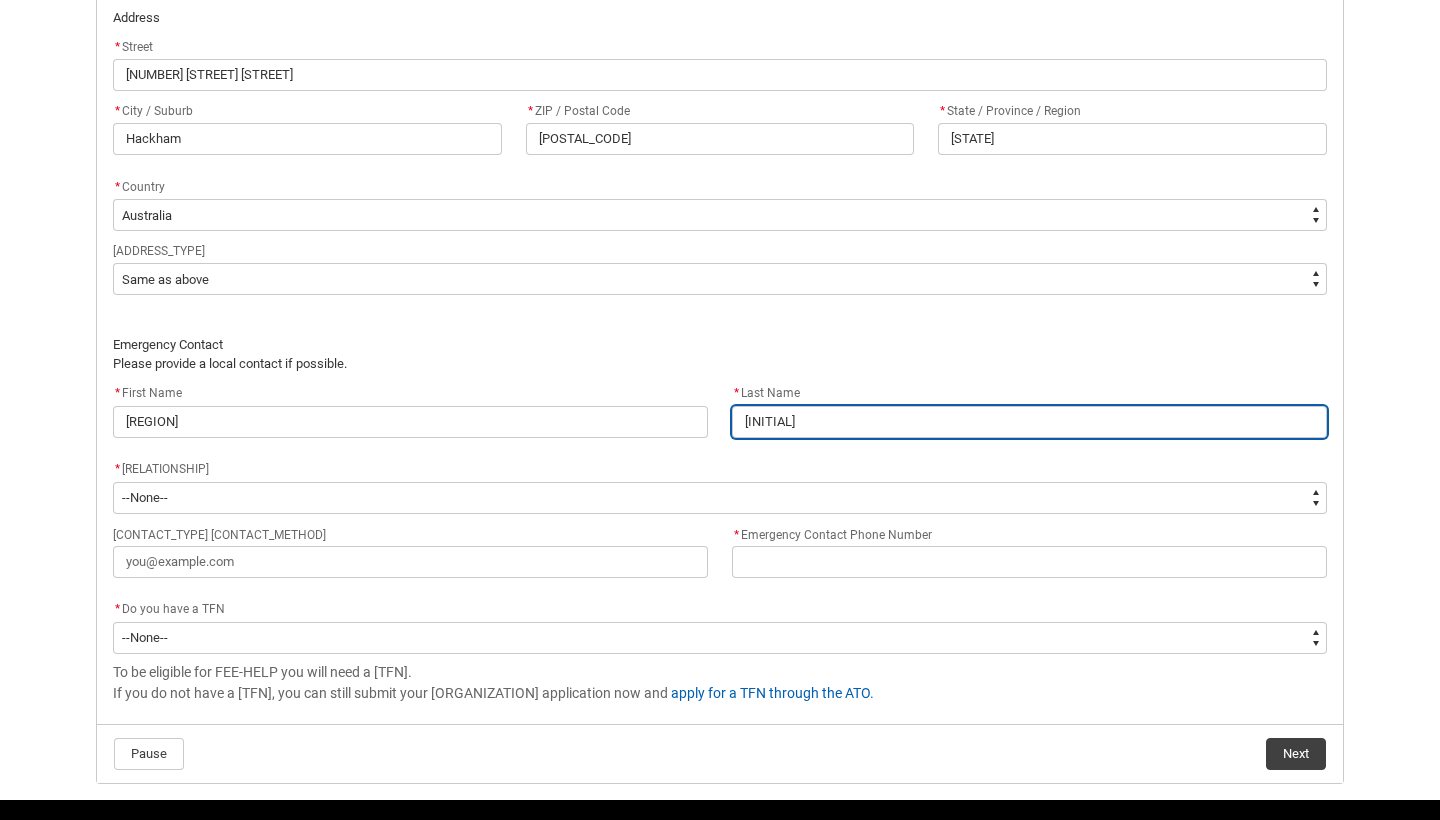 type on "[INITIAL]" 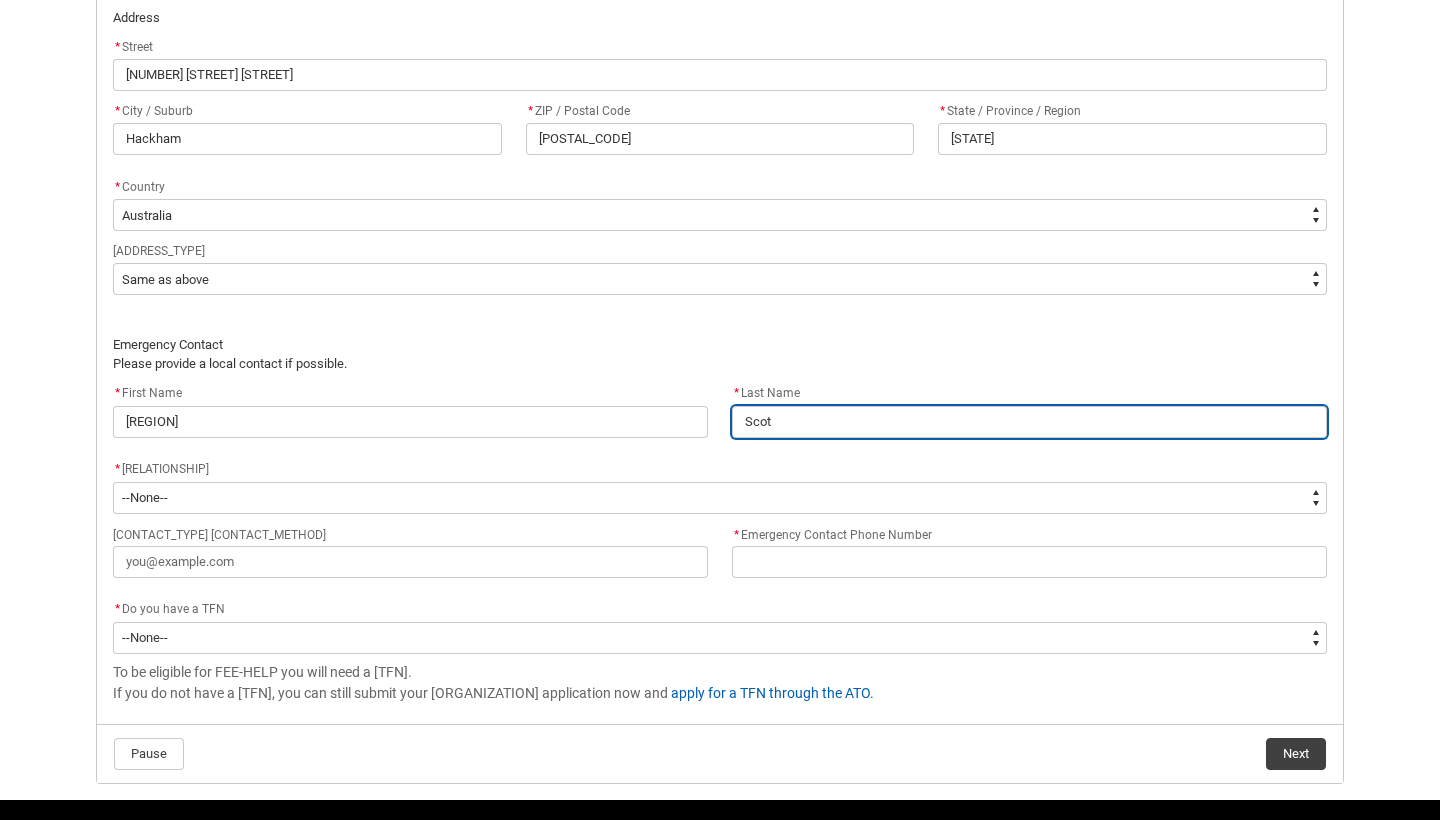 type on "[FIRST]" 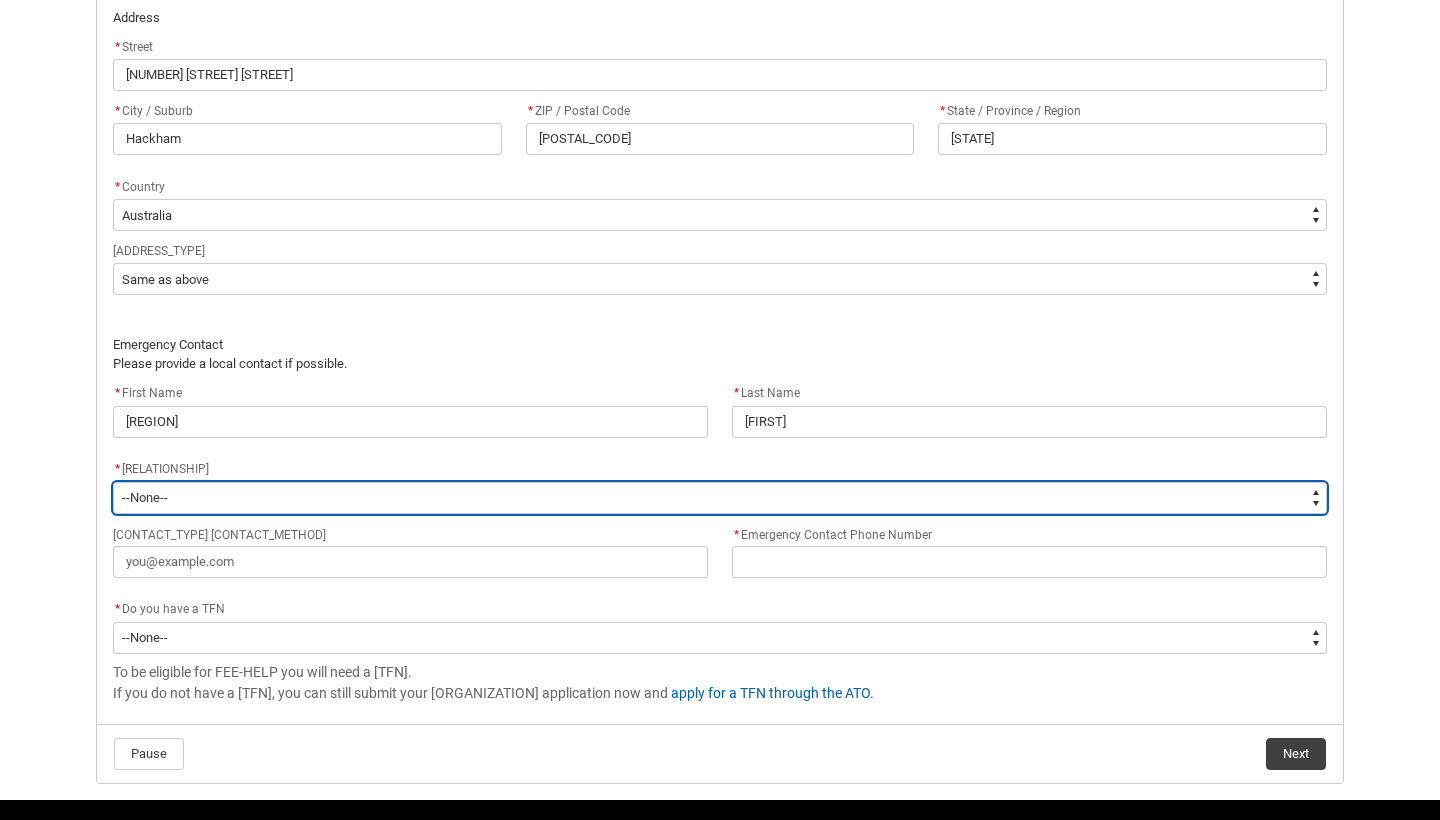 type on "[RELATIONSHIP]" 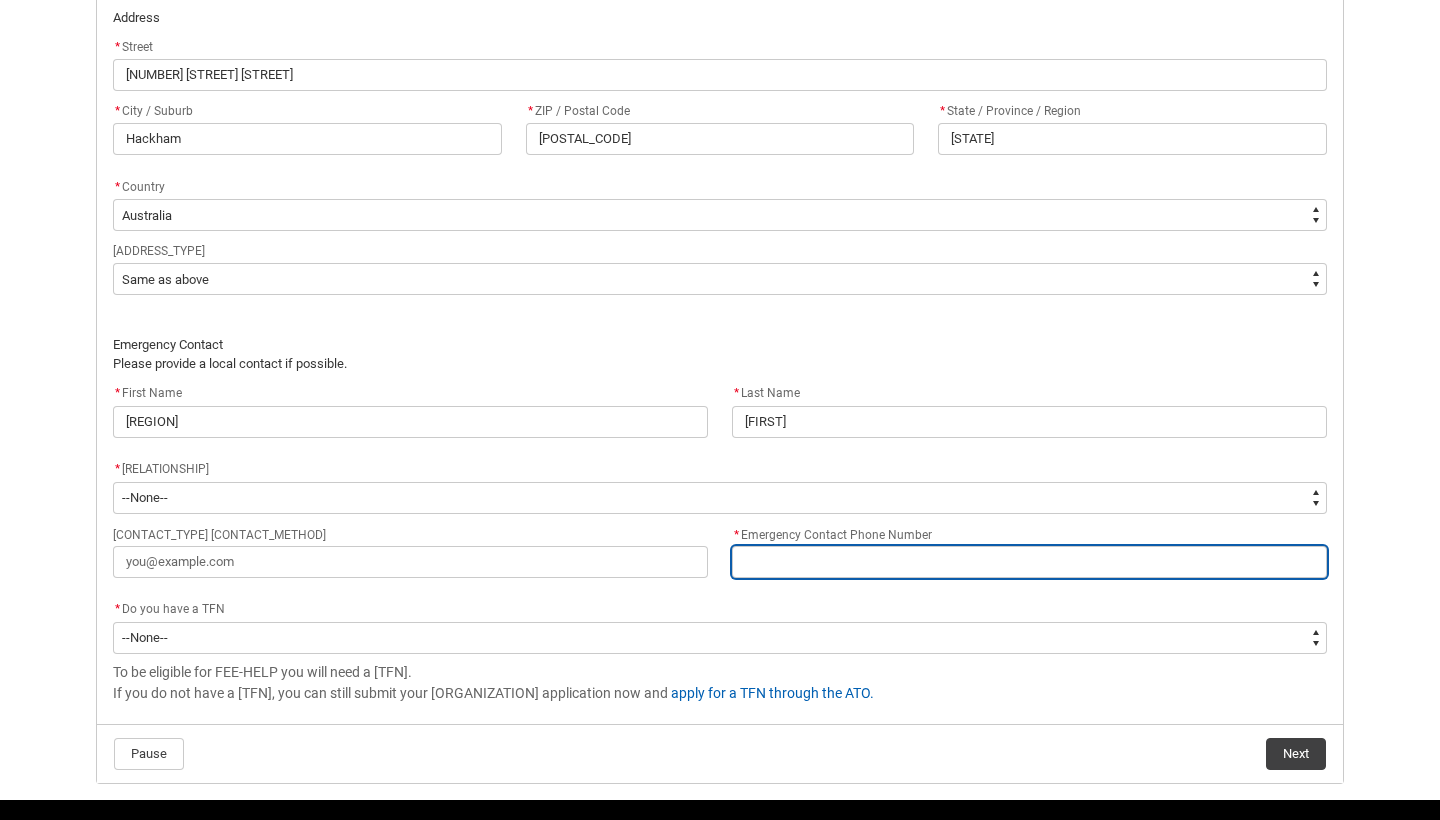 type on "0" 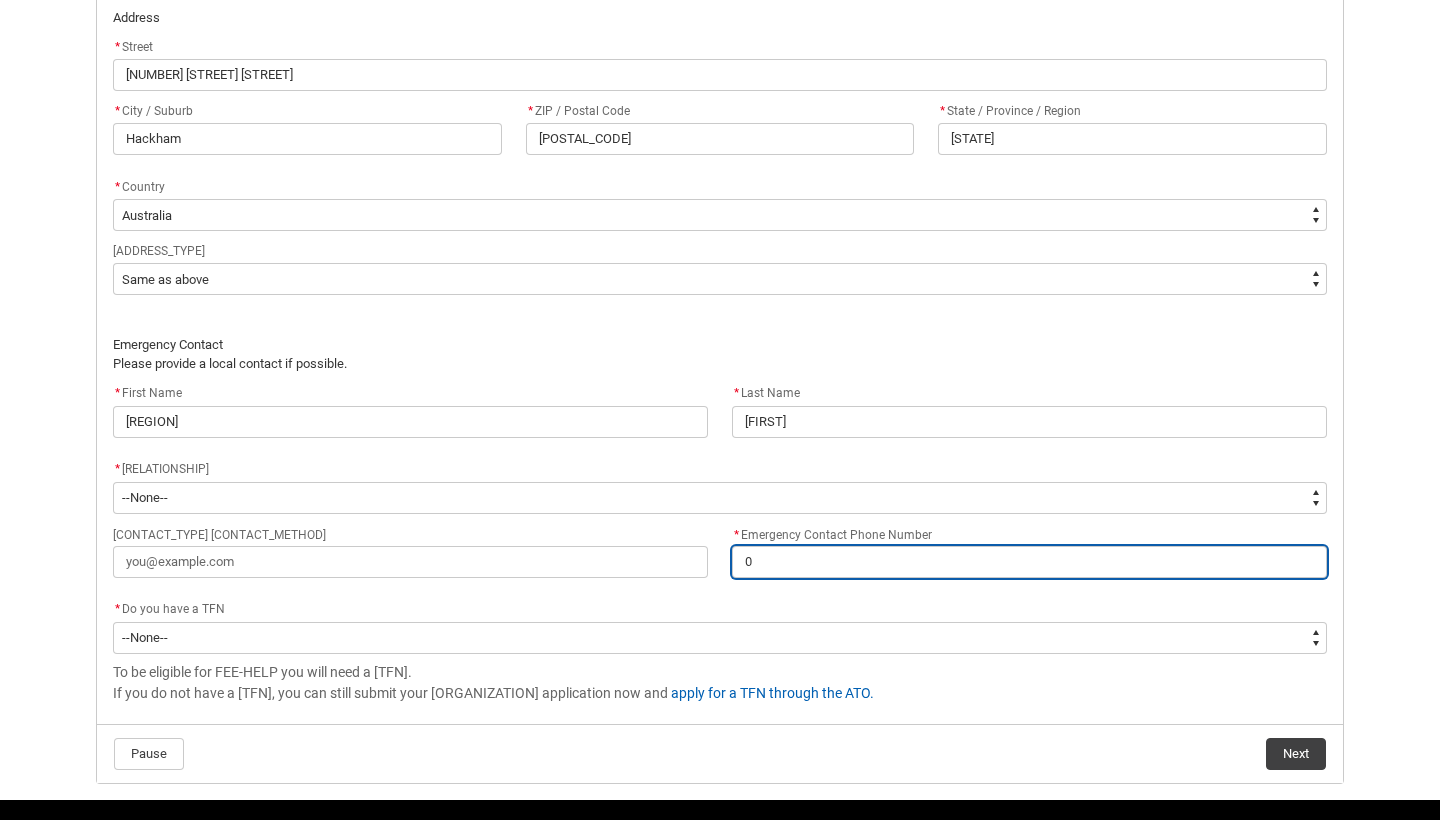 type on "[NUMBER]" 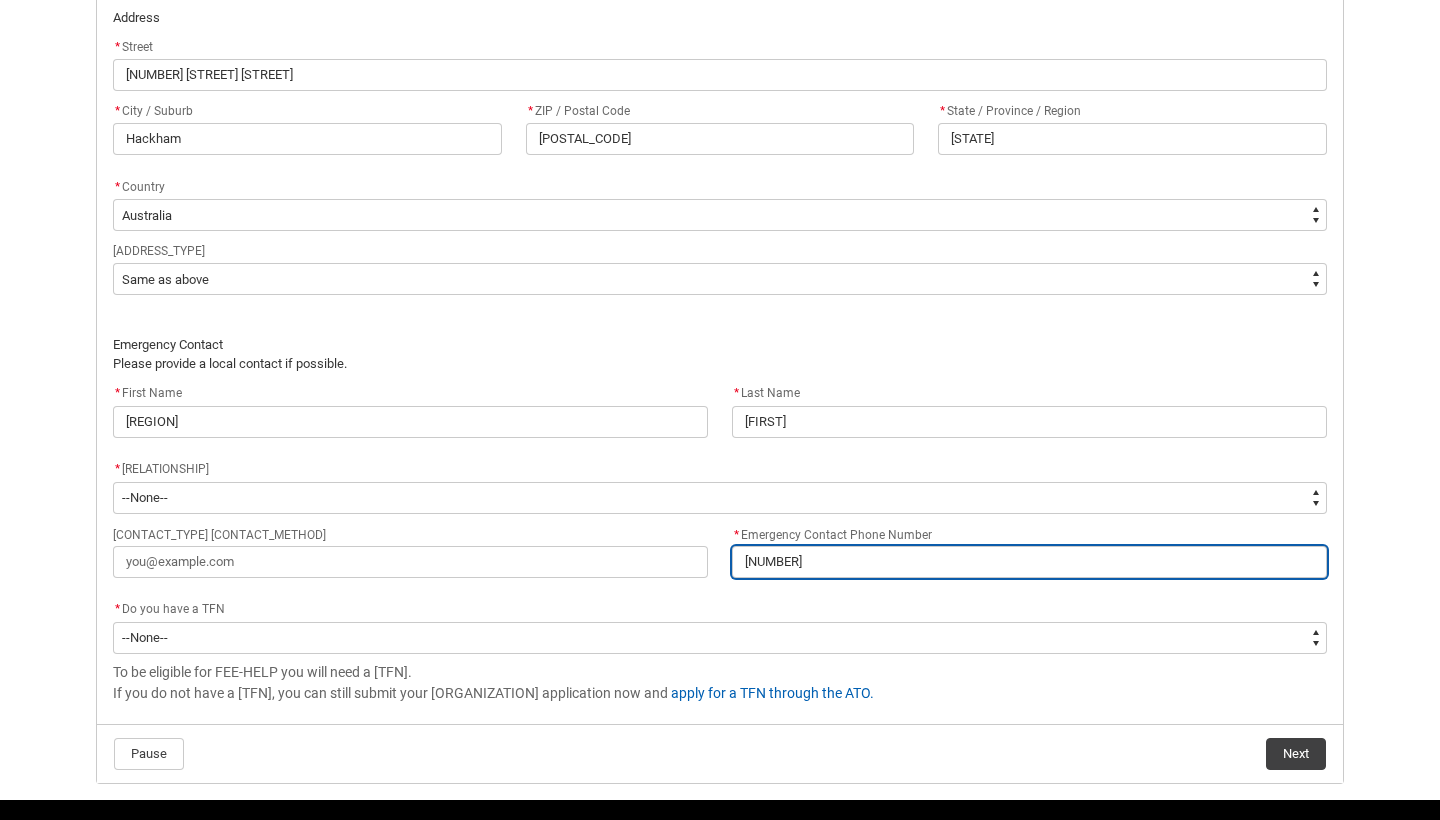 type on "[NUMBER]" 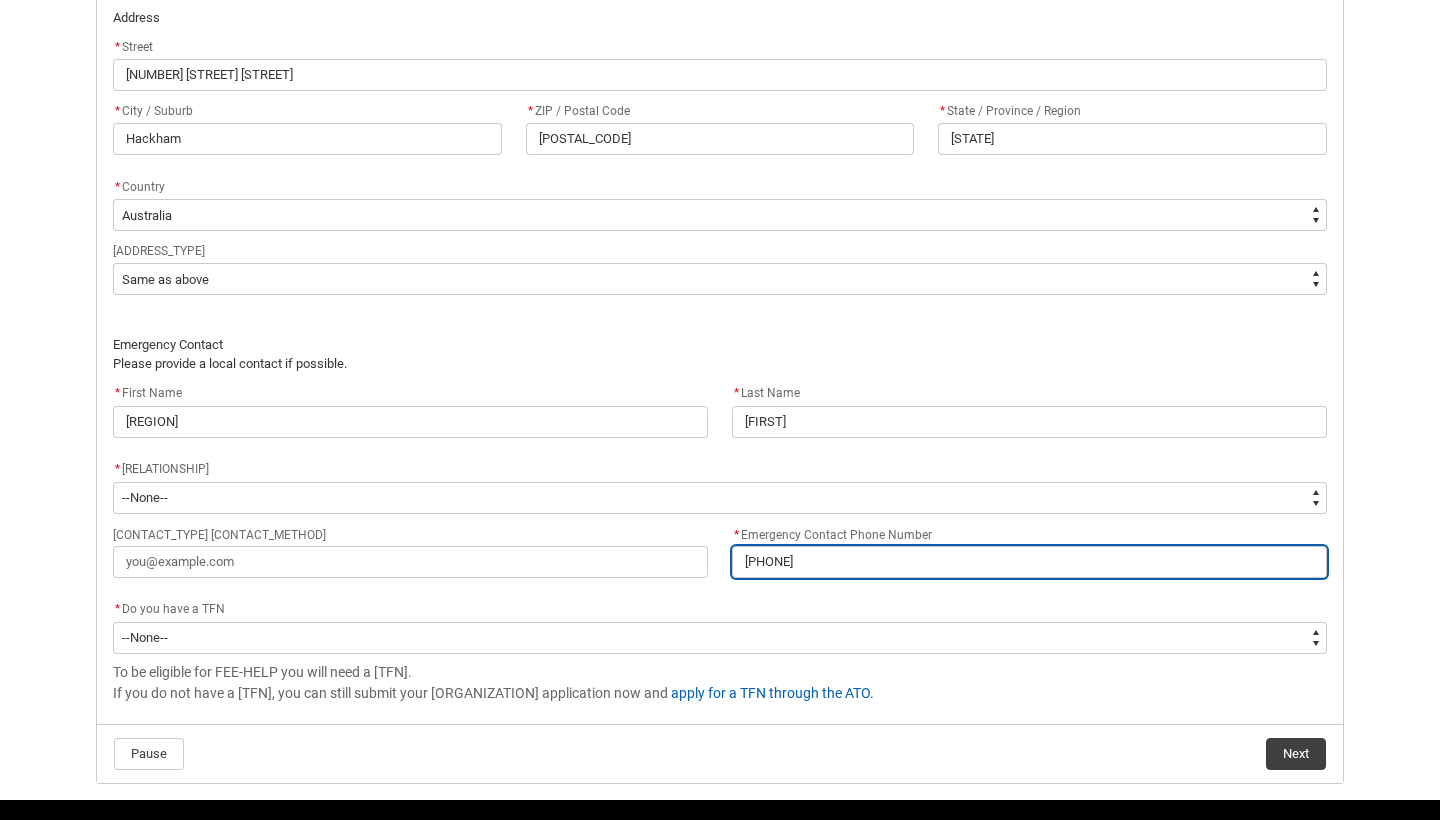 type on "[PHONE_NUMBER]" 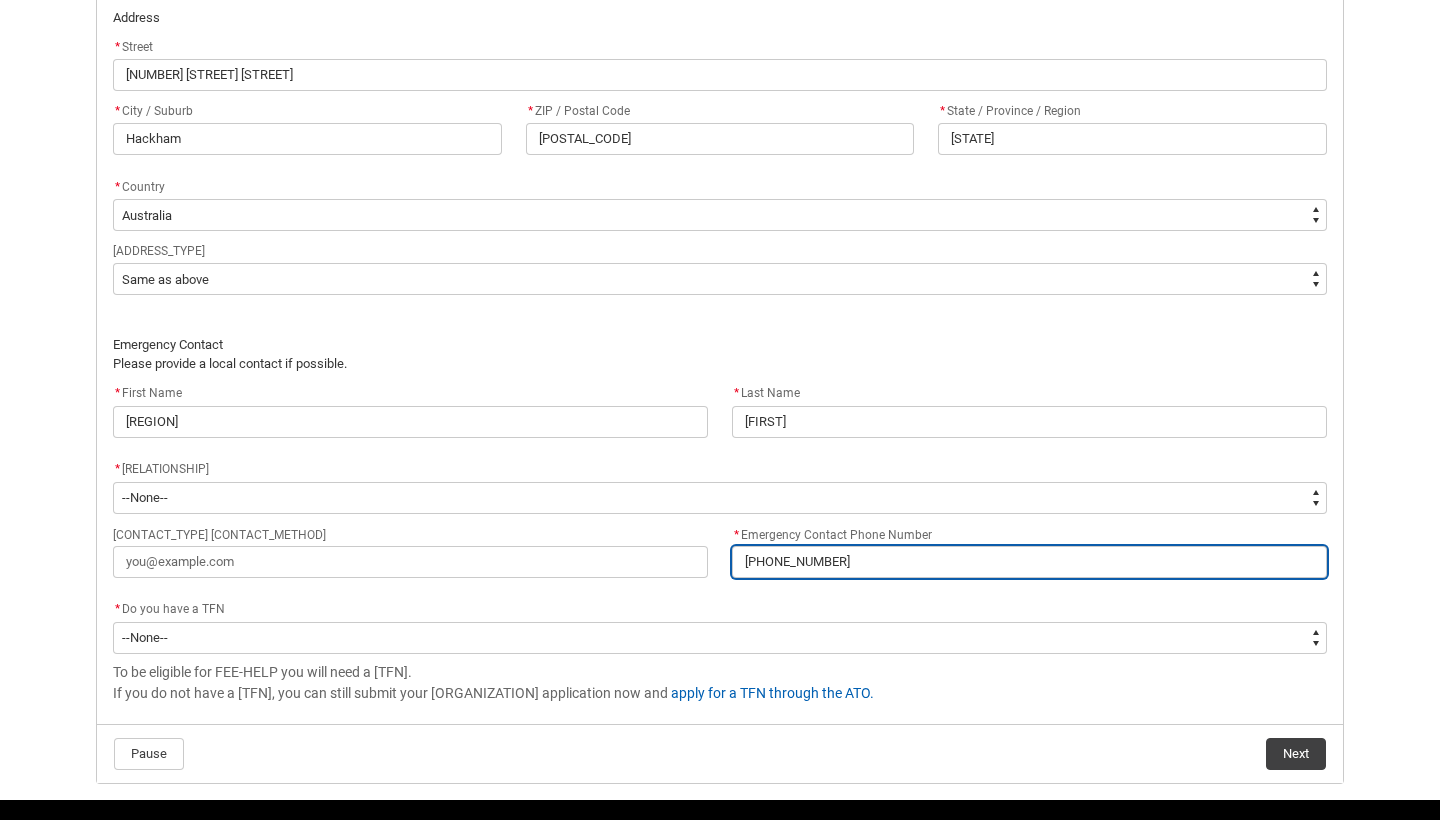 type on "[PHONE]" 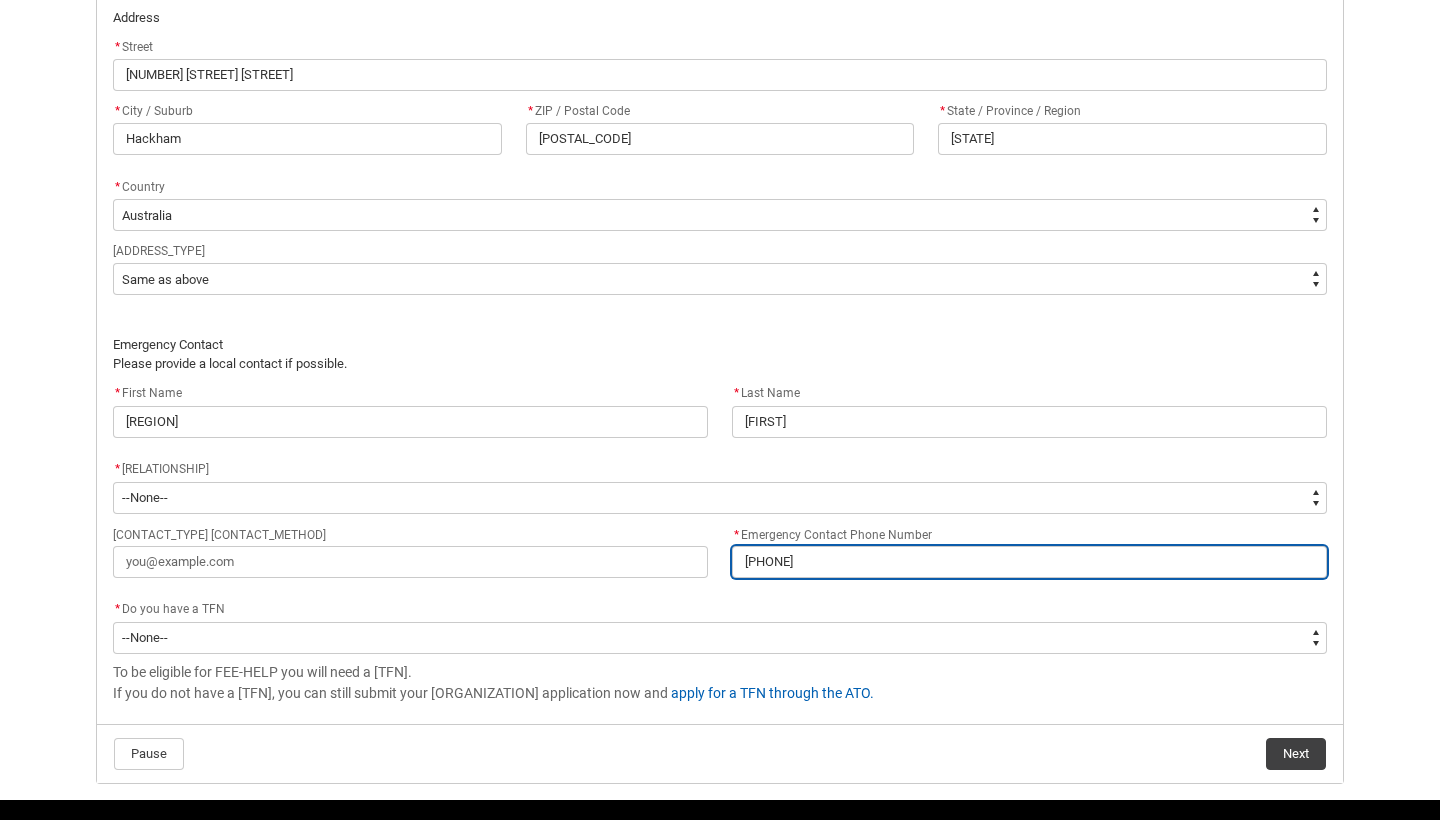 type on "[NUMBER]" 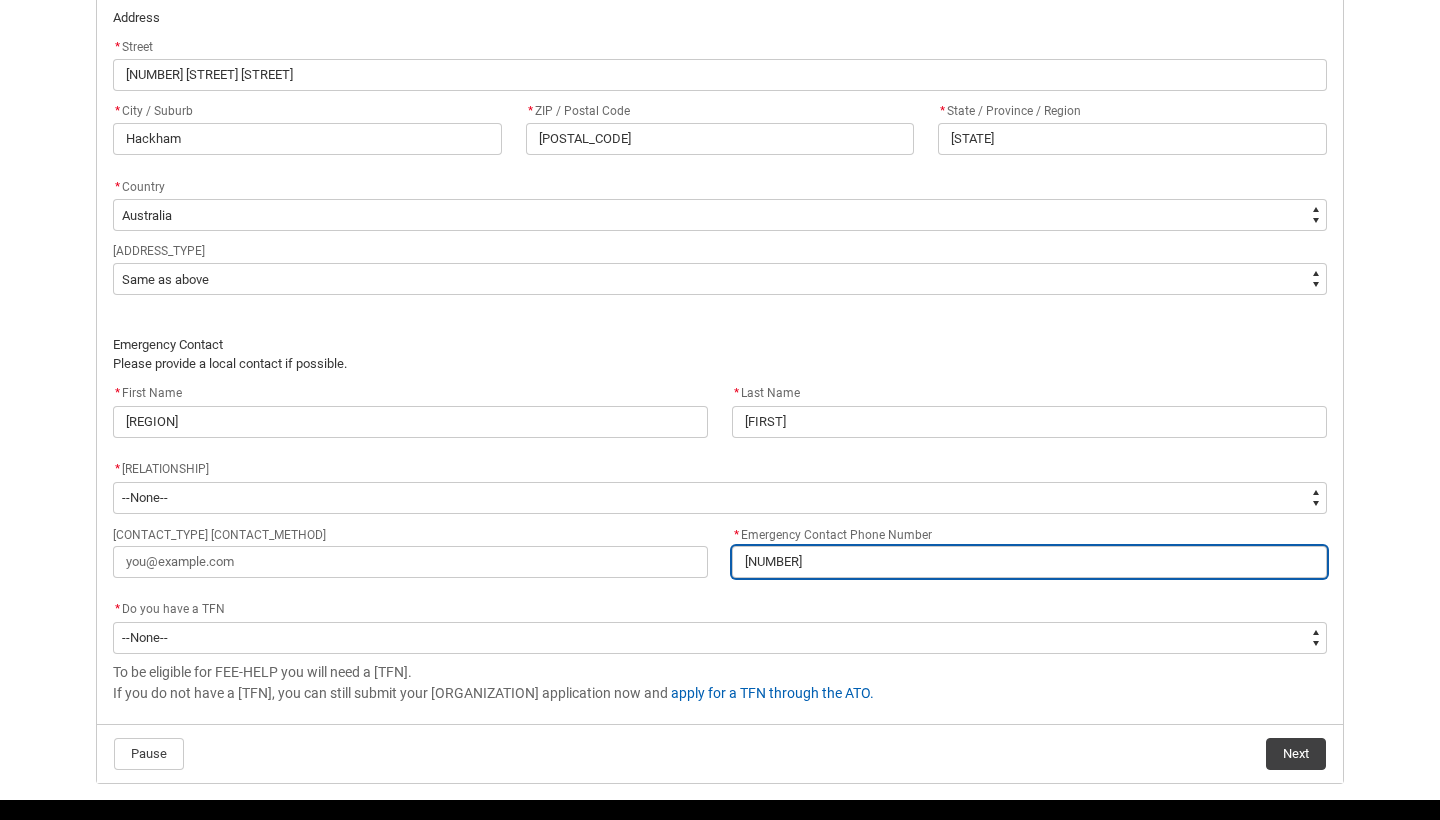 type on "[NUMBER]" 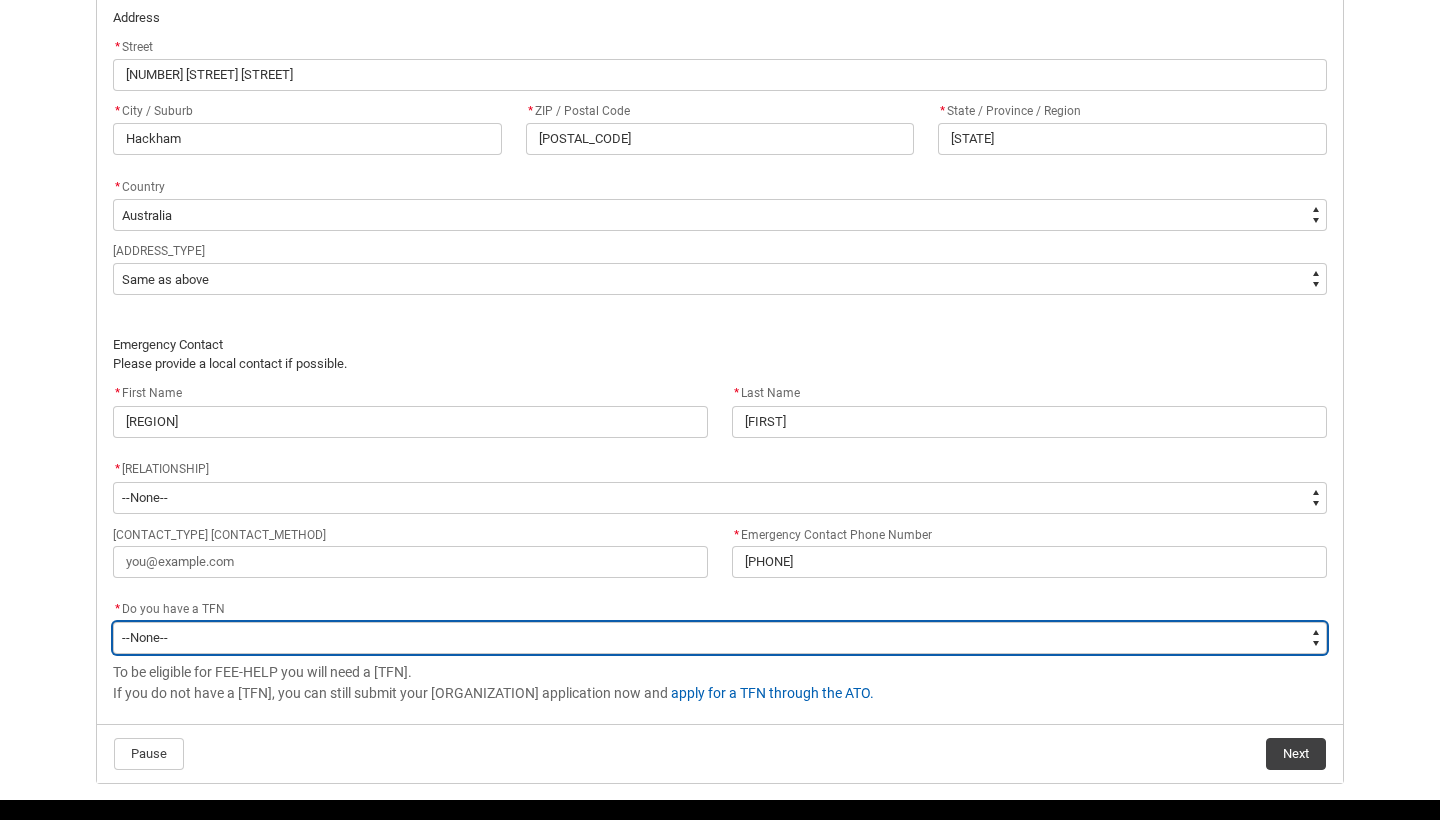 type on "[OPTION]" 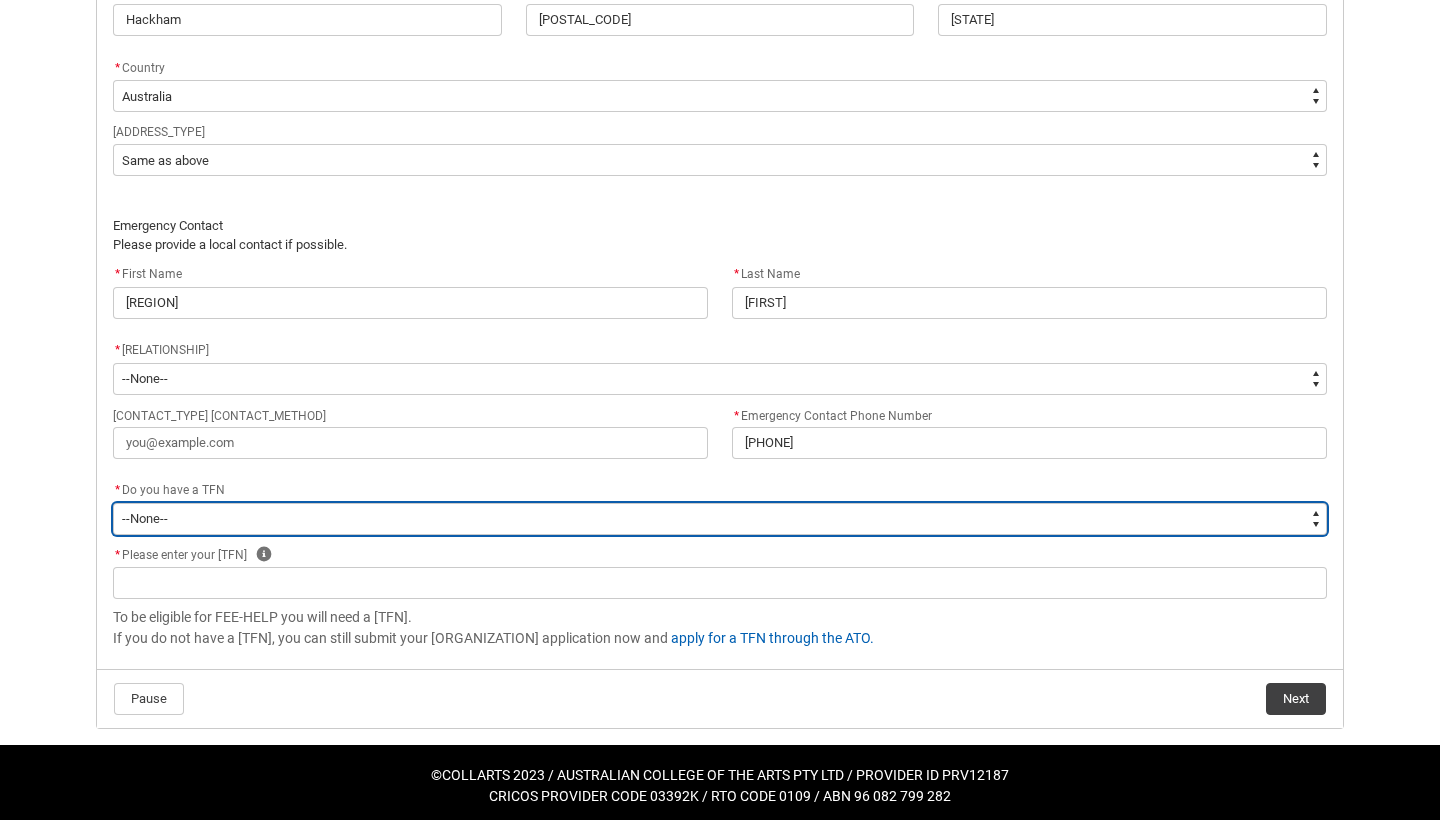 scroll, scrollTop: 1387, scrollLeft: 0, axis: vertical 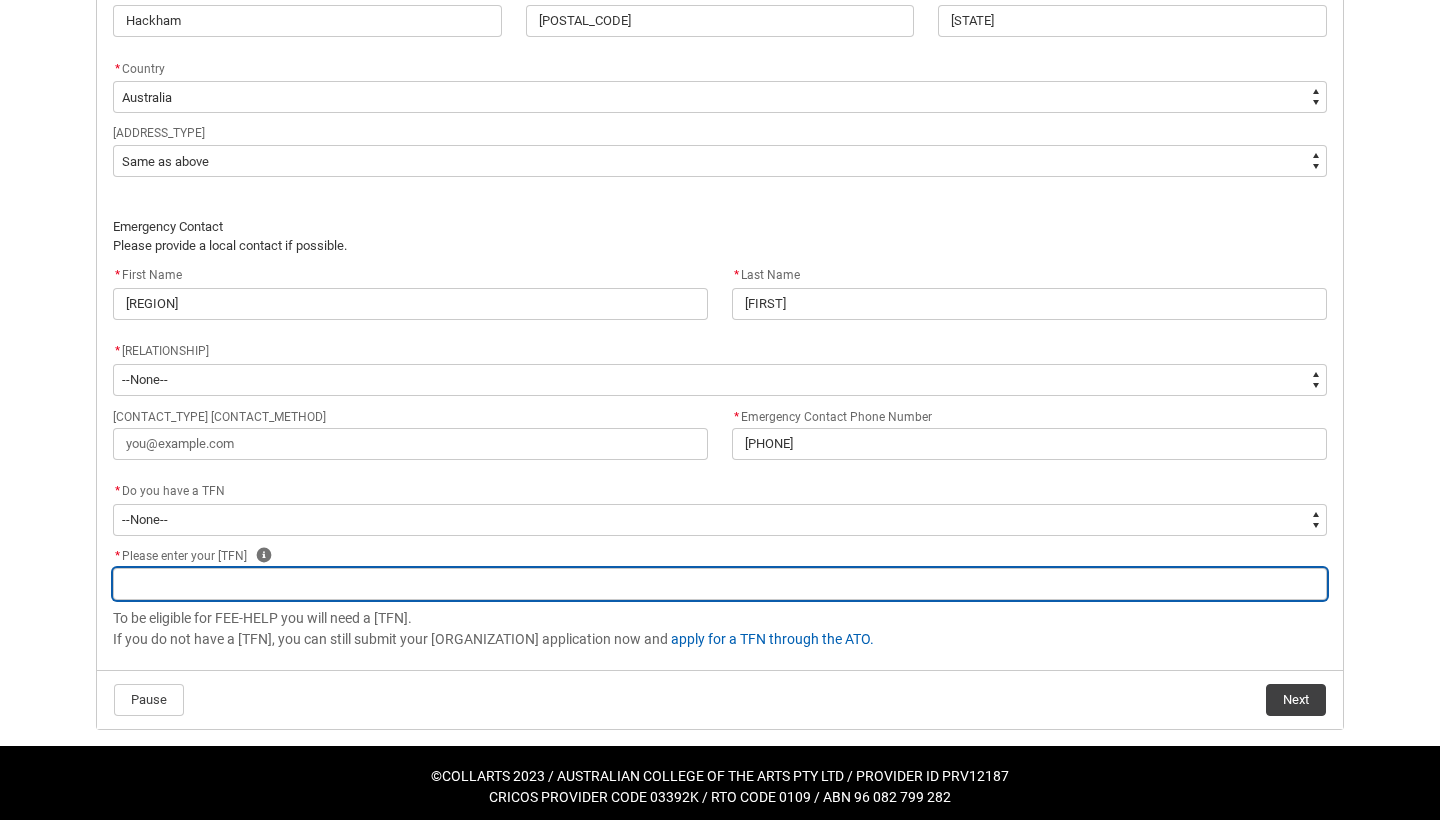 click at bounding box center (720, 584) 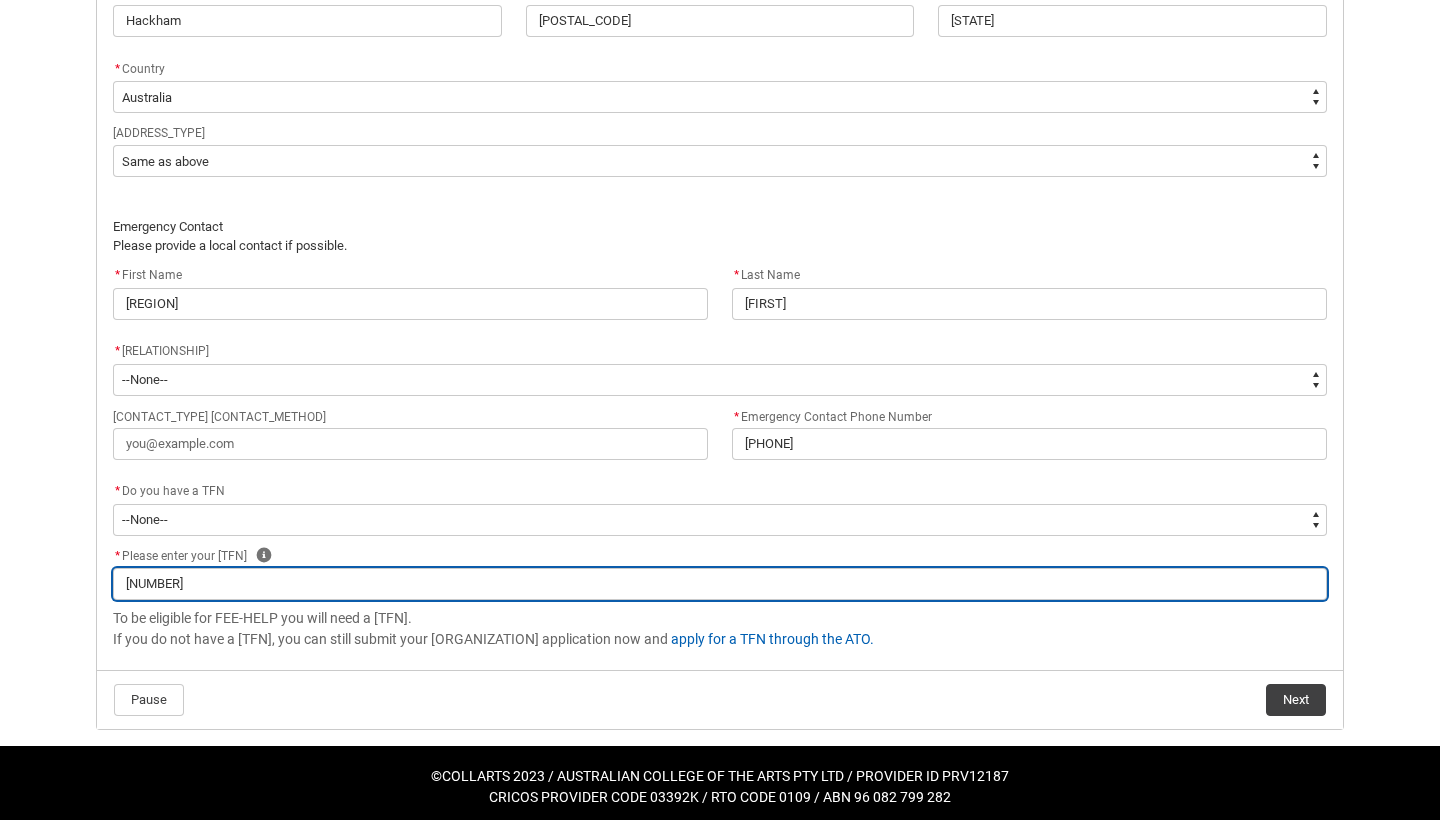 type on "[NUMBER]" 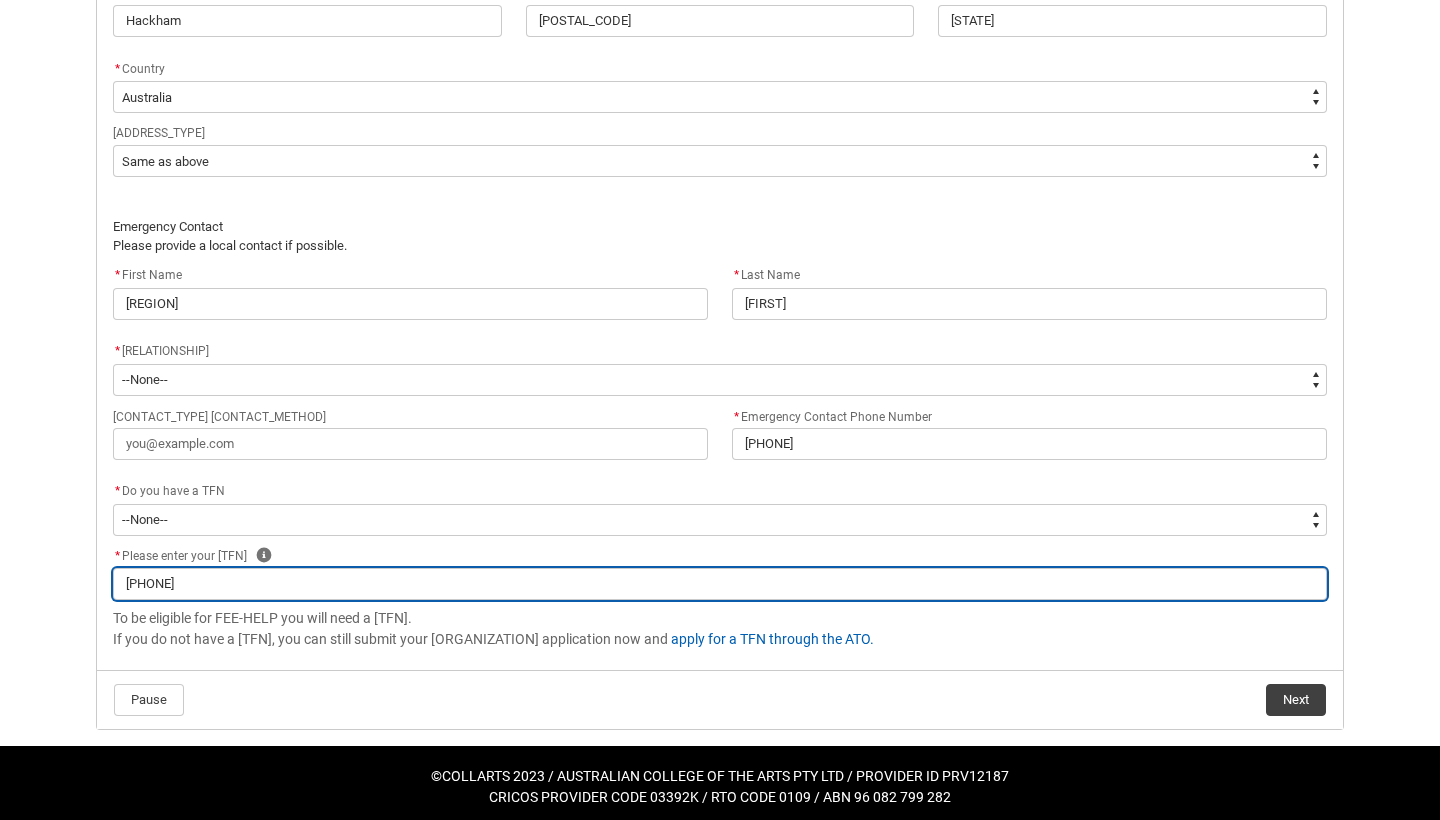 type on "6382" 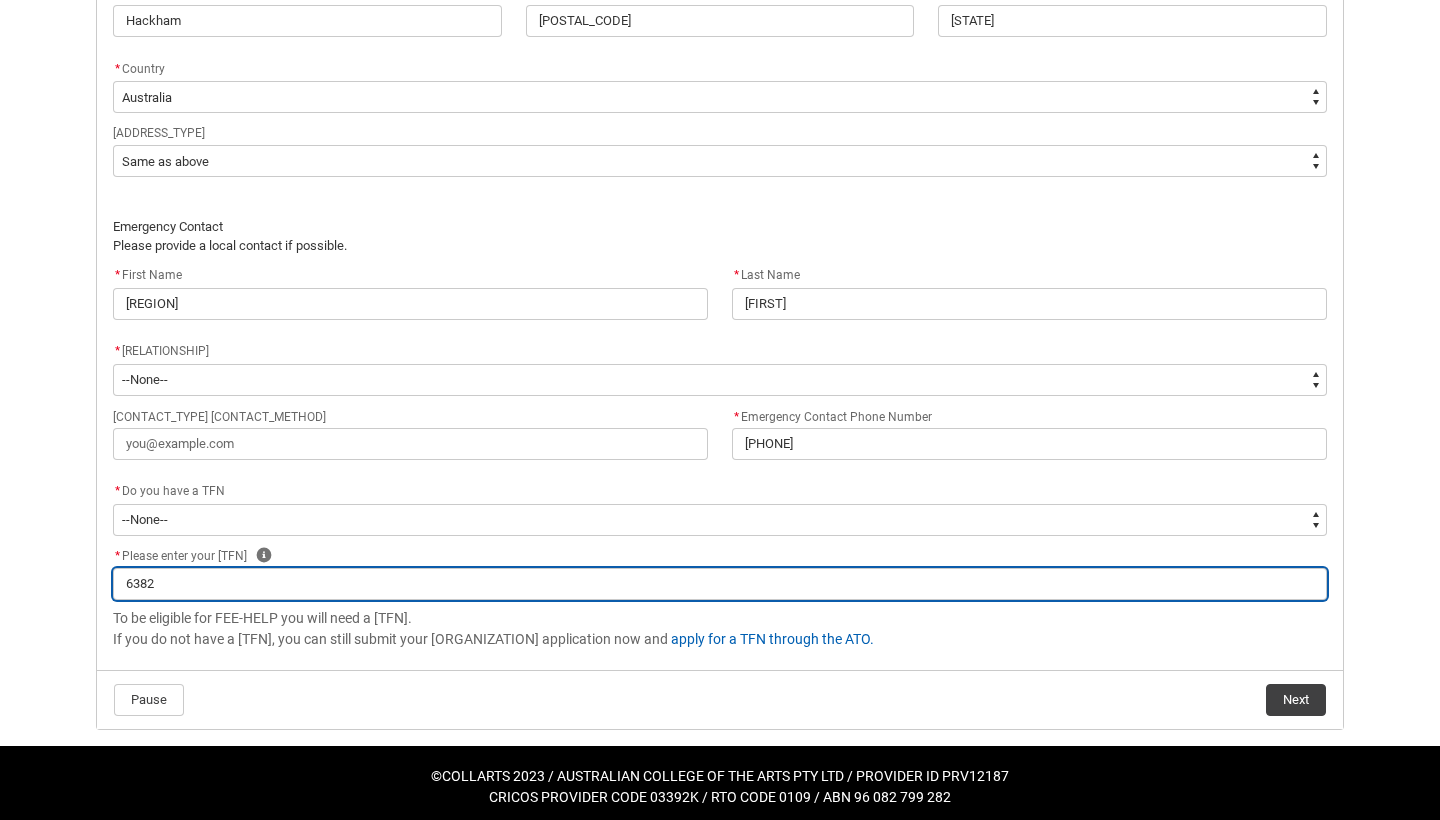 type on "[POSTAL_CODE]" 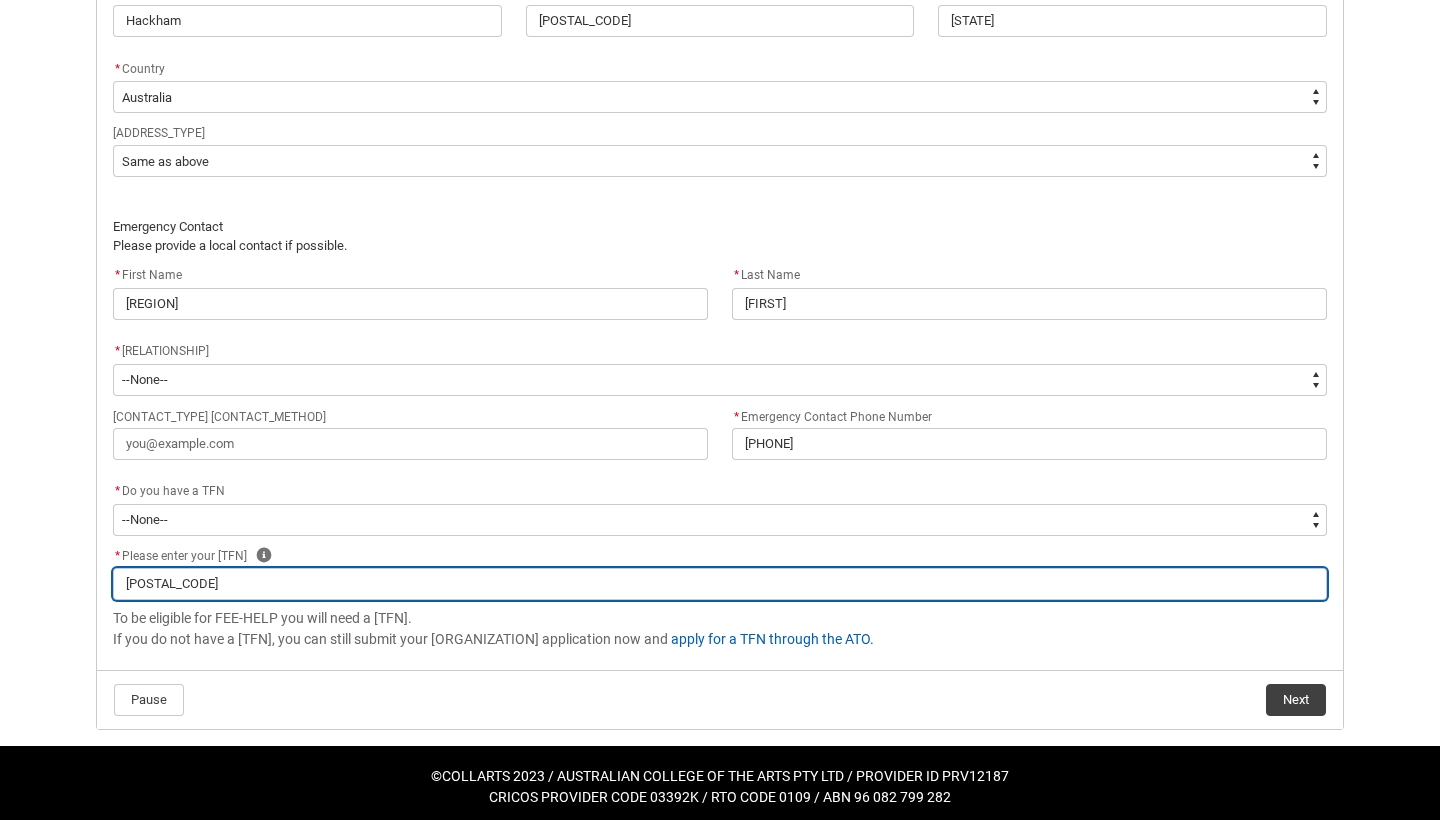 type on "638299" 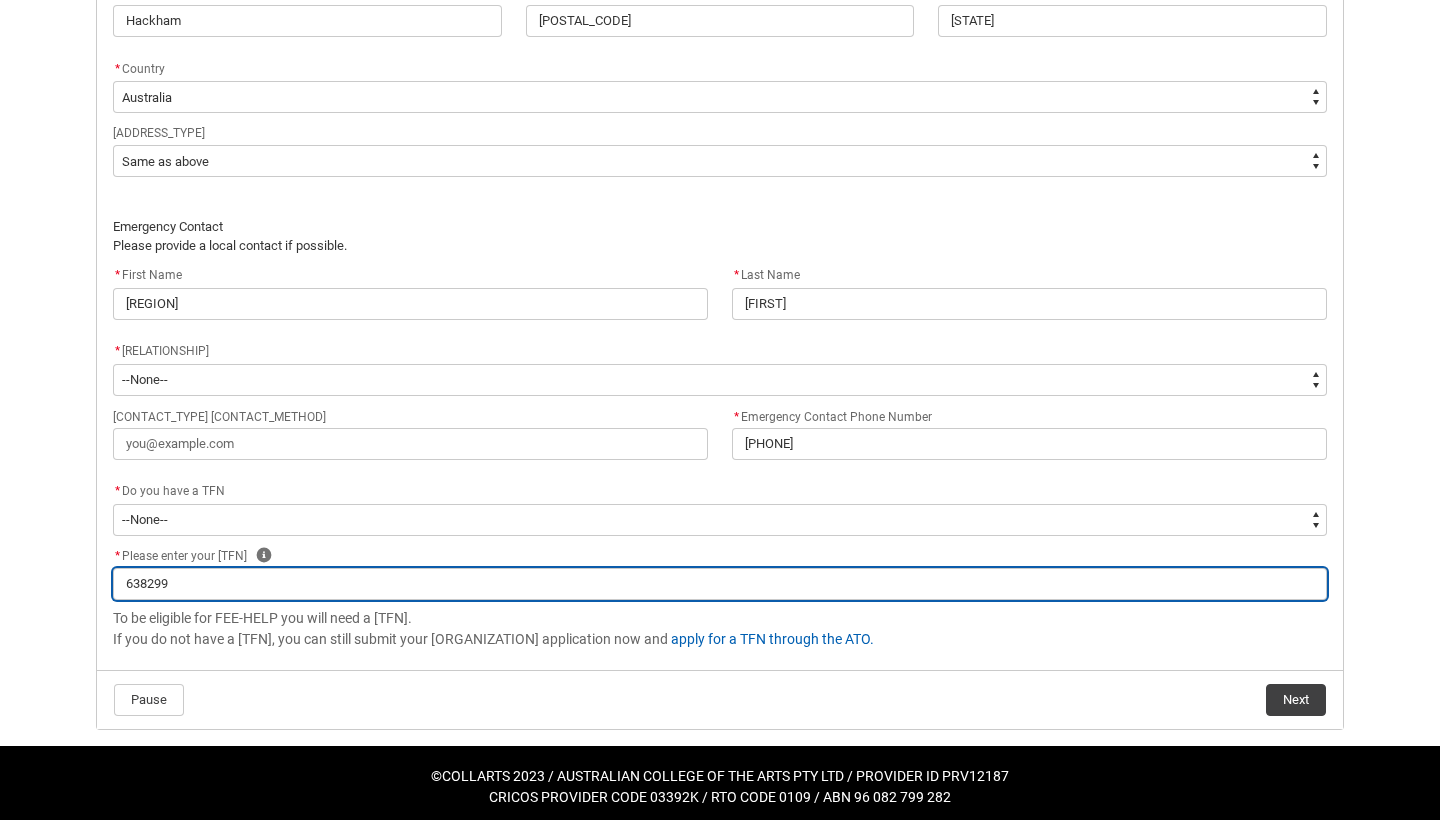 type on "[NUMBER]" 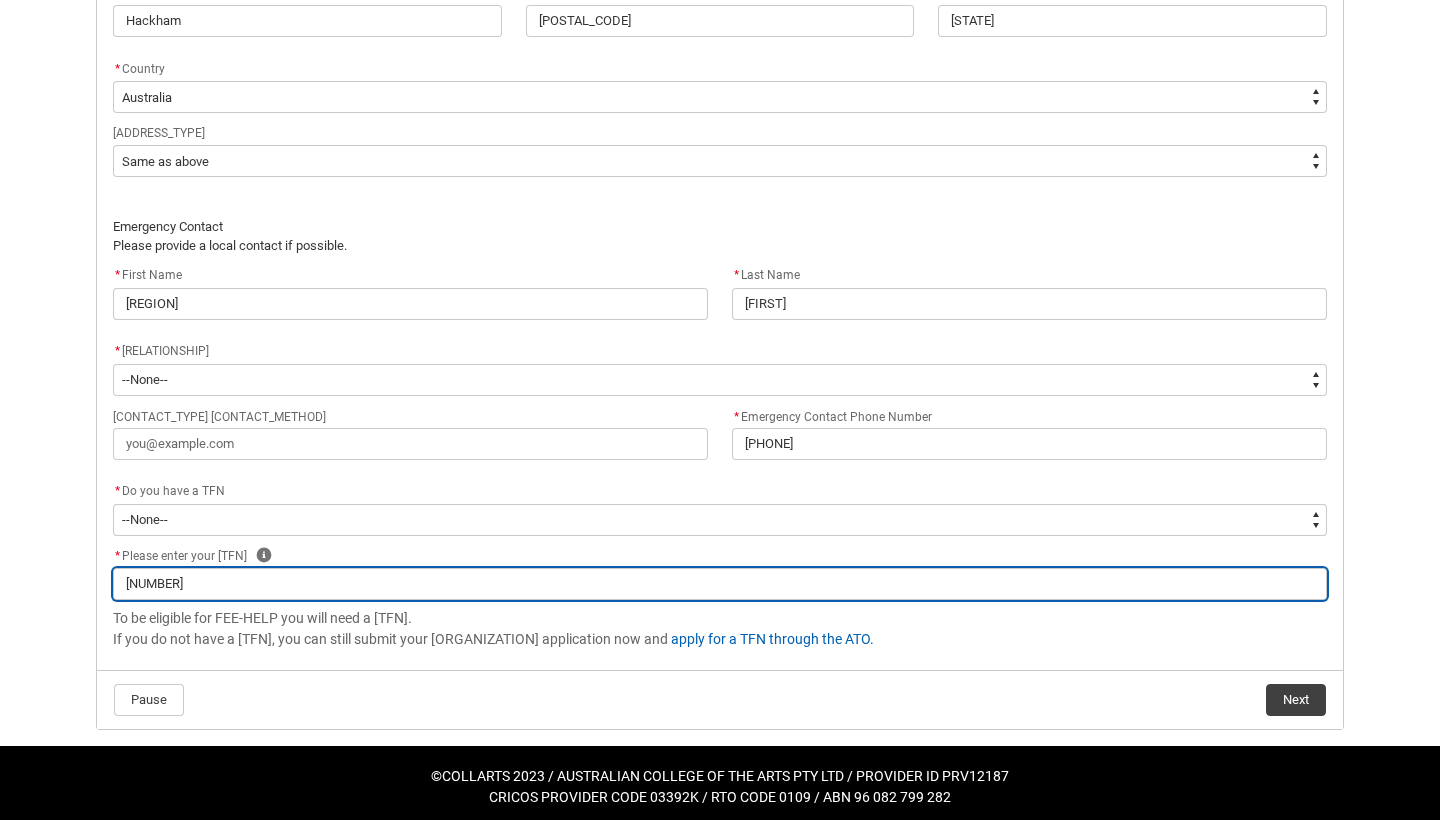 type on "[PHONE_NUMBER]" 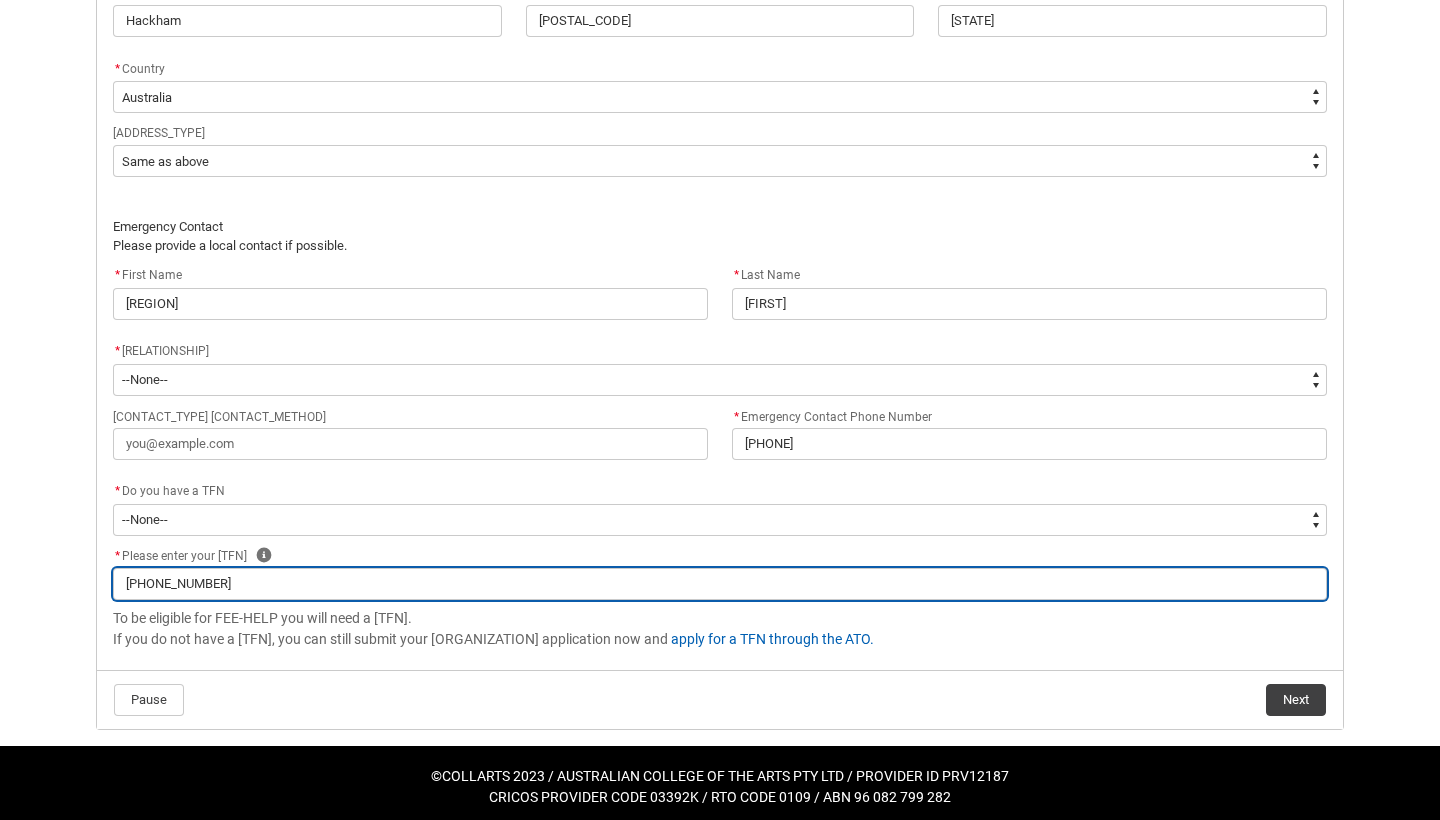 type on "[NUMBER]" 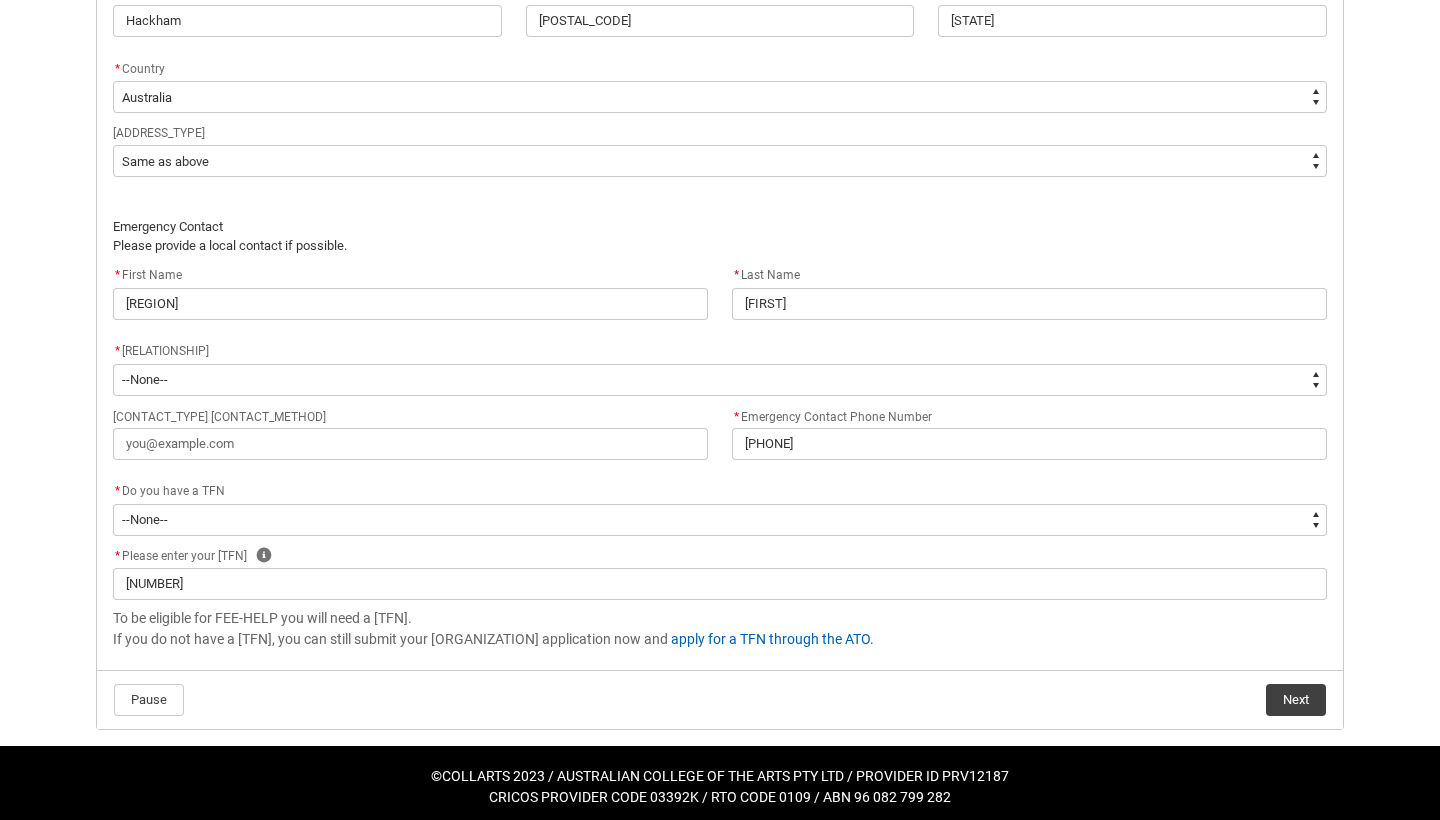 click on "Next" 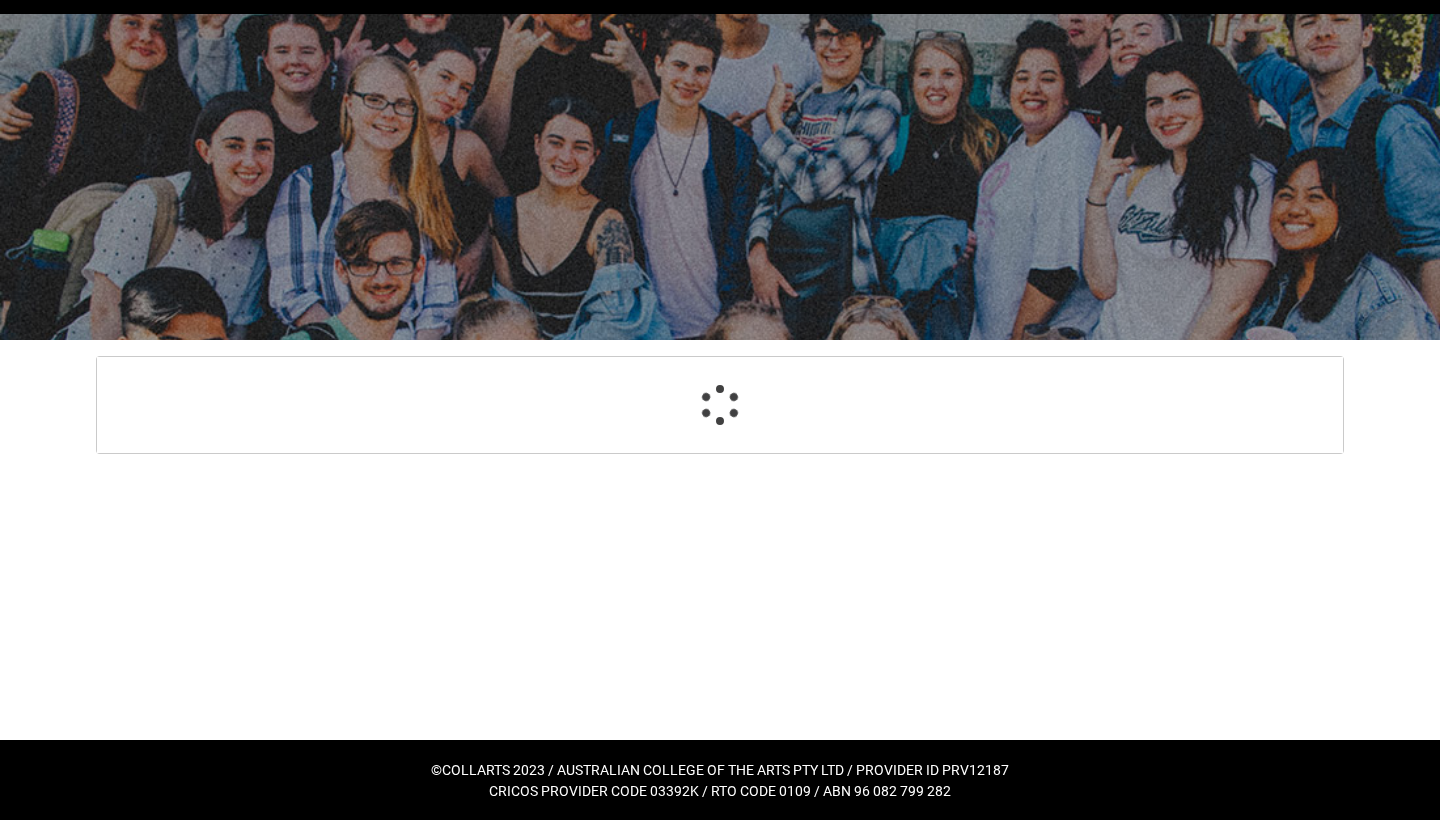 scroll, scrollTop: 213, scrollLeft: 0, axis: vertical 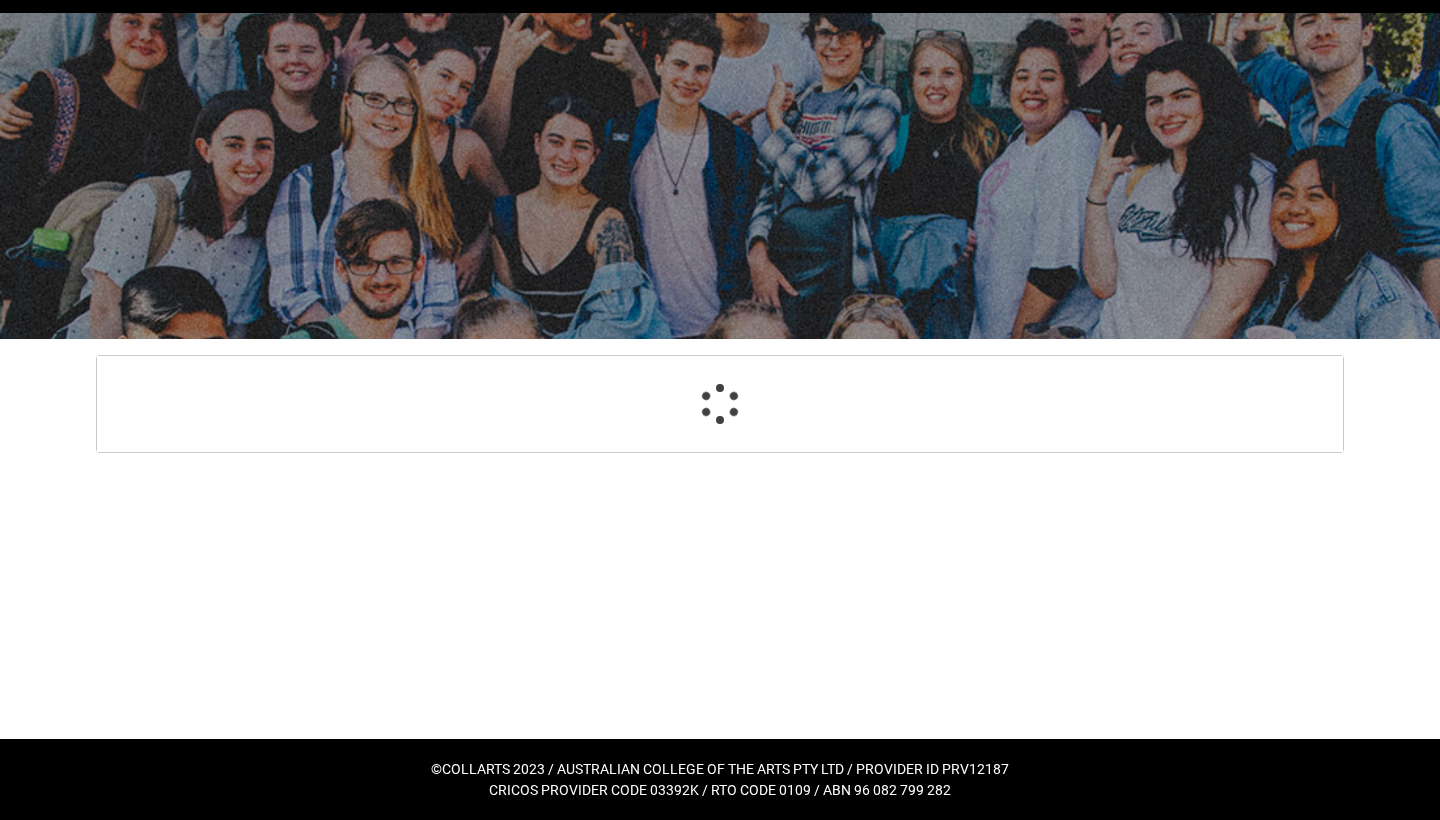 select on "Payment_Type_FEE_HELP" 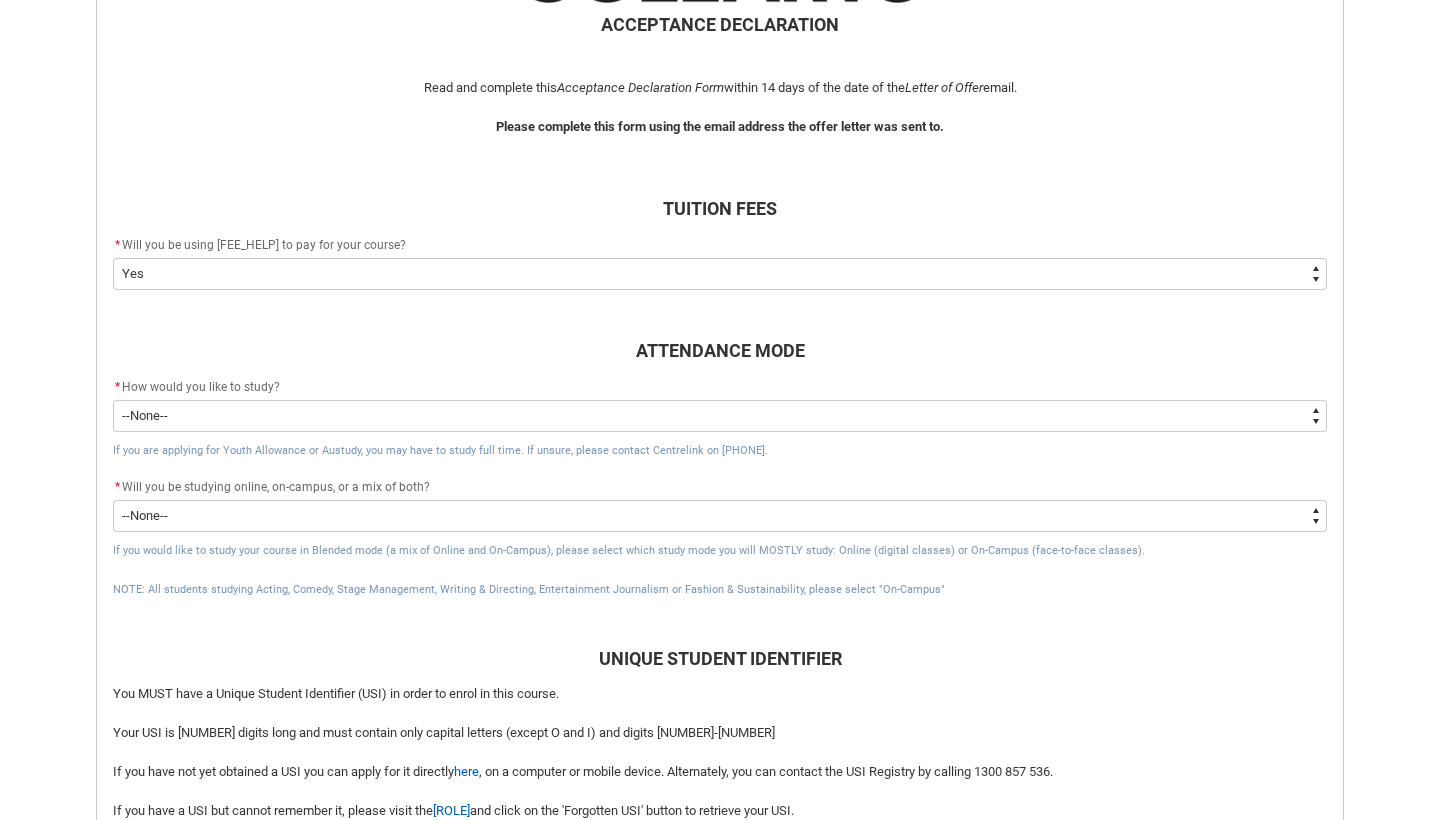 scroll, scrollTop: 523, scrollLeft: 0, axis: vertical 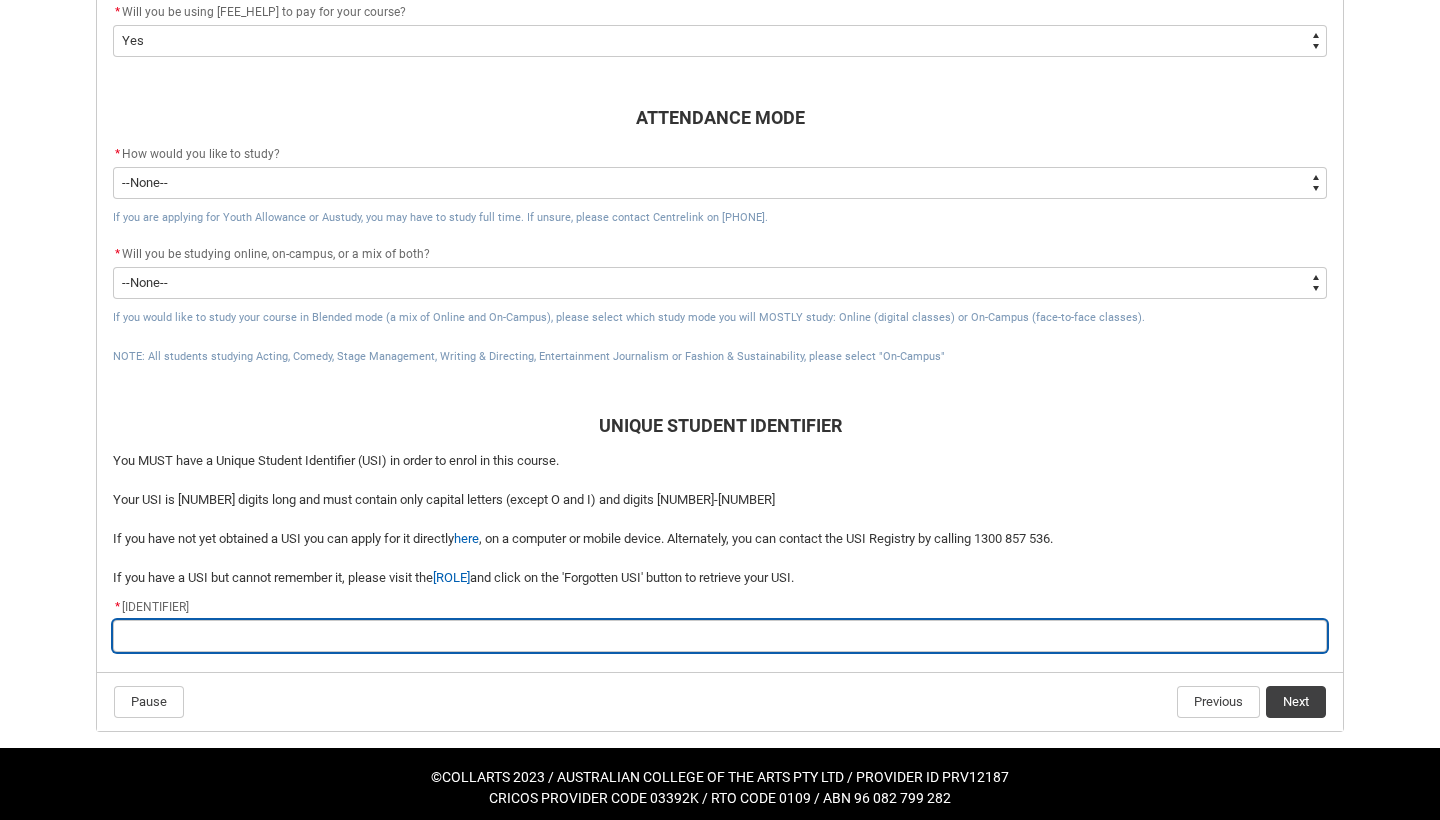 click at bounding box center (720, 636) 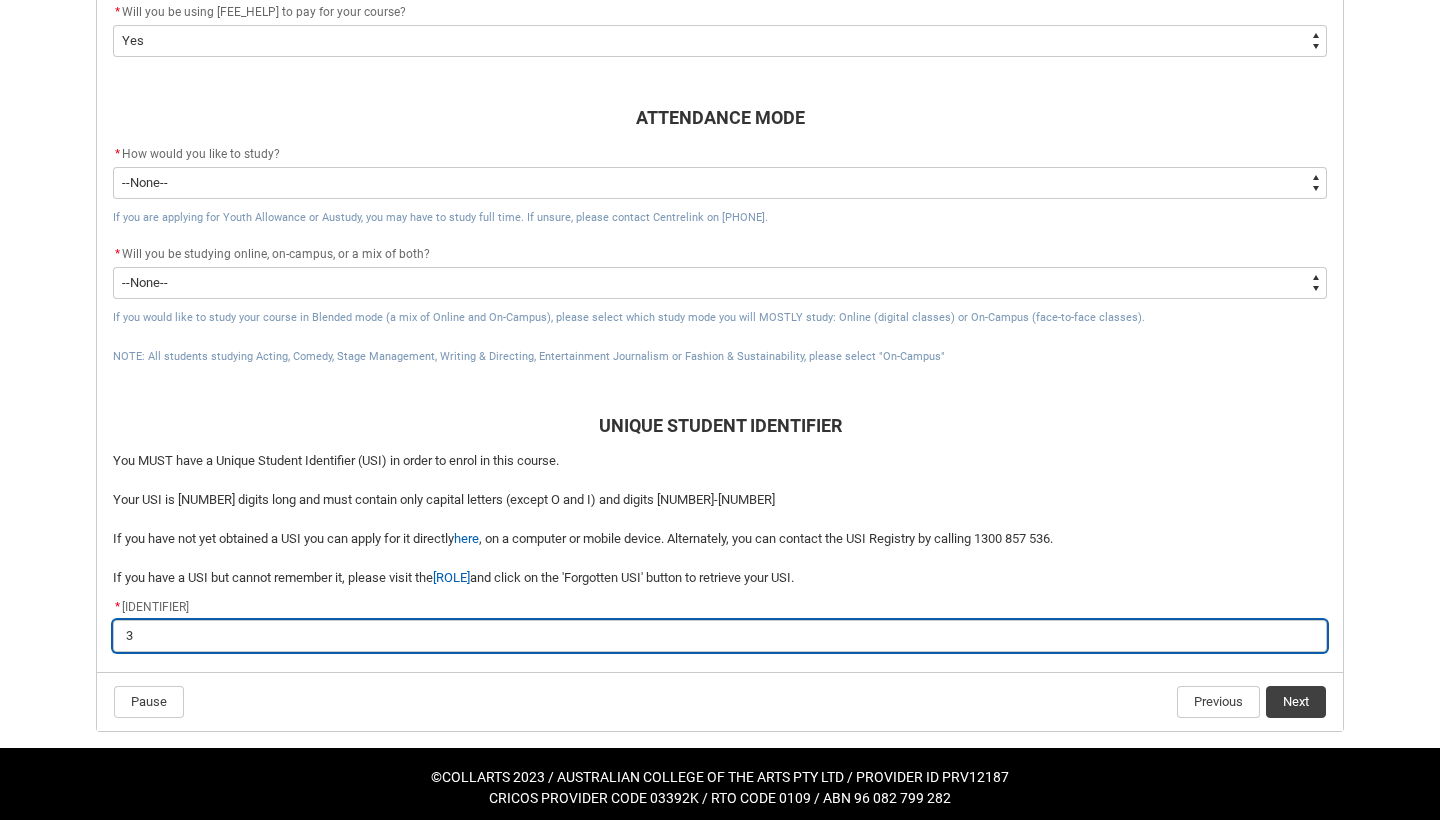 type on "3A" 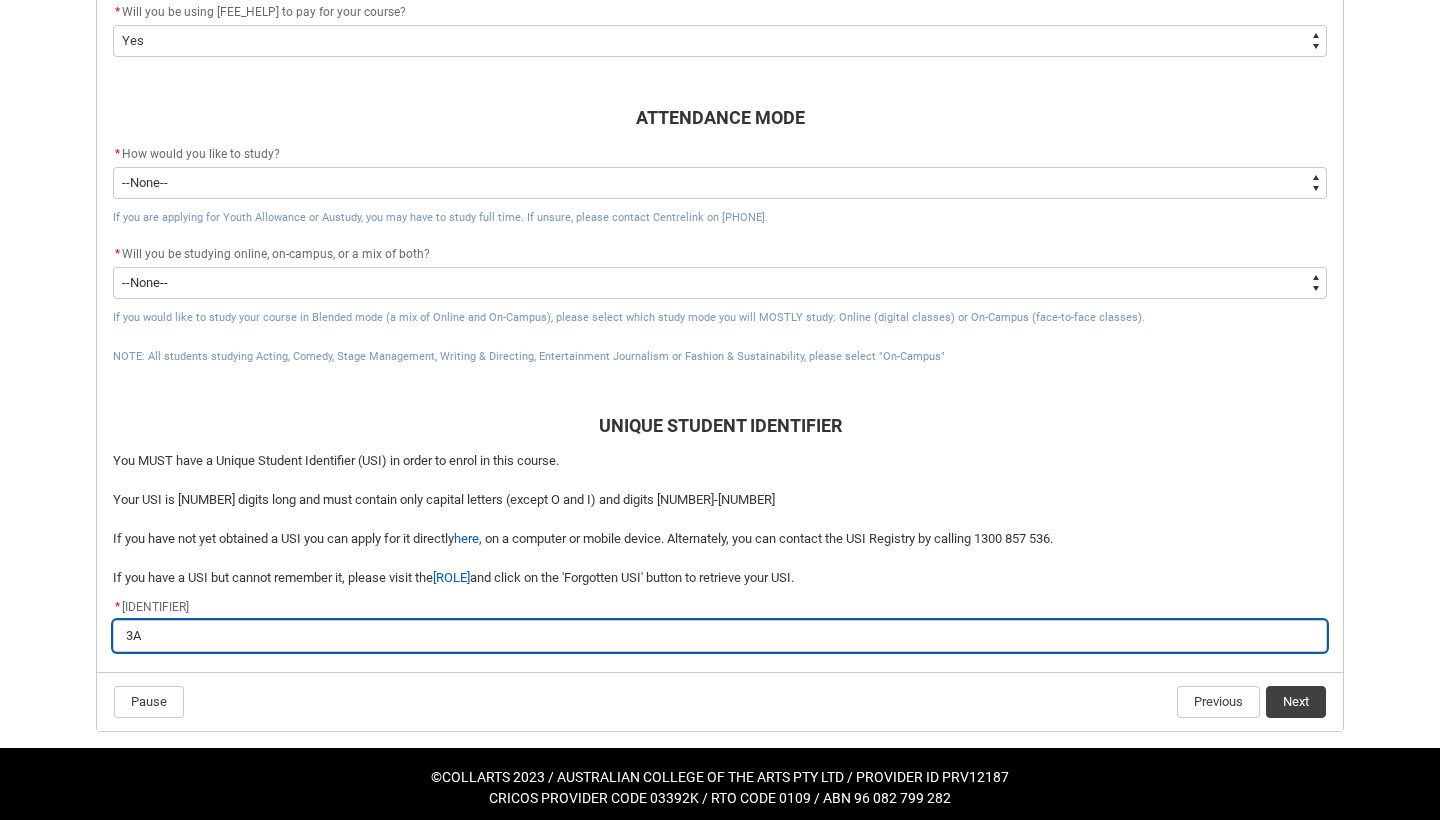 type on "3AD" 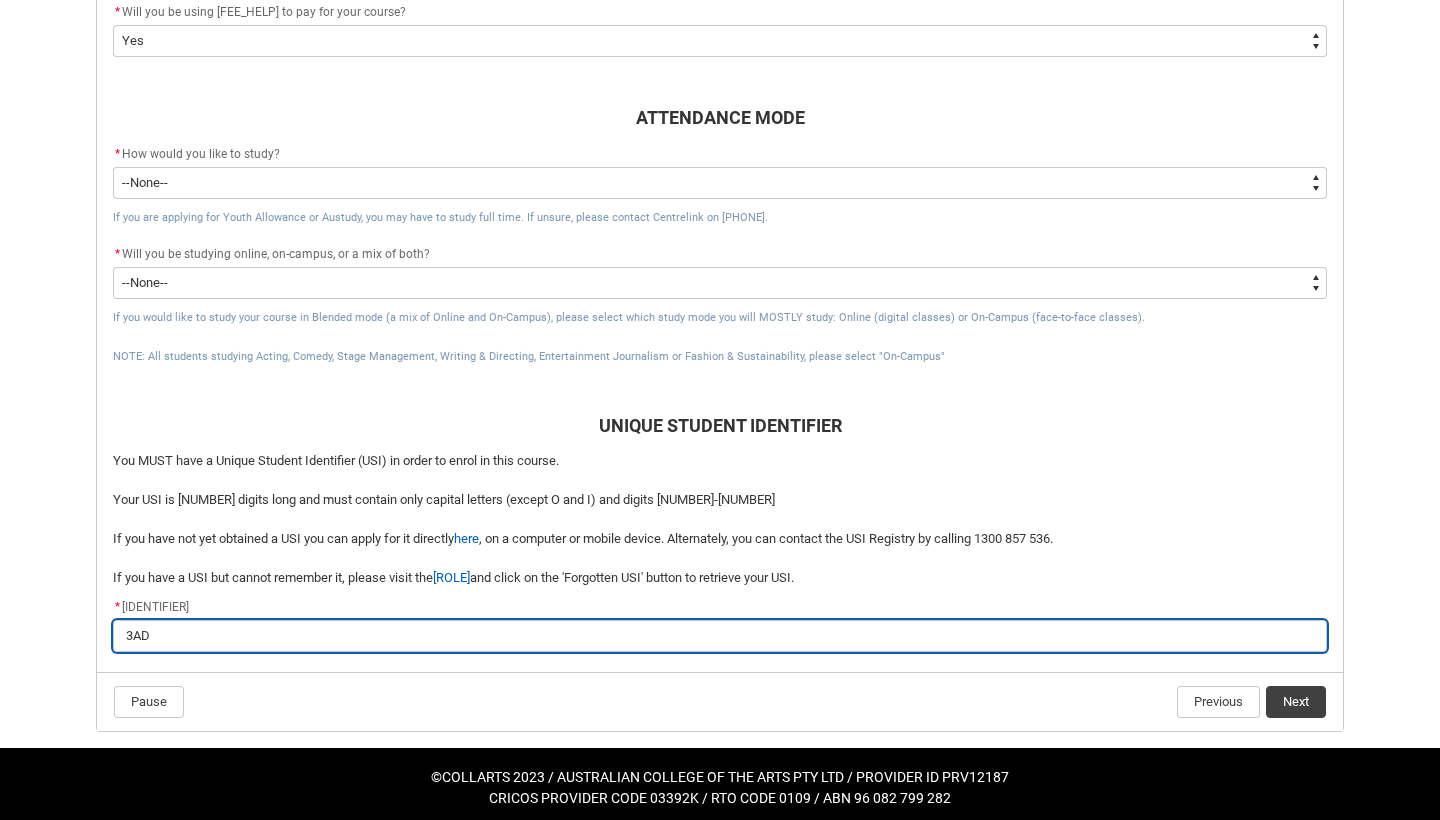 type on "3AD5" 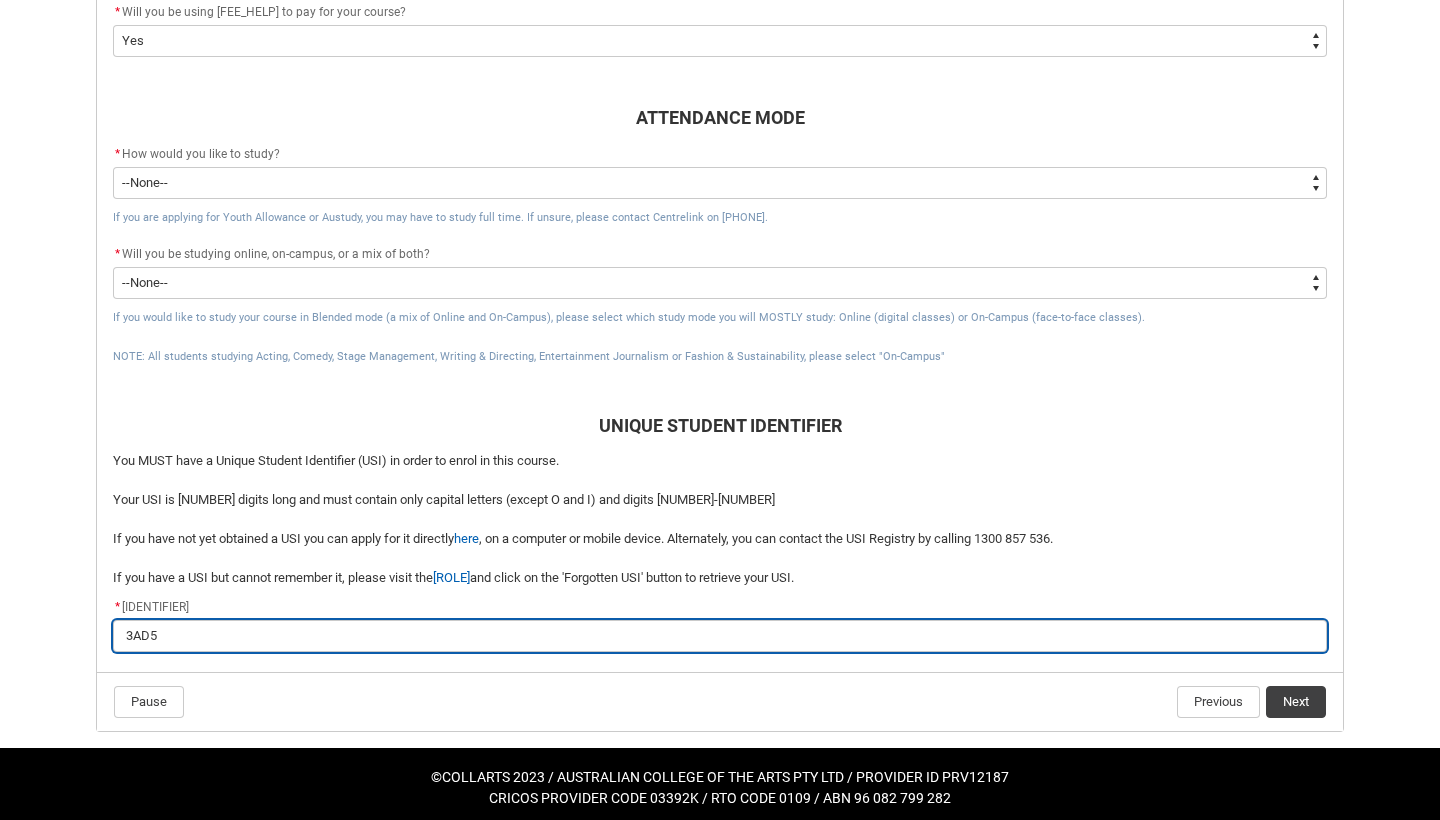 type on "[ID]" 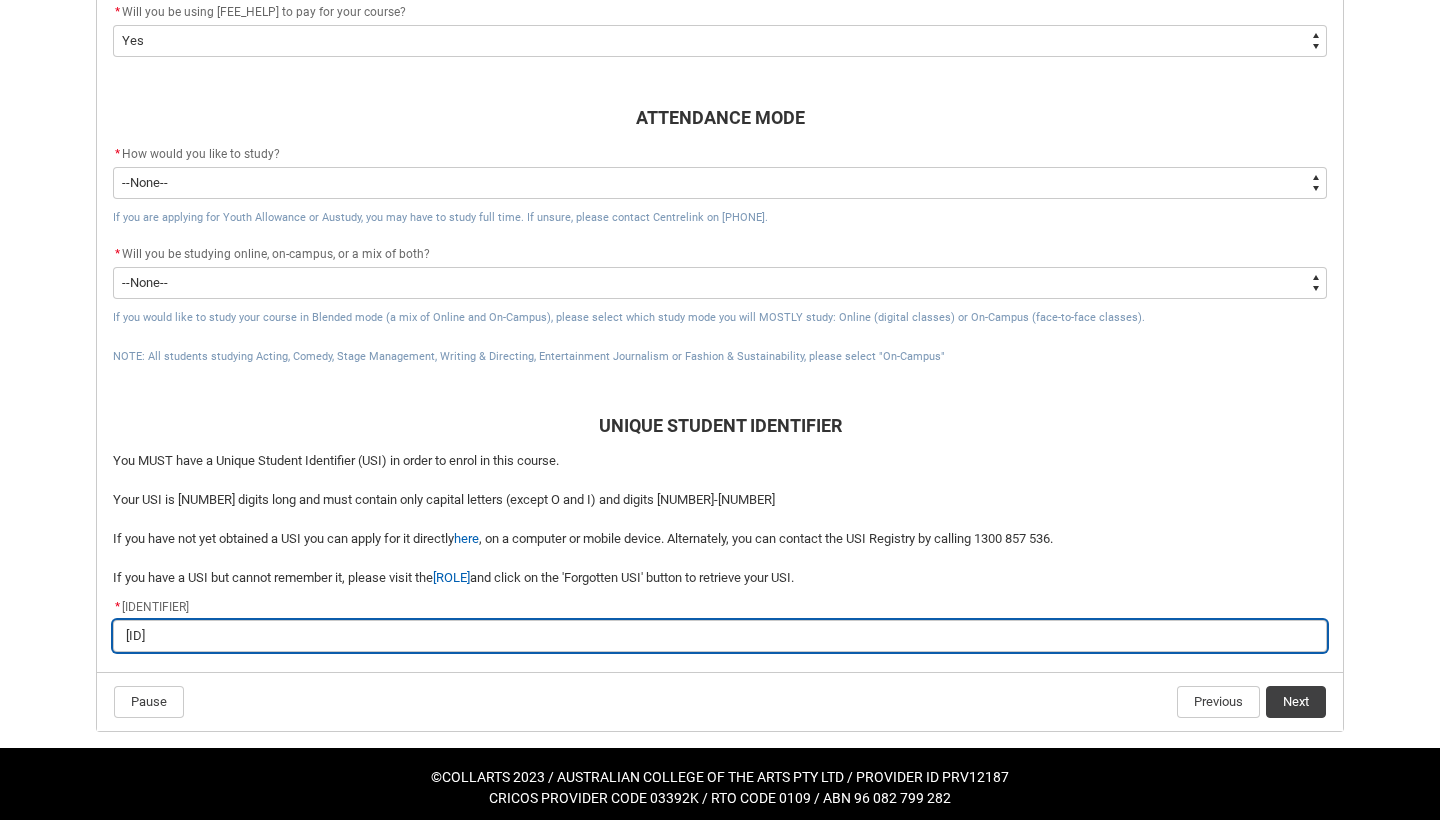 type on "3AD5EF" 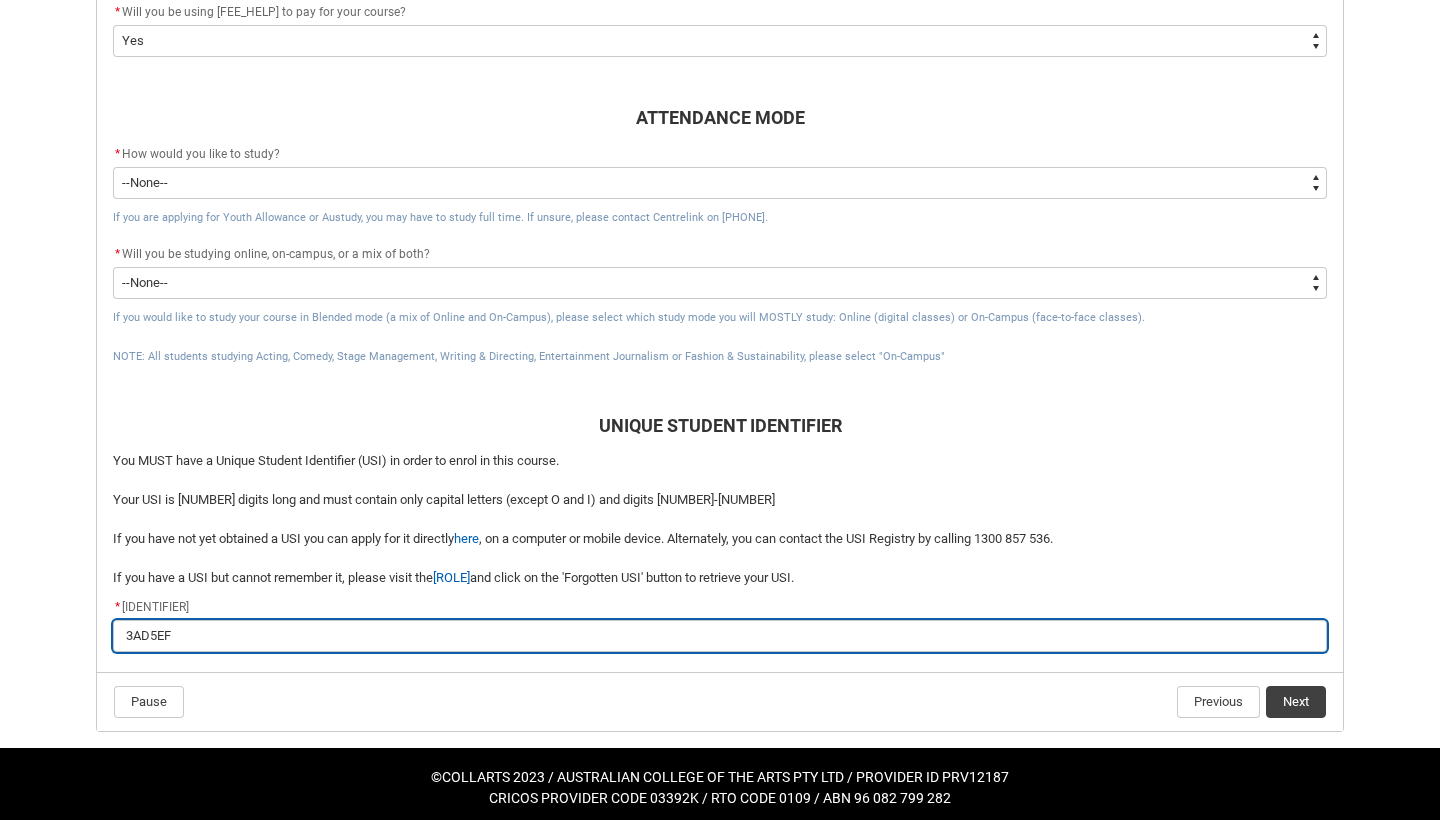 type on "3AD5EFP" 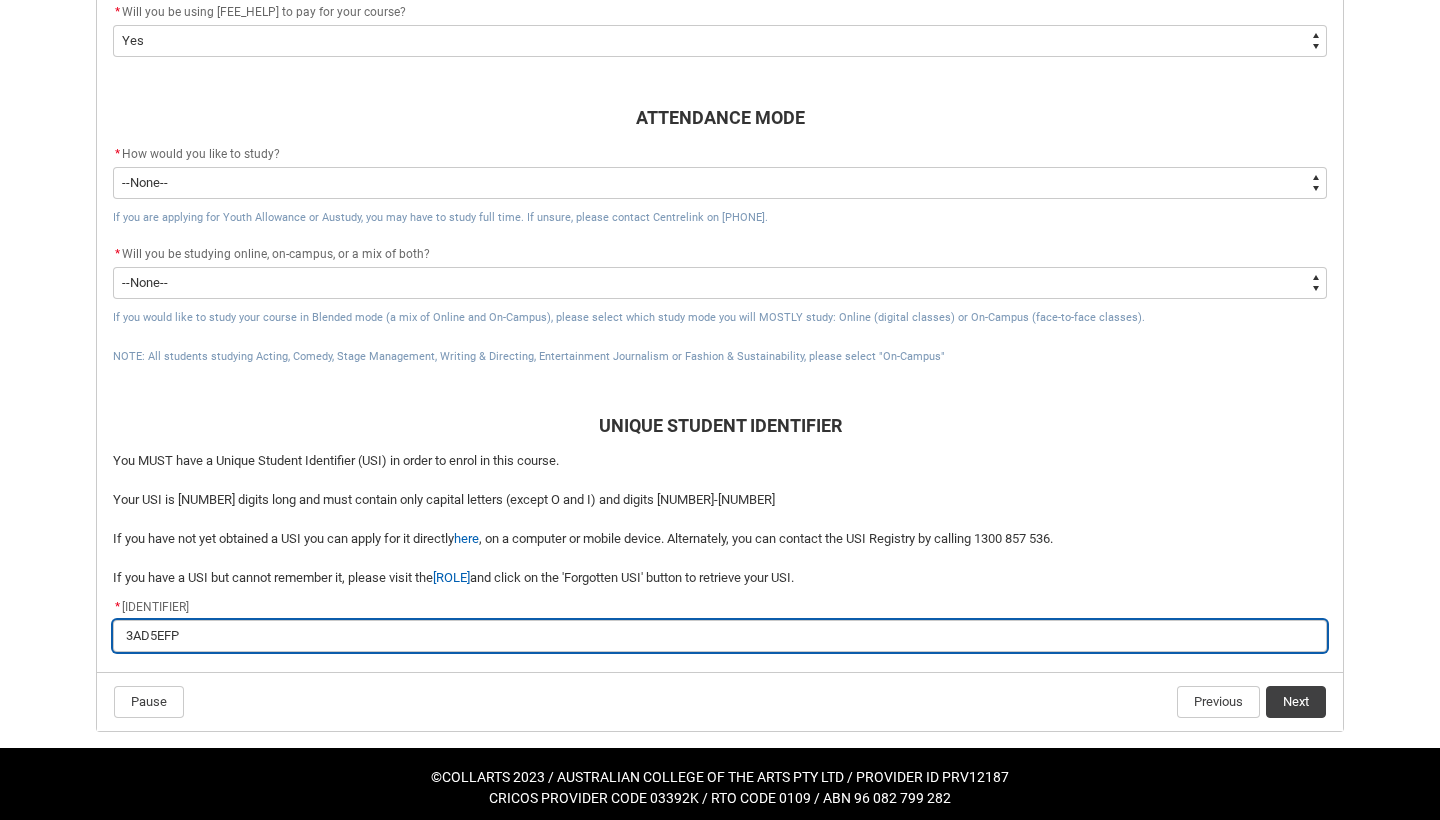 type on "3AD5EFPZ" 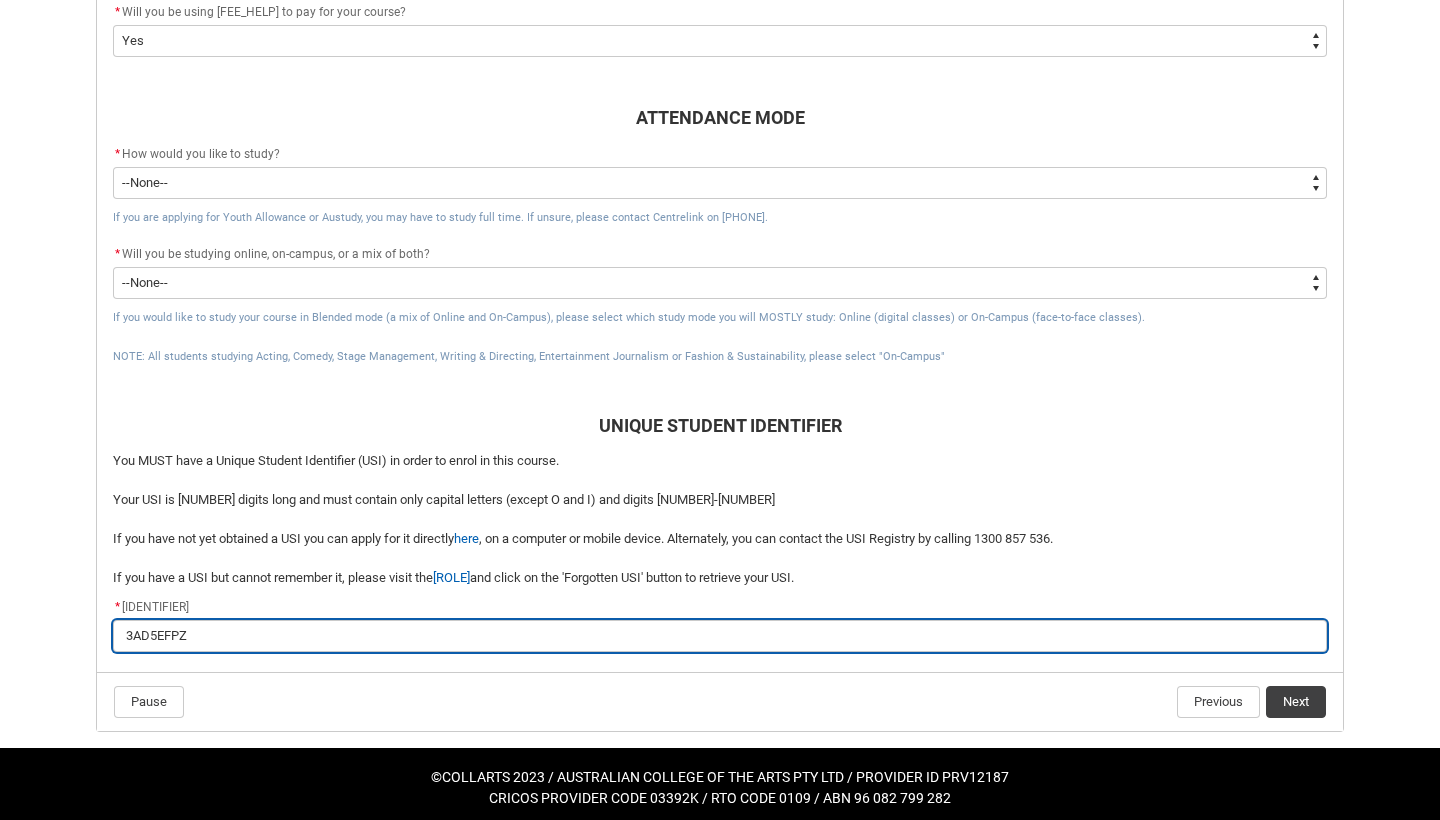 type on "3AD5EFPZV" 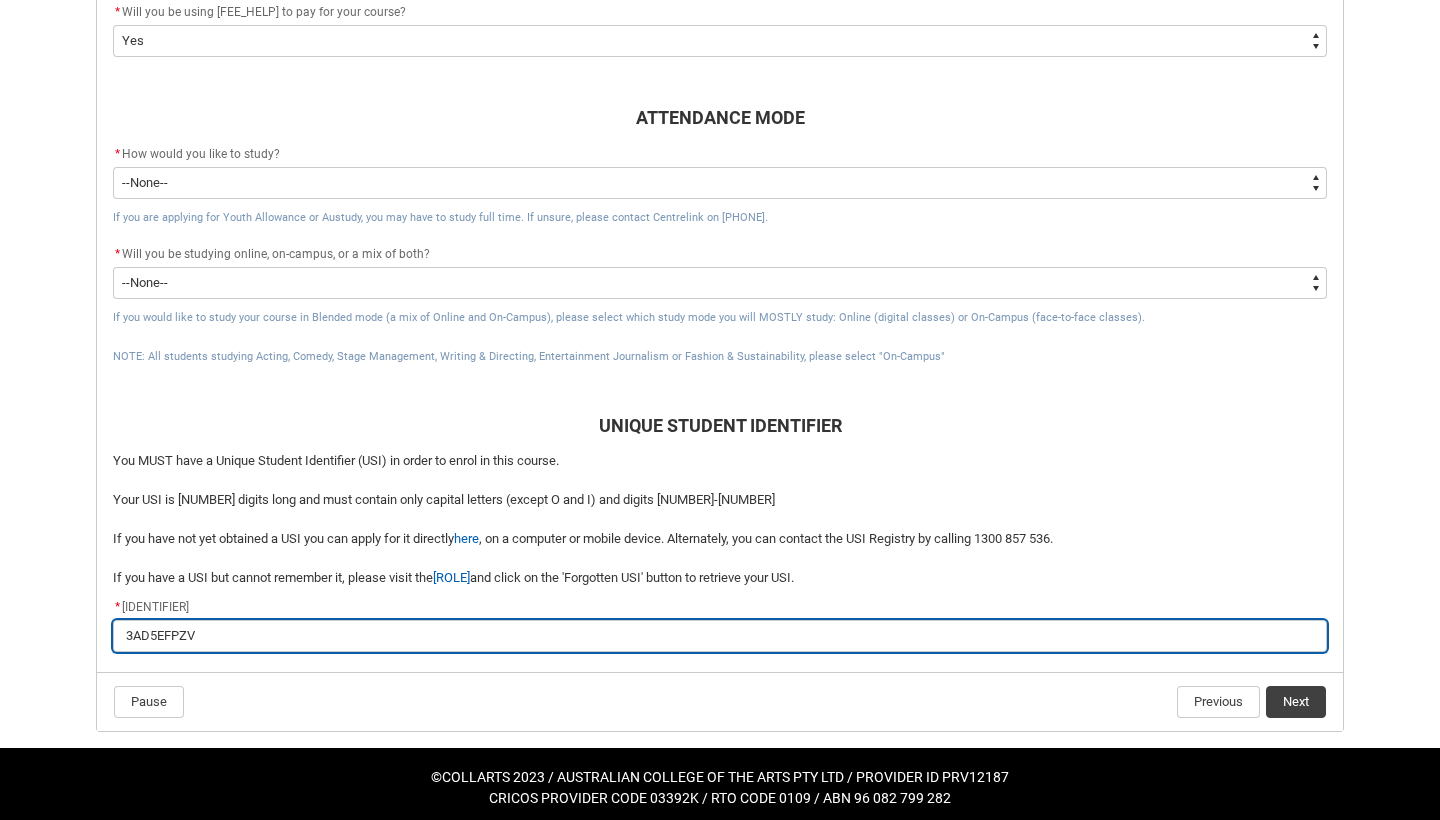 type on "[CODE]" 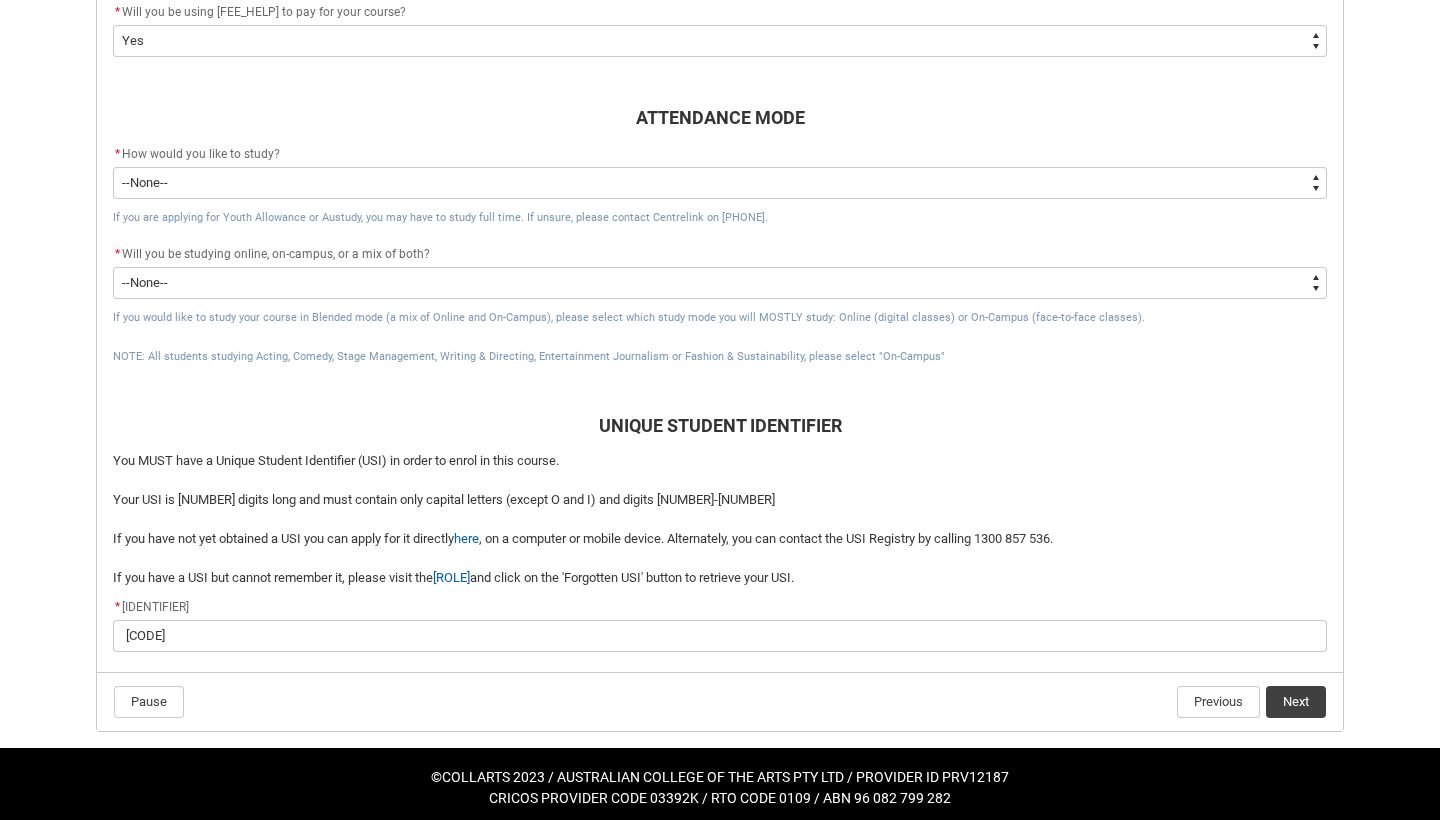 click on "Next" 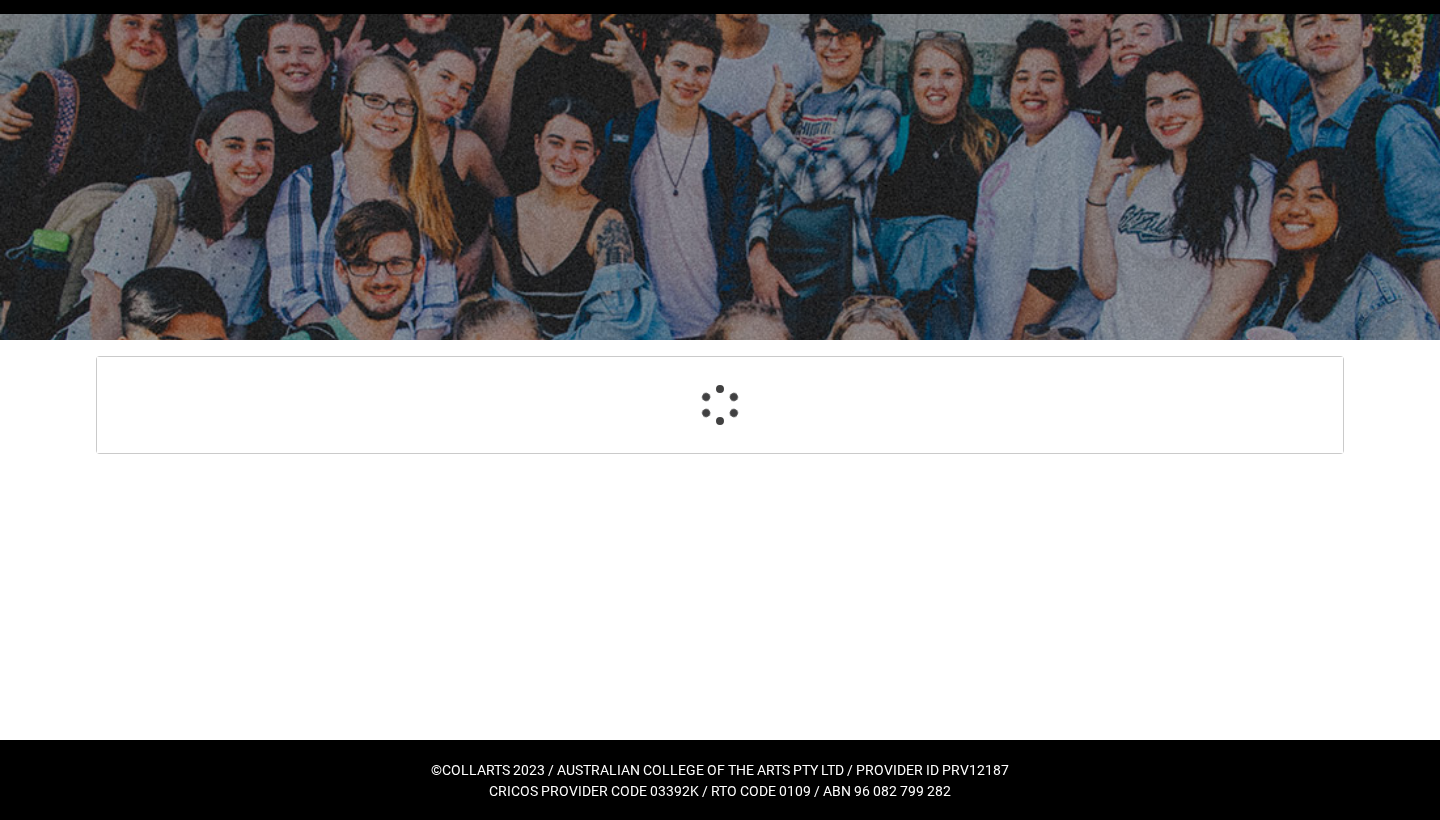select on "CitizenshipStatus_Options.1" 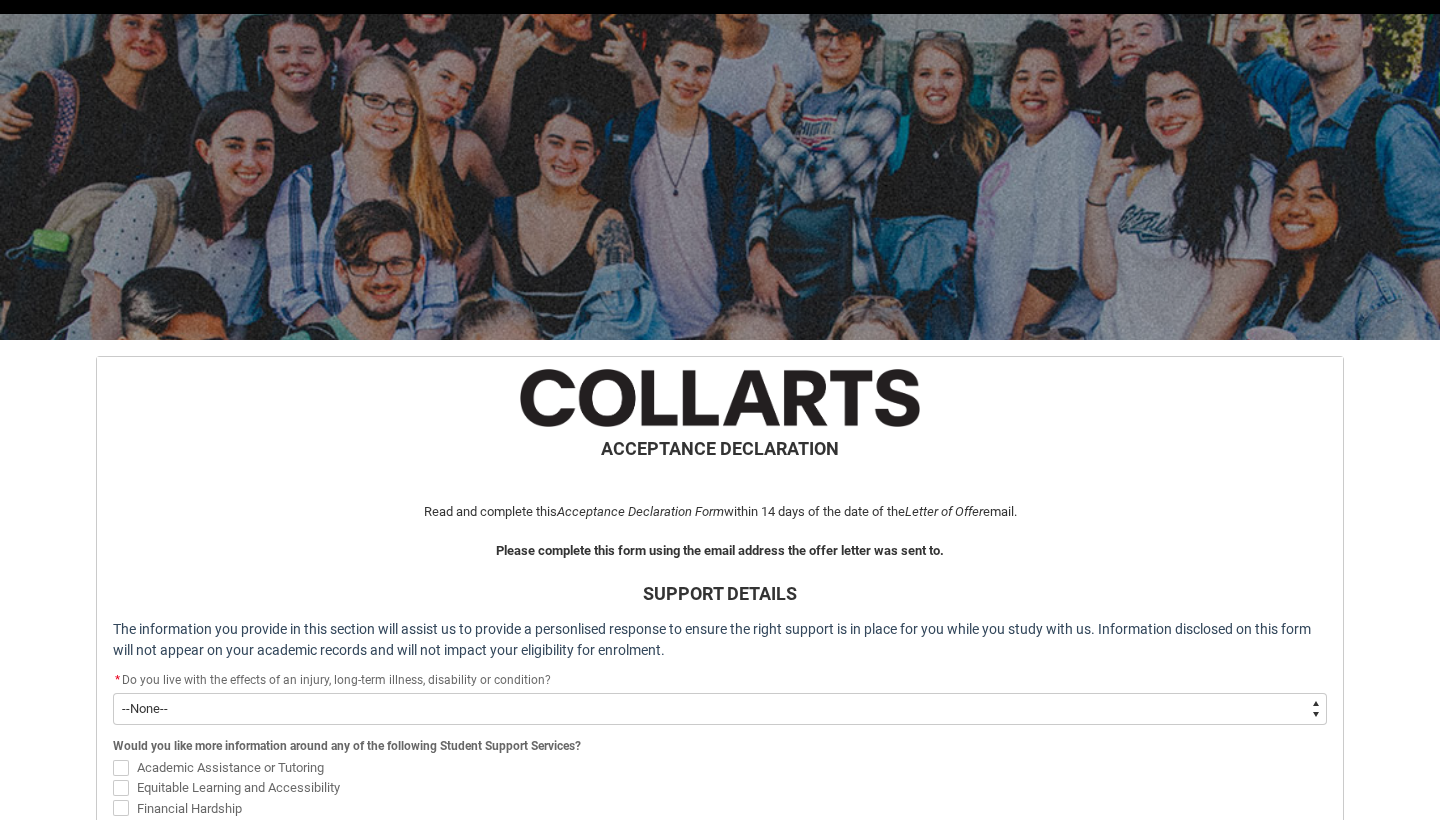 scroll, scrollTop: 213, scrollLeft: 0, axis: vertical 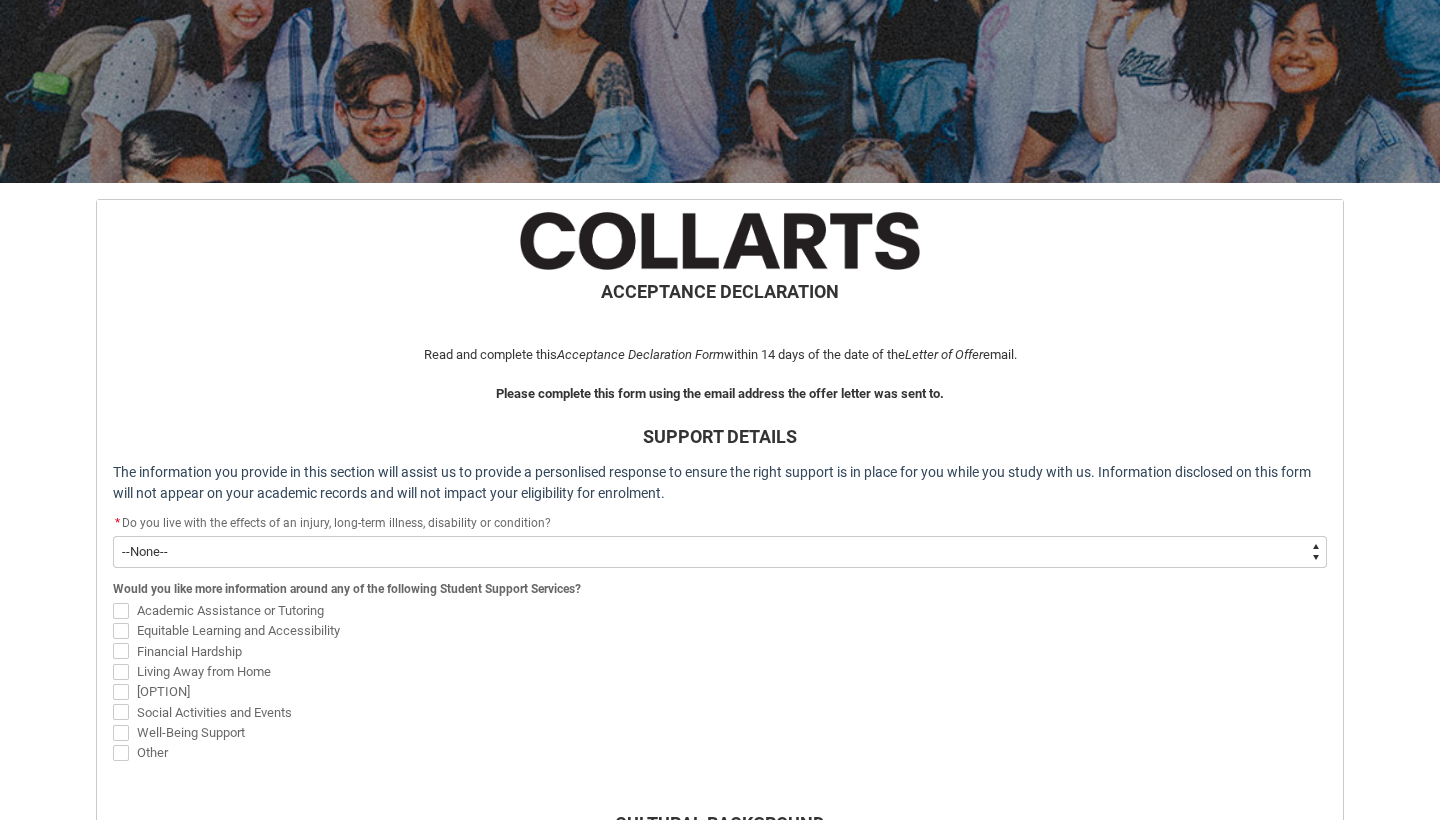 type on "[OPTION]" 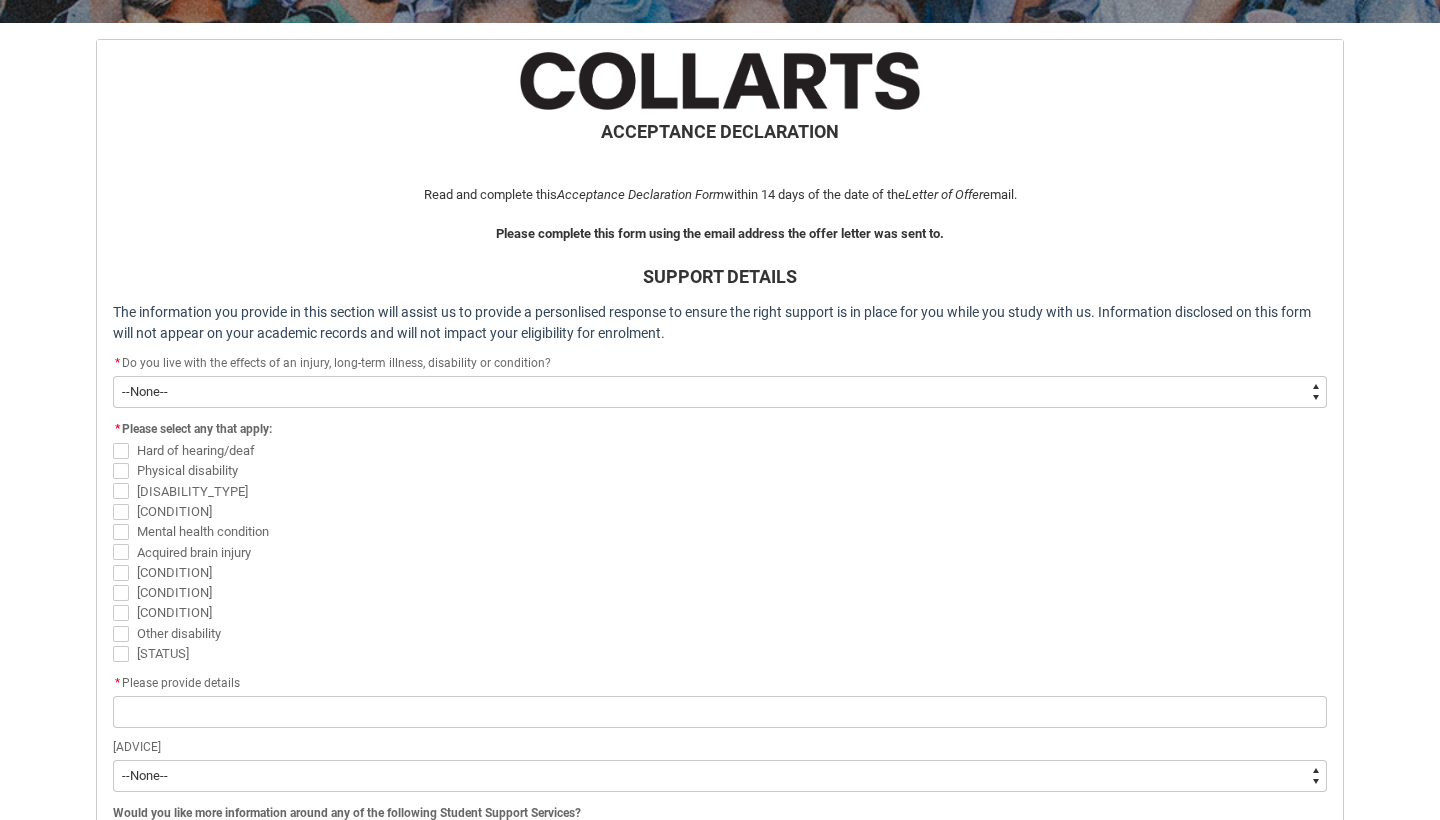 scroll, scrollTop: 379, scrollLeft: 0, axis: vertical 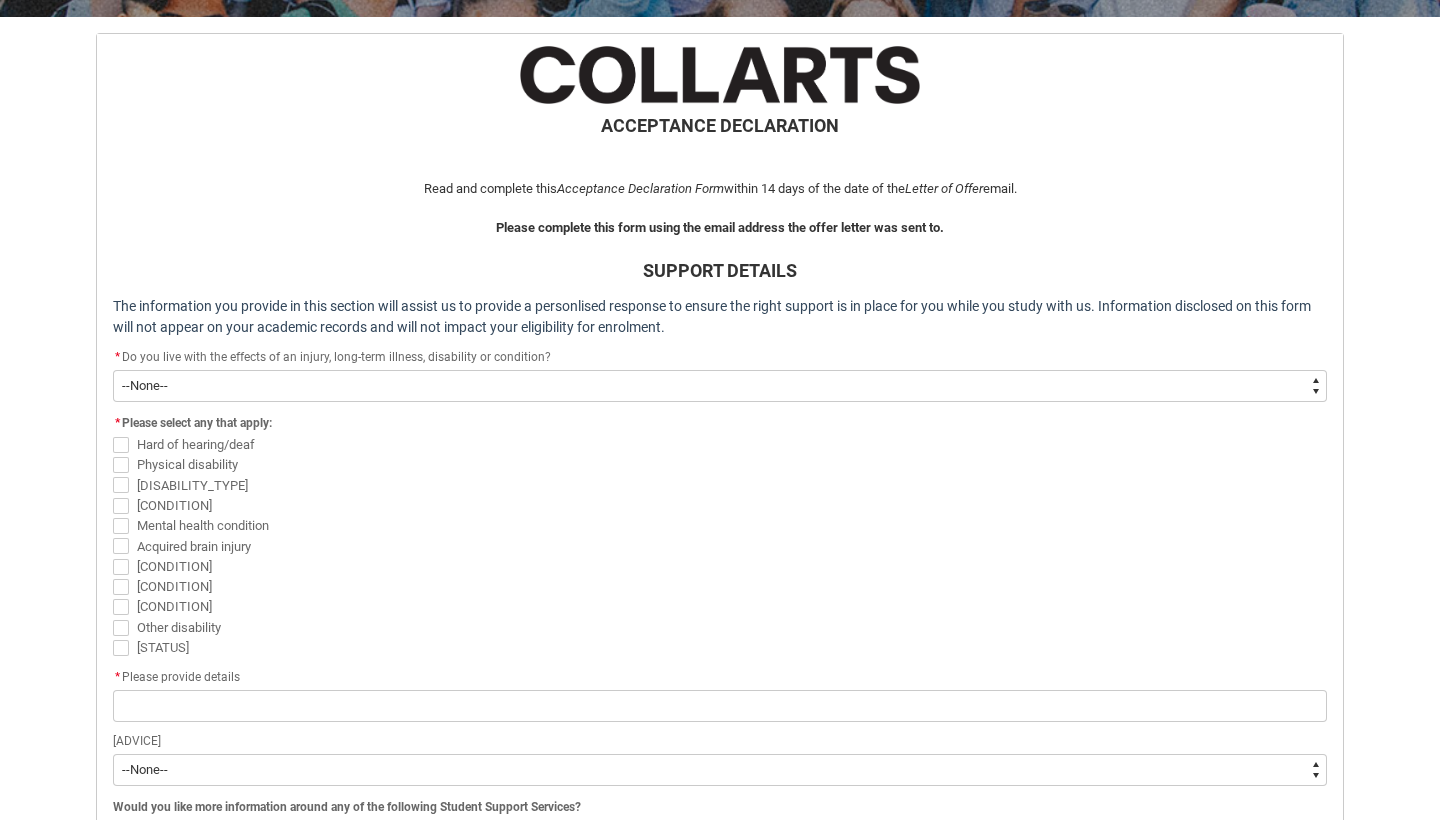 drag, startPoint x: 231, startPoint y: 644, endPoint x: 112, endPoint y: 349, distance: 318.09747 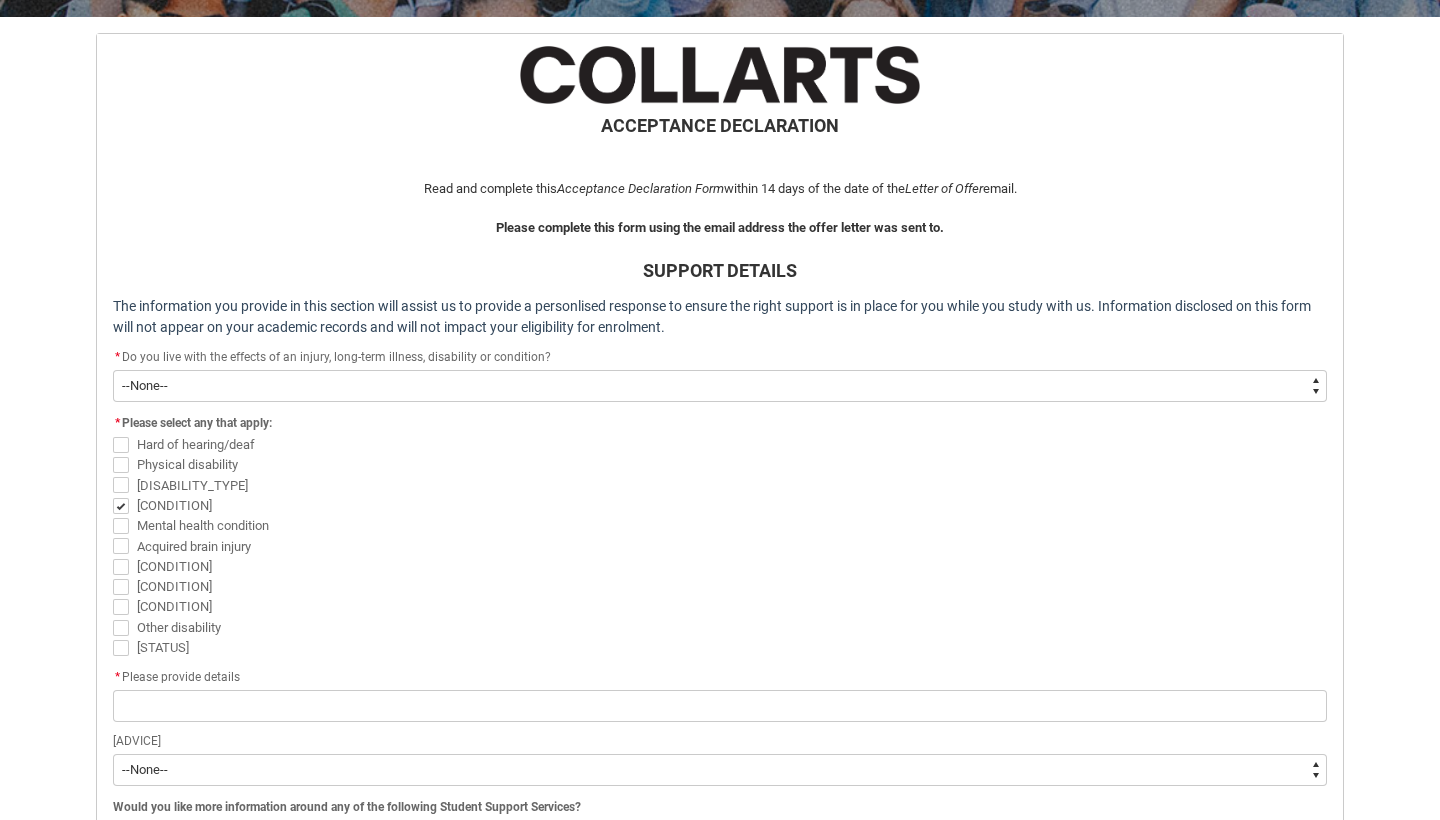 click at bounding box center (121, 607) 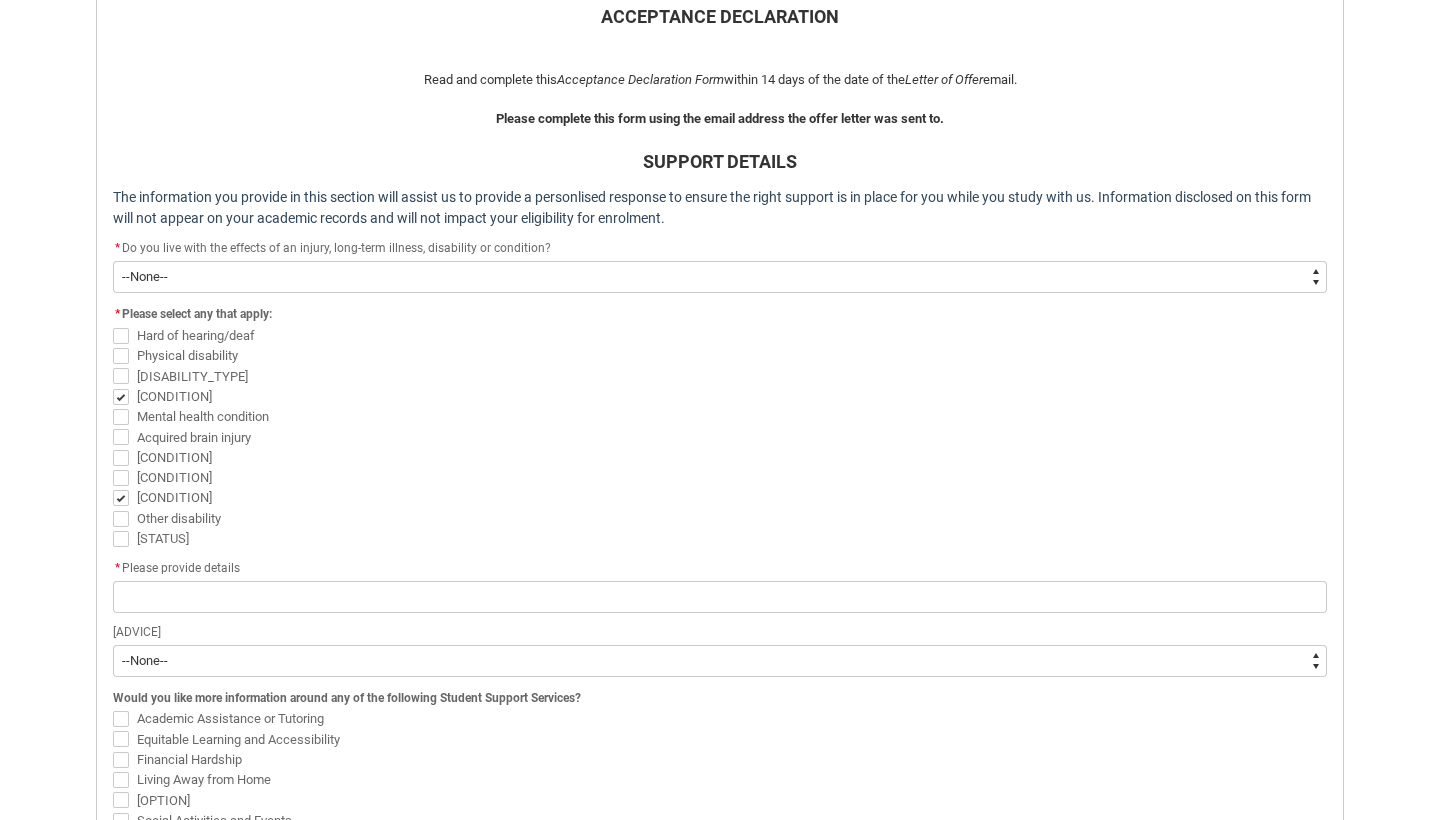 scroll, scrollTop: 525, scrollLeft: 0, axis: vertical 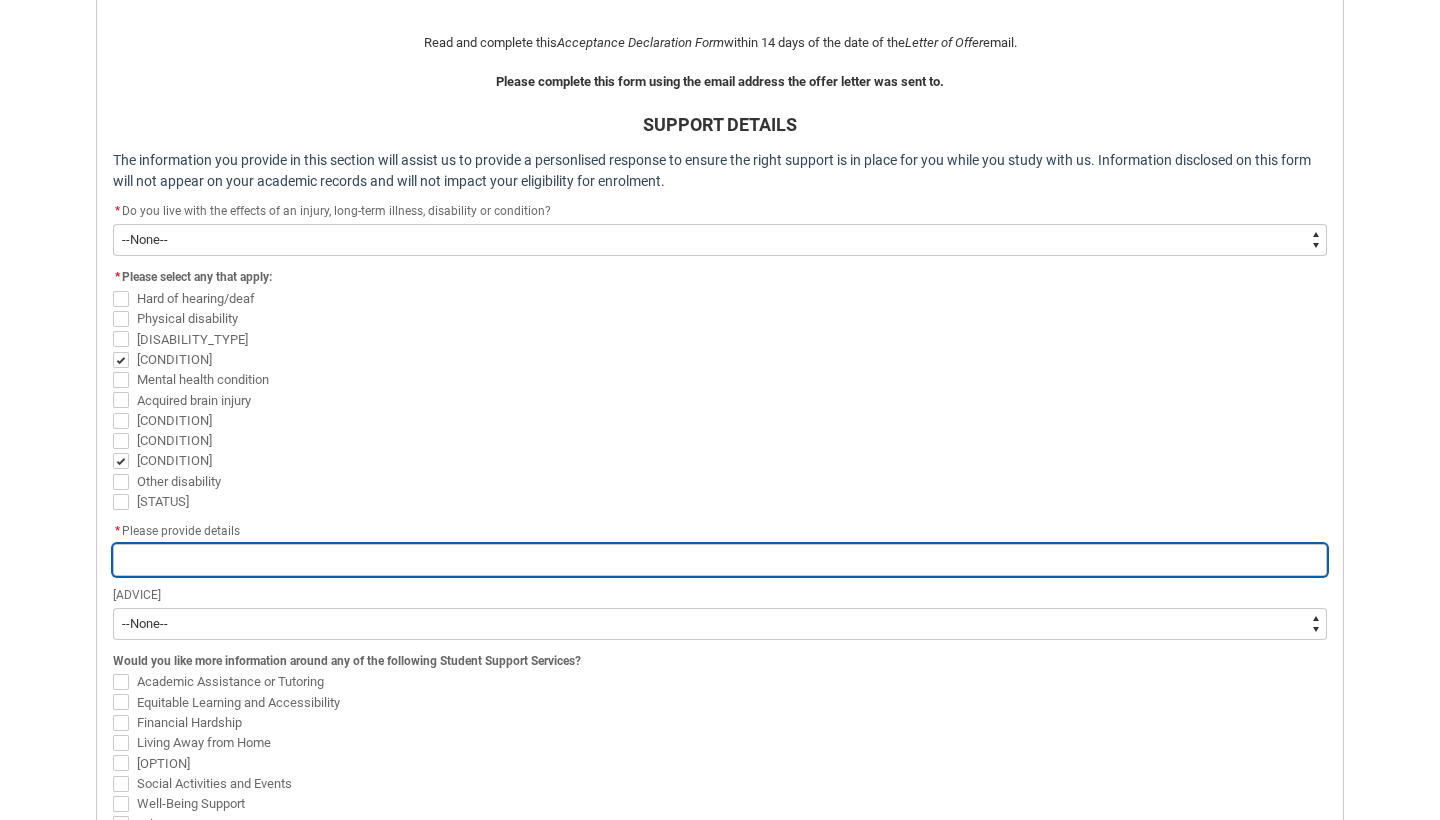 click at bounding box center [720, 560] 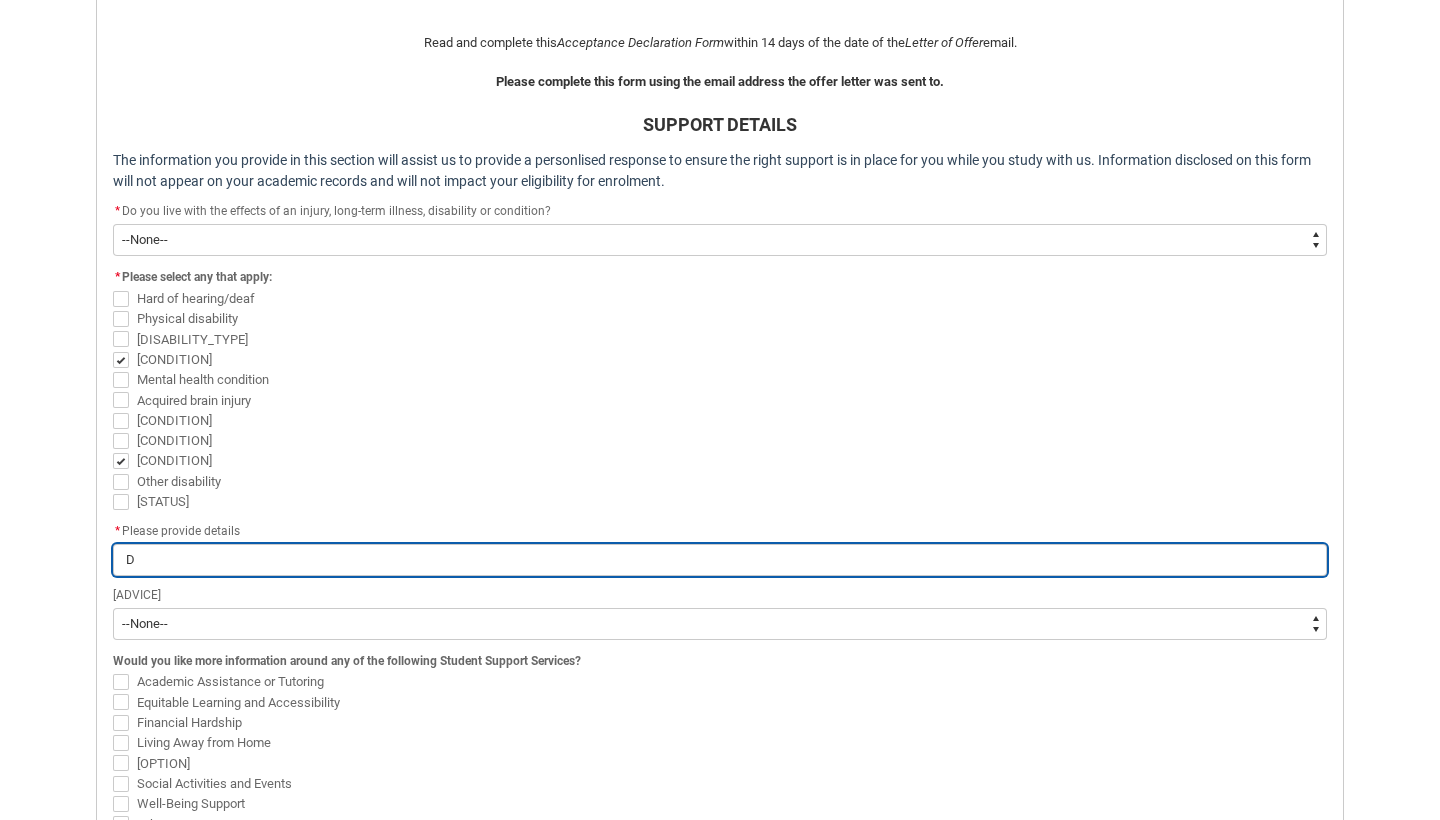 type on "[FIRST_NAME]" 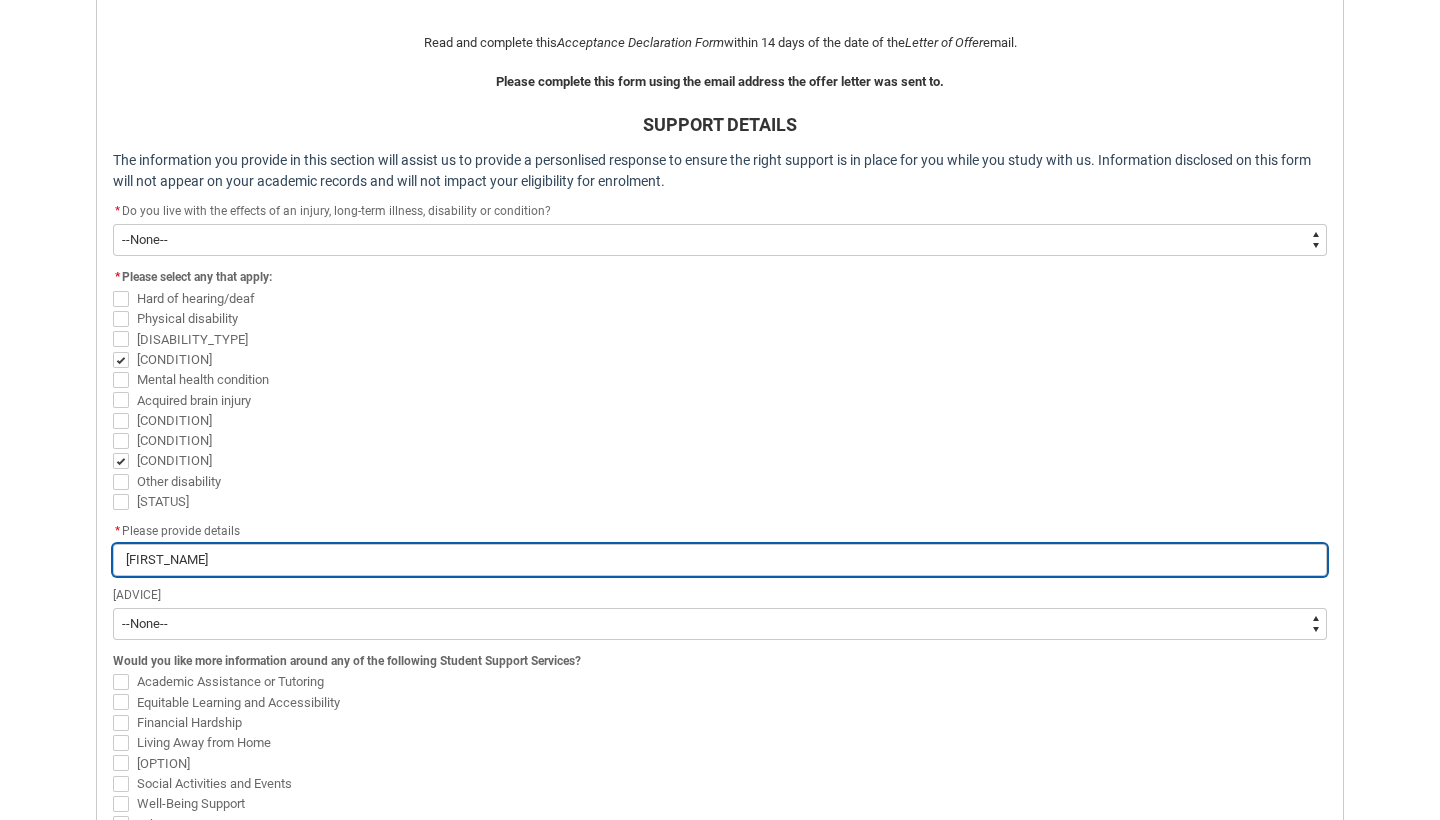 type on "[LAST]" 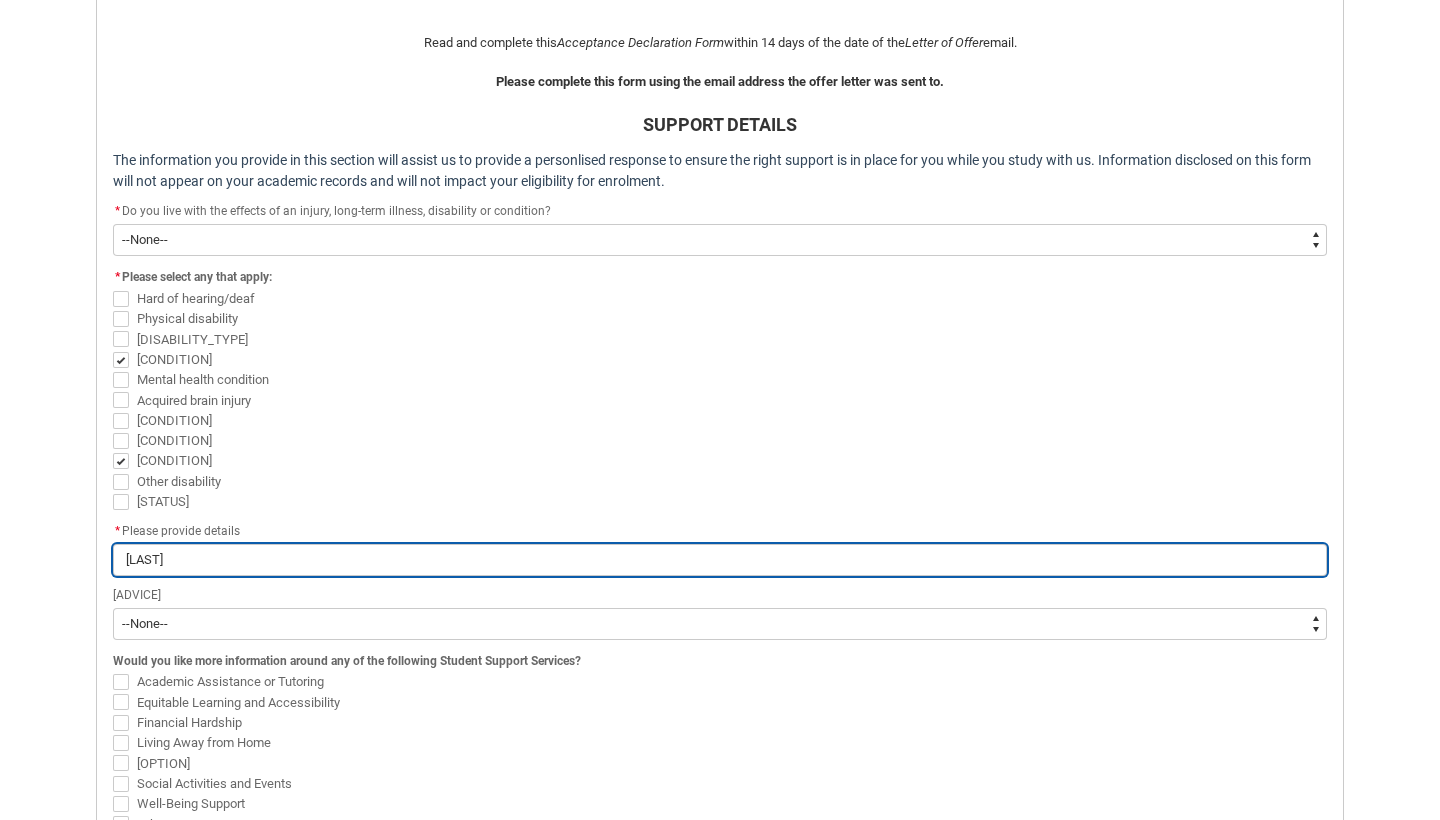 type on "Diag" 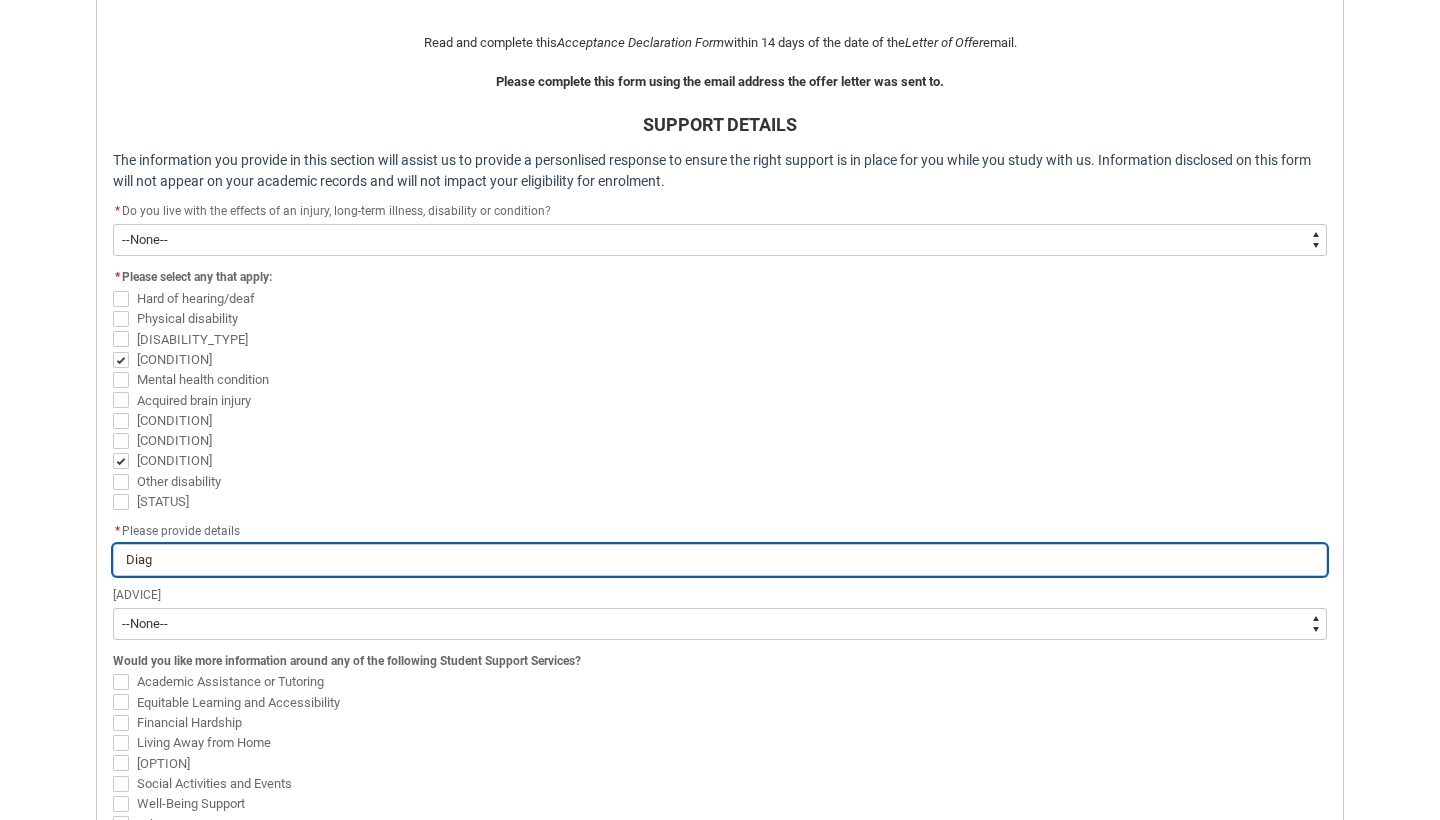 type on "Diagn" 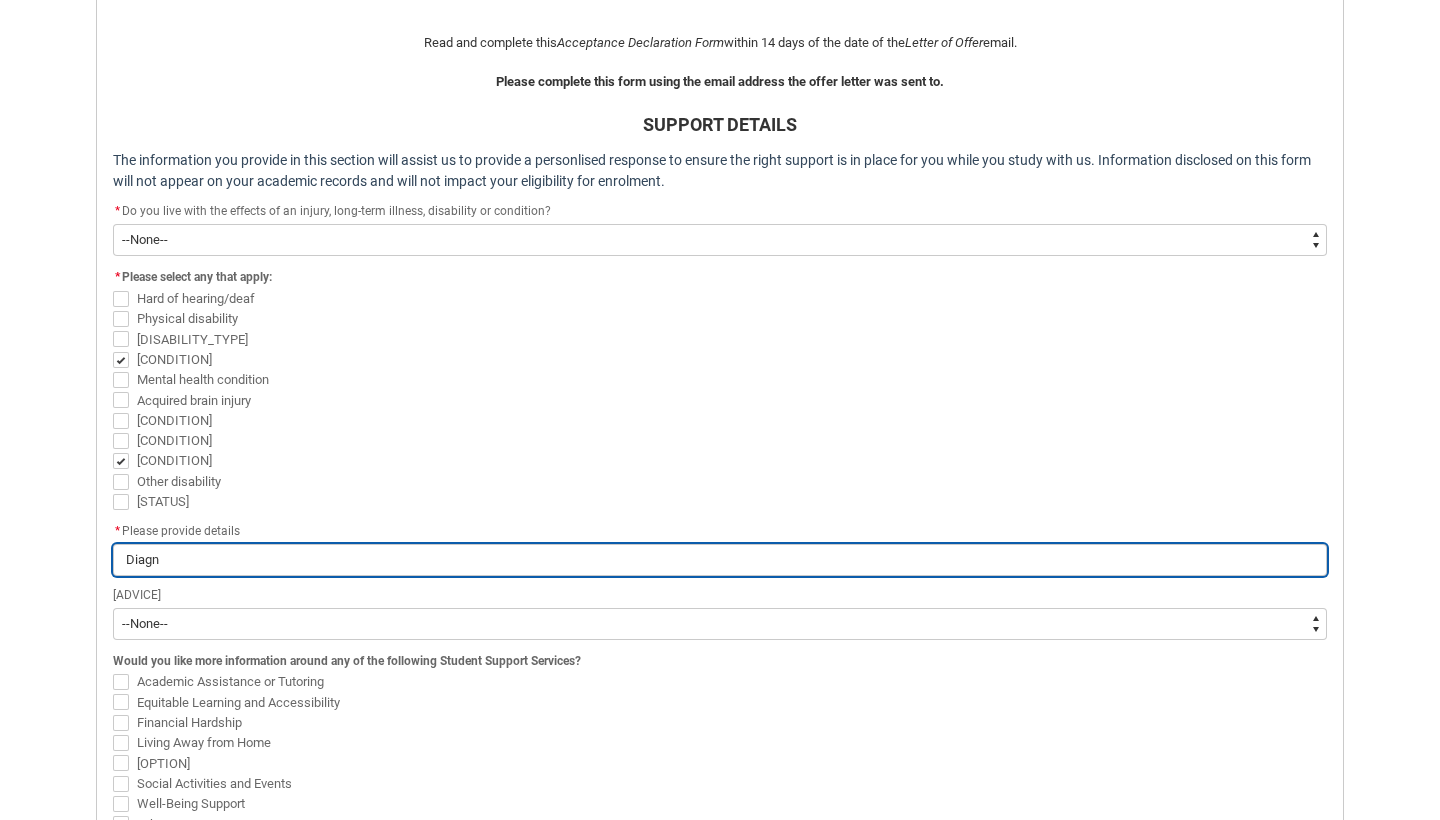type on "Diagno" 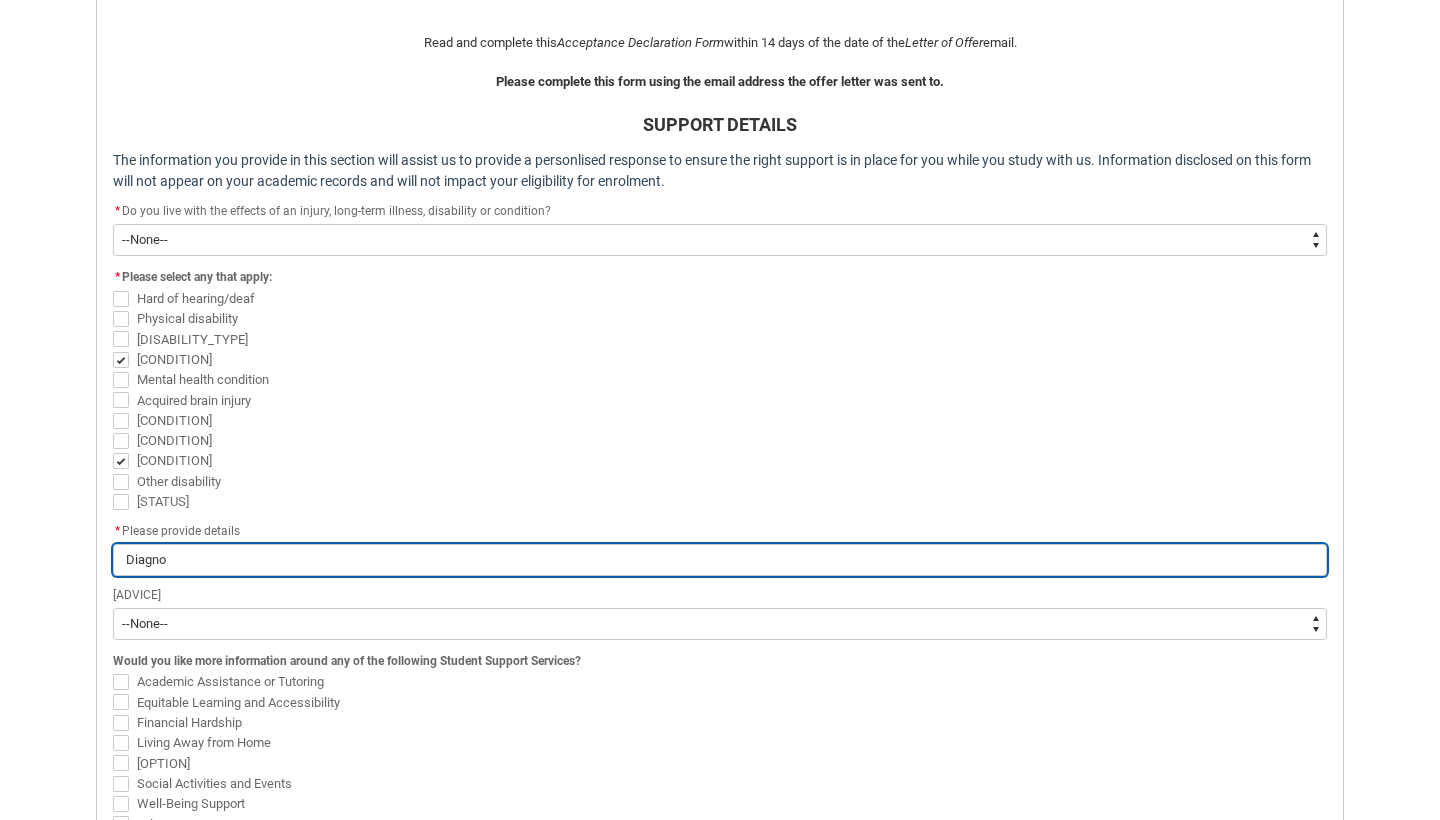 type on "[CONDITION]" 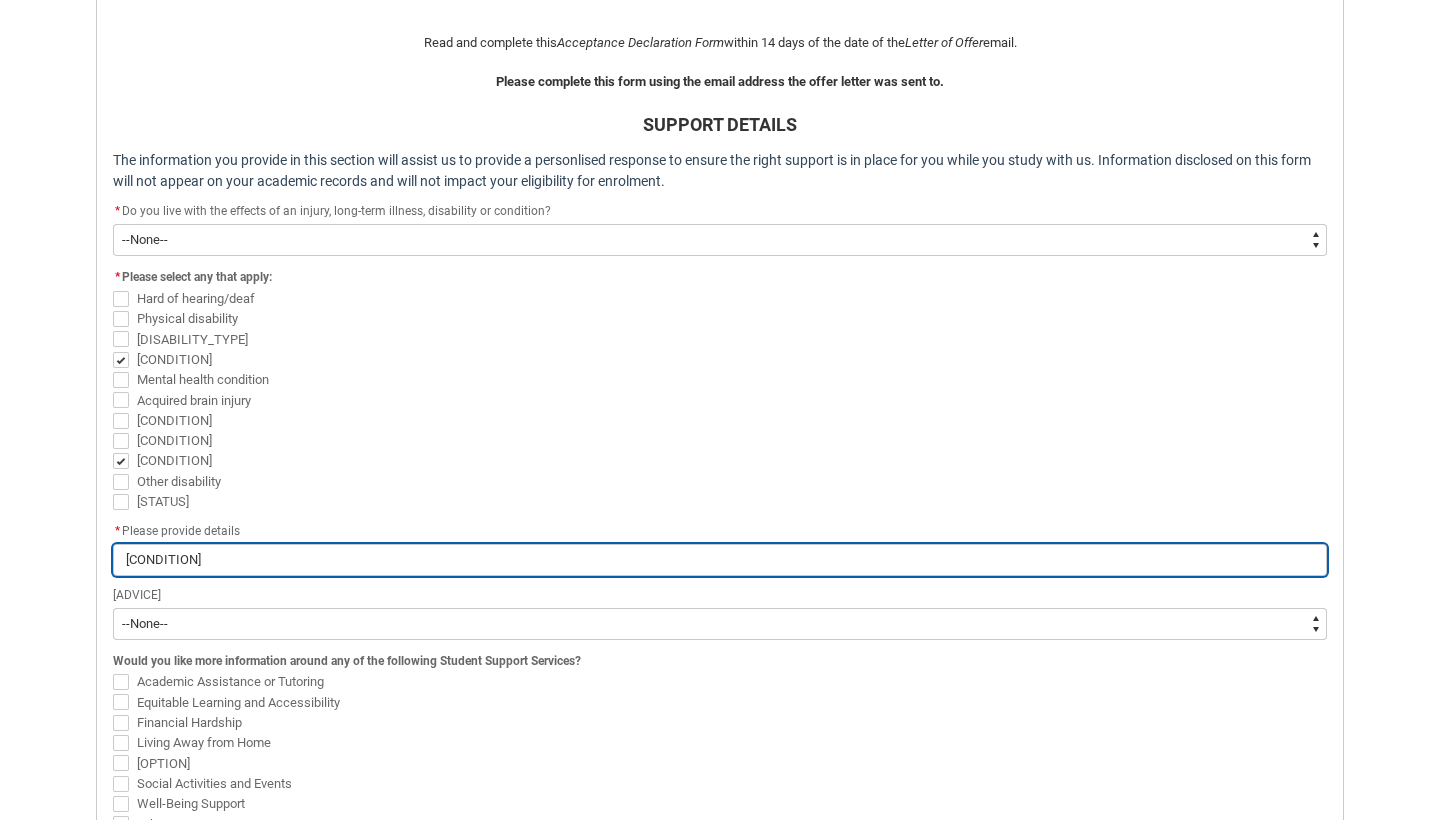 type on "Diagnose" 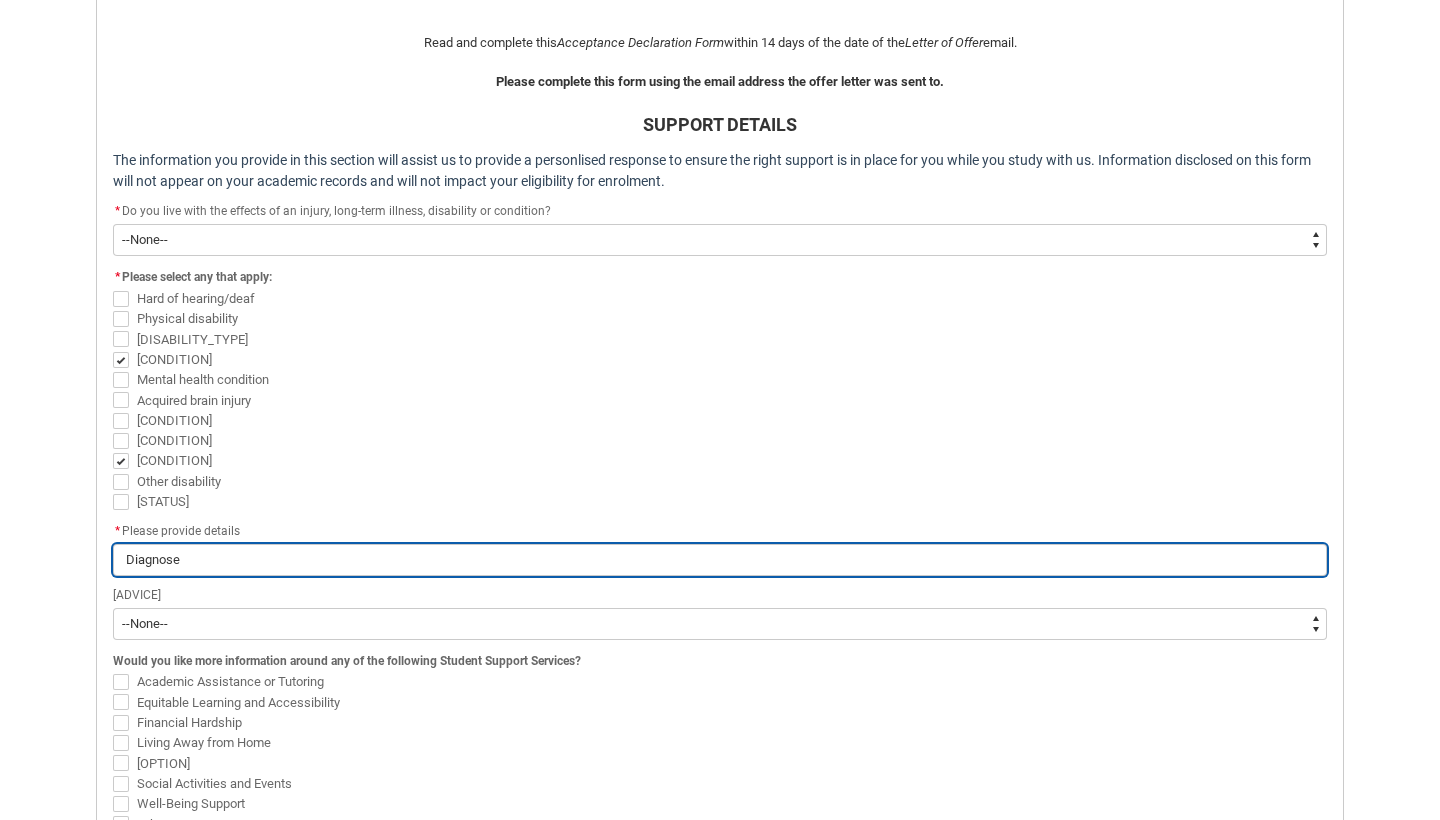 type on "[CONDITION]" 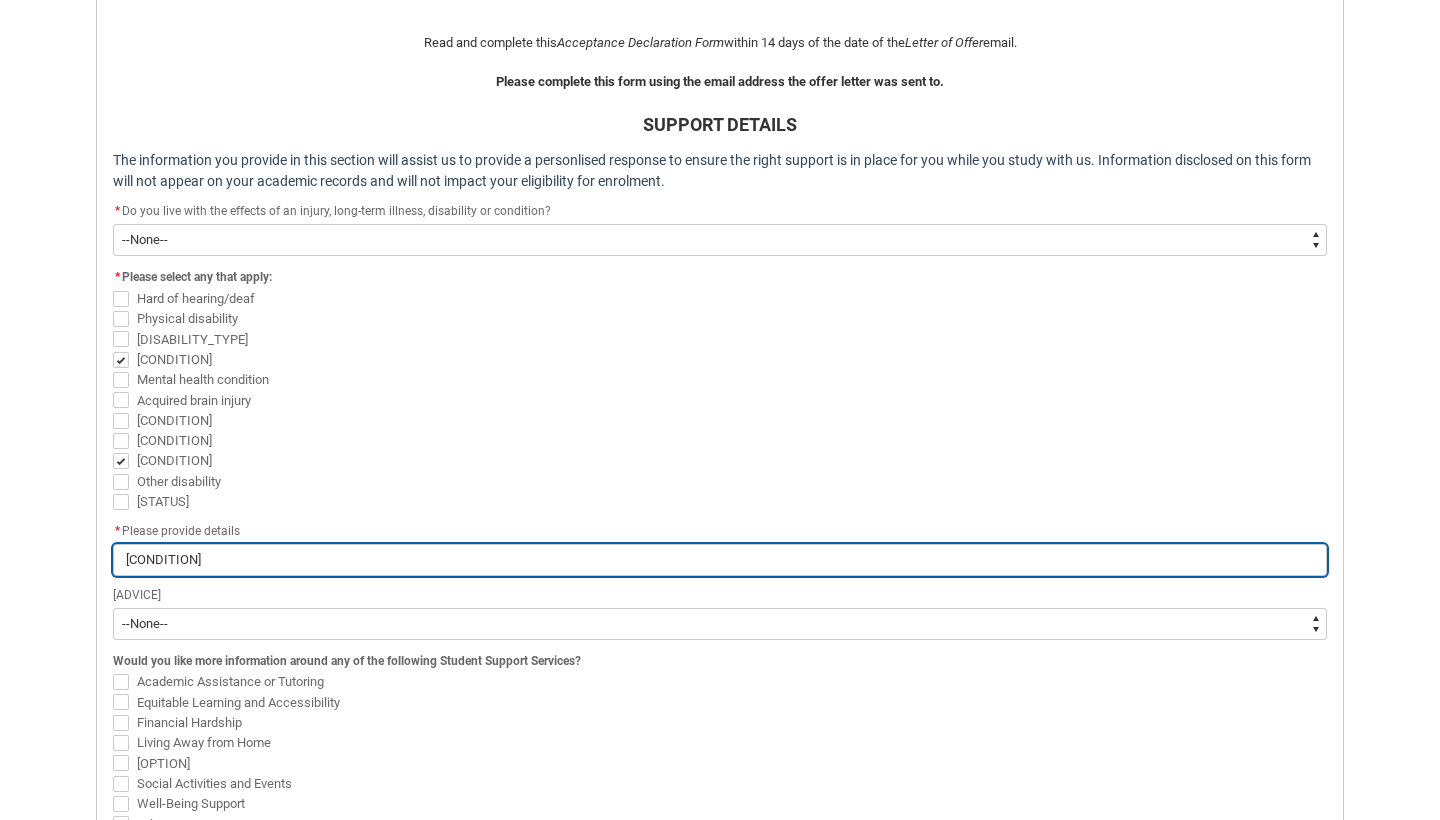 type on "[CONDITION]" 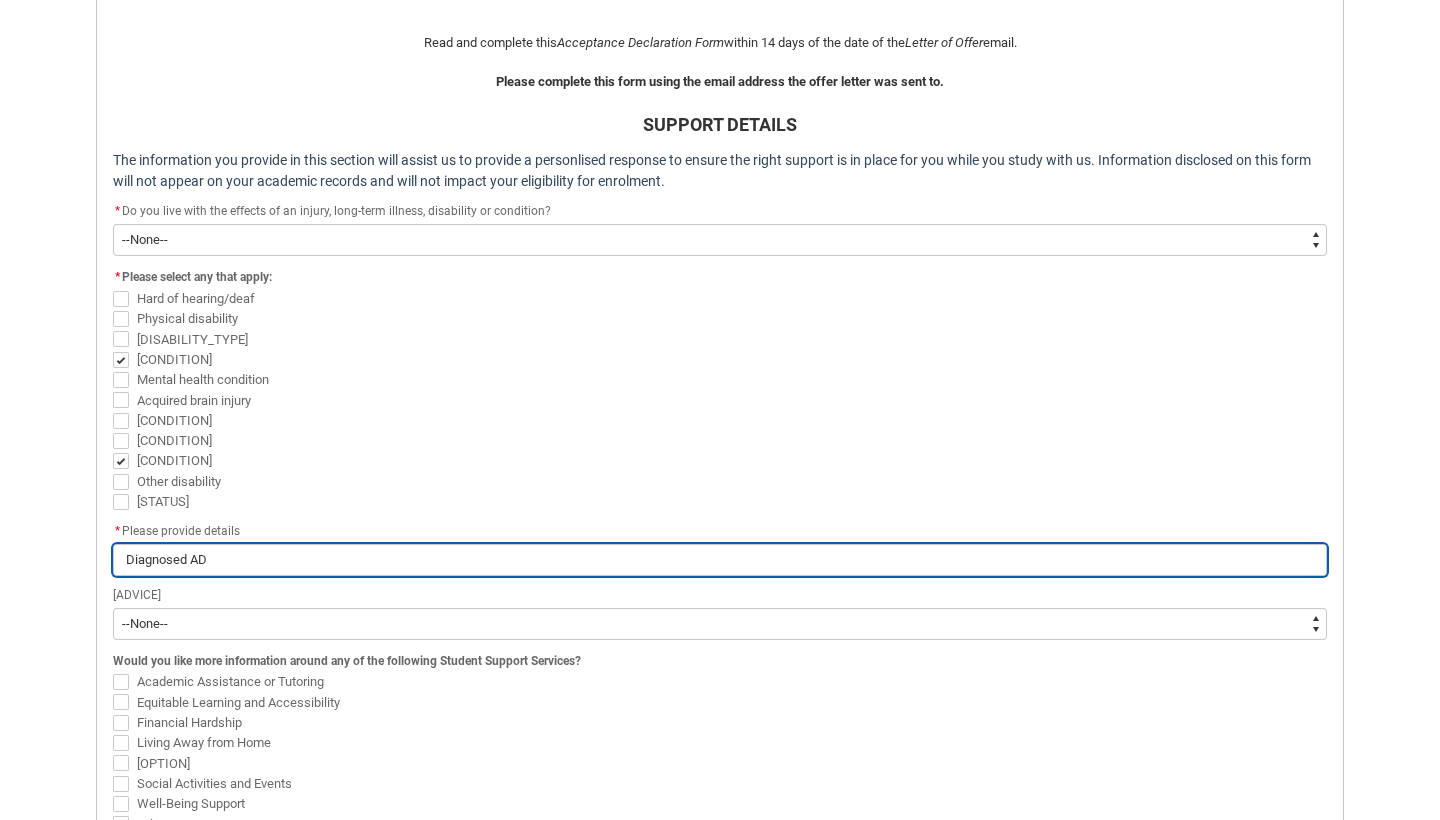 type on "Diagnosed ADH" 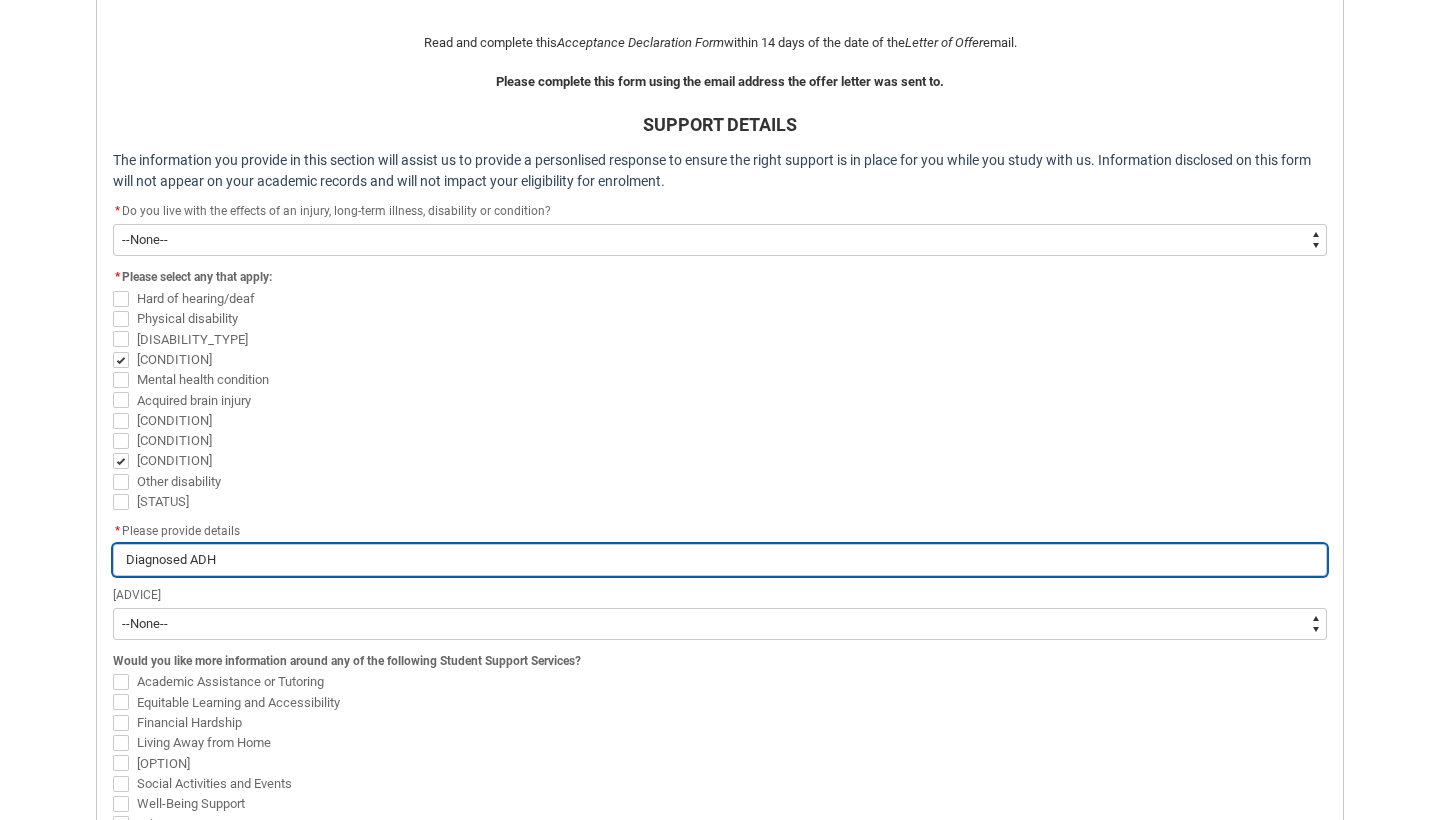 type on "Diagnosed ADHD" 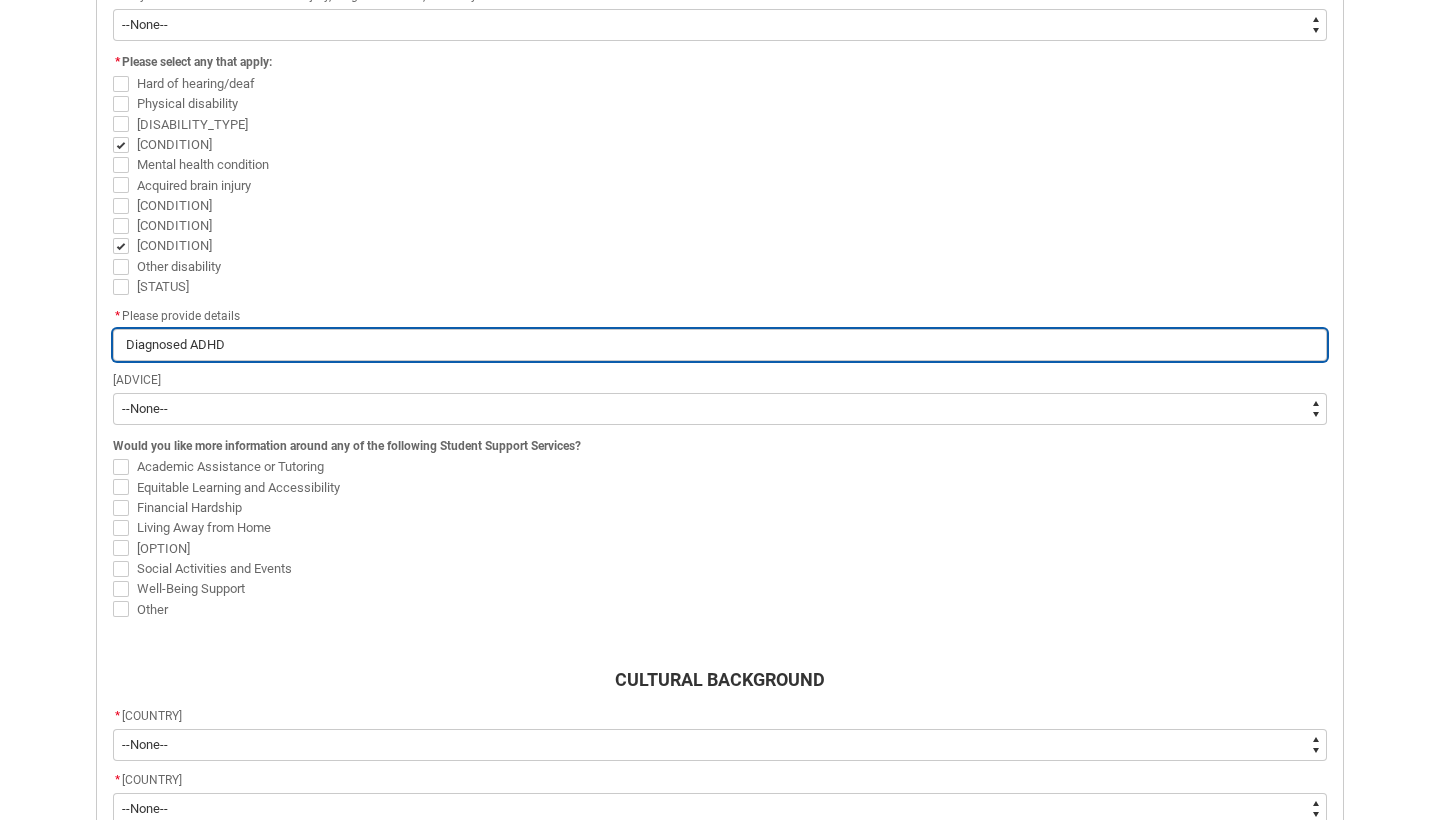 scroll, scrollTop: 753, scrollLeft: 0, axis: vertical 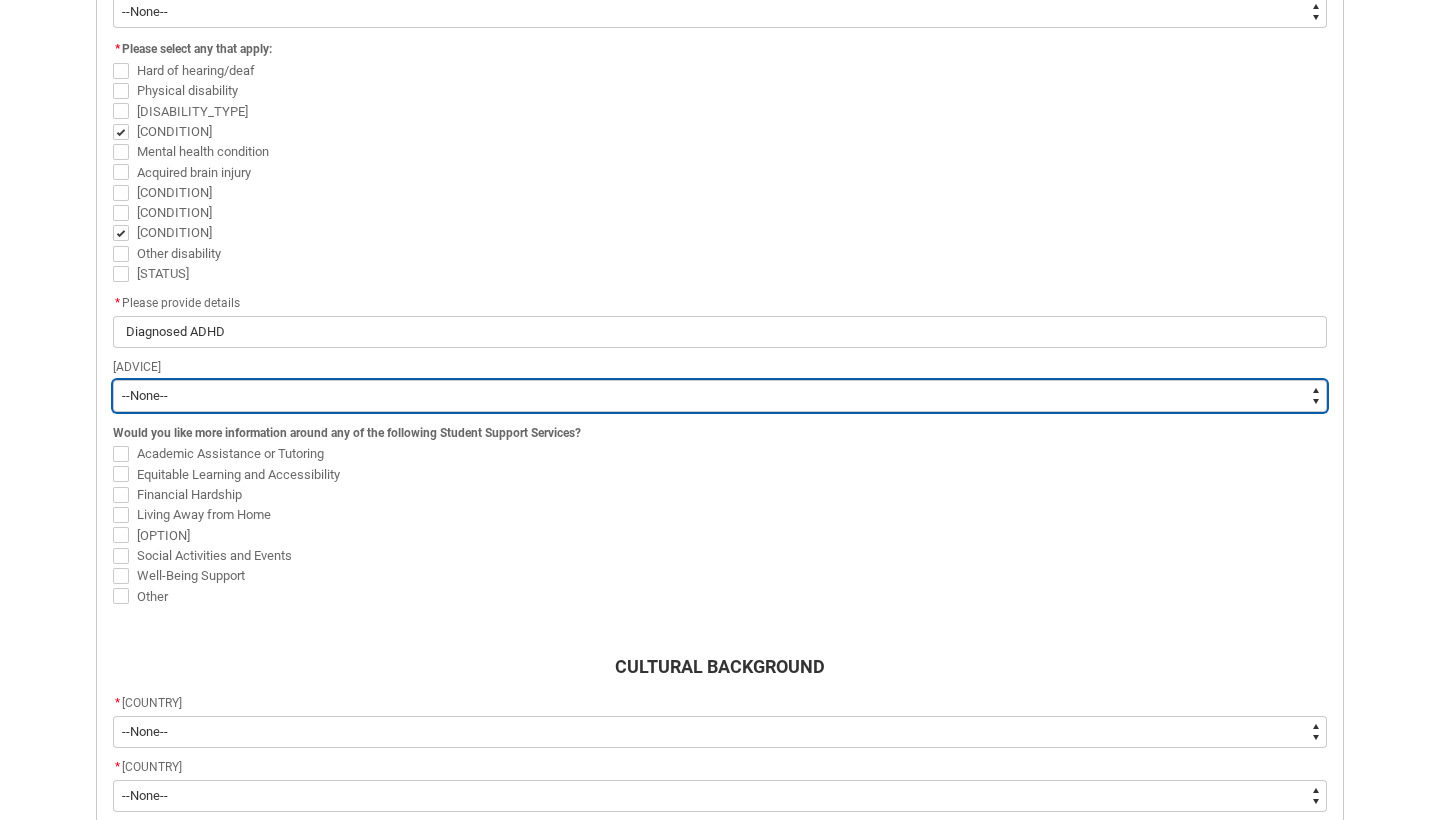 type on "[OPTION]" 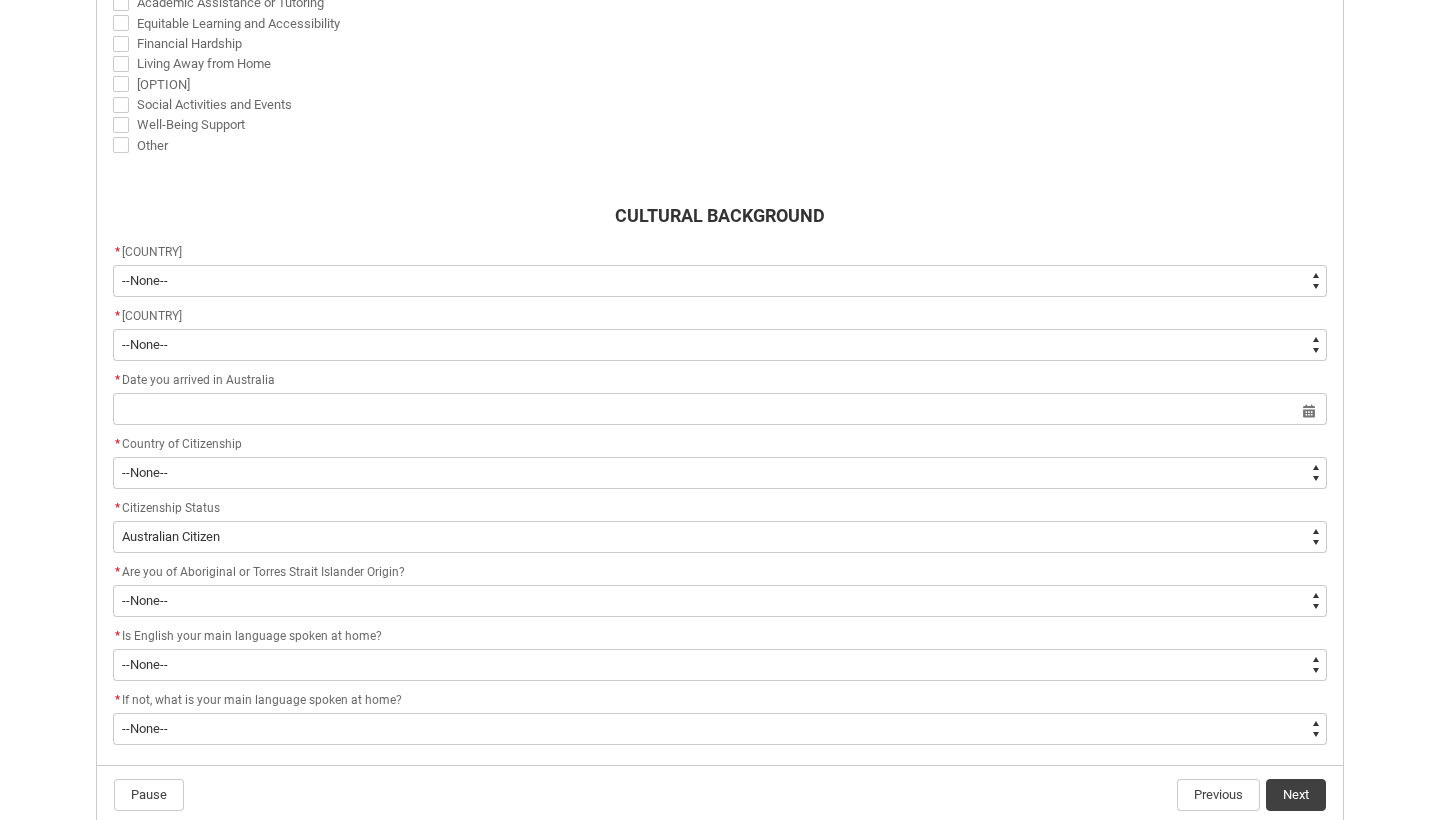 scroll, scrollTop: 1267, scrollLeft: 0, axis: vertical 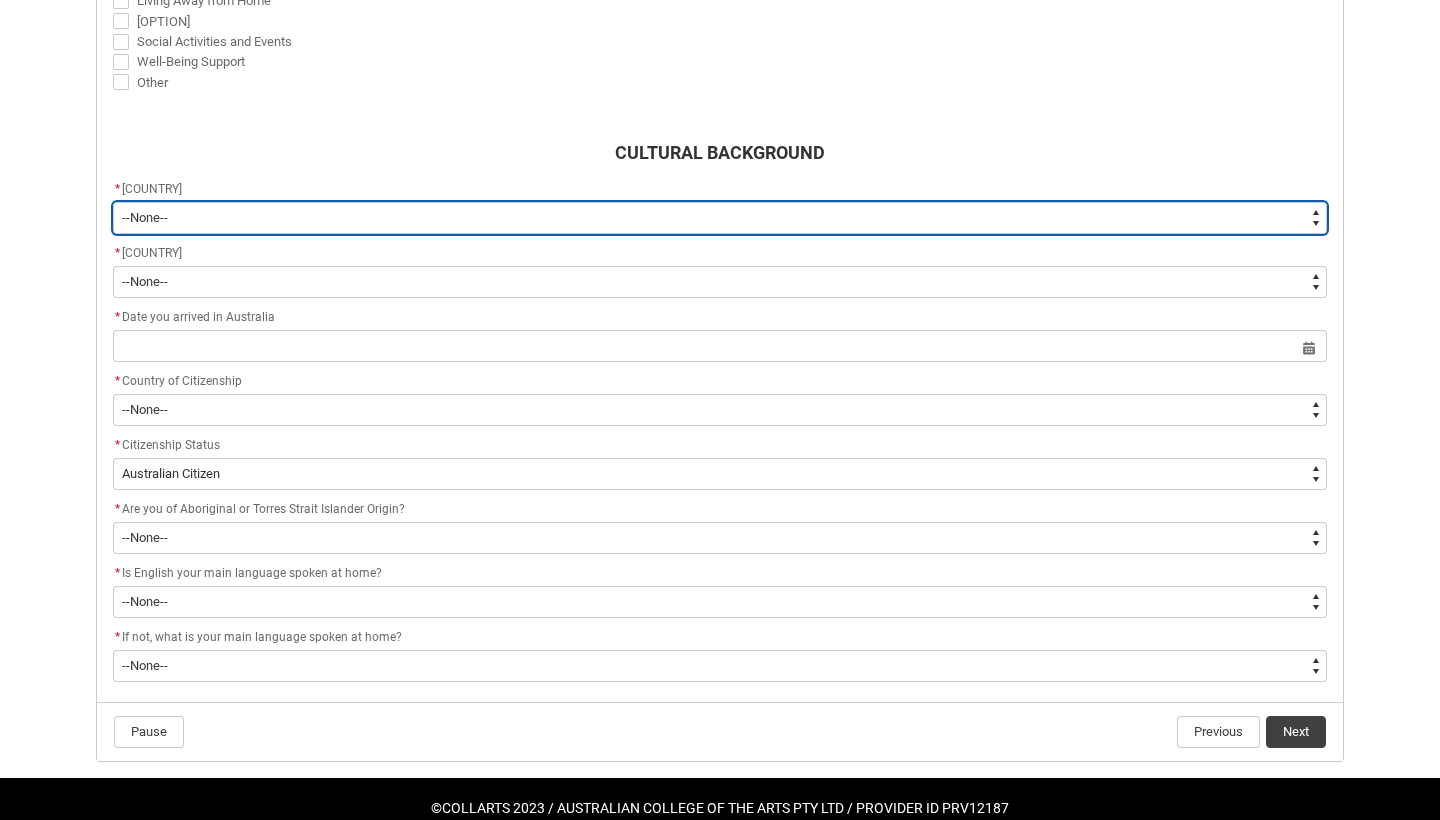 type on "[COUNTRY]" 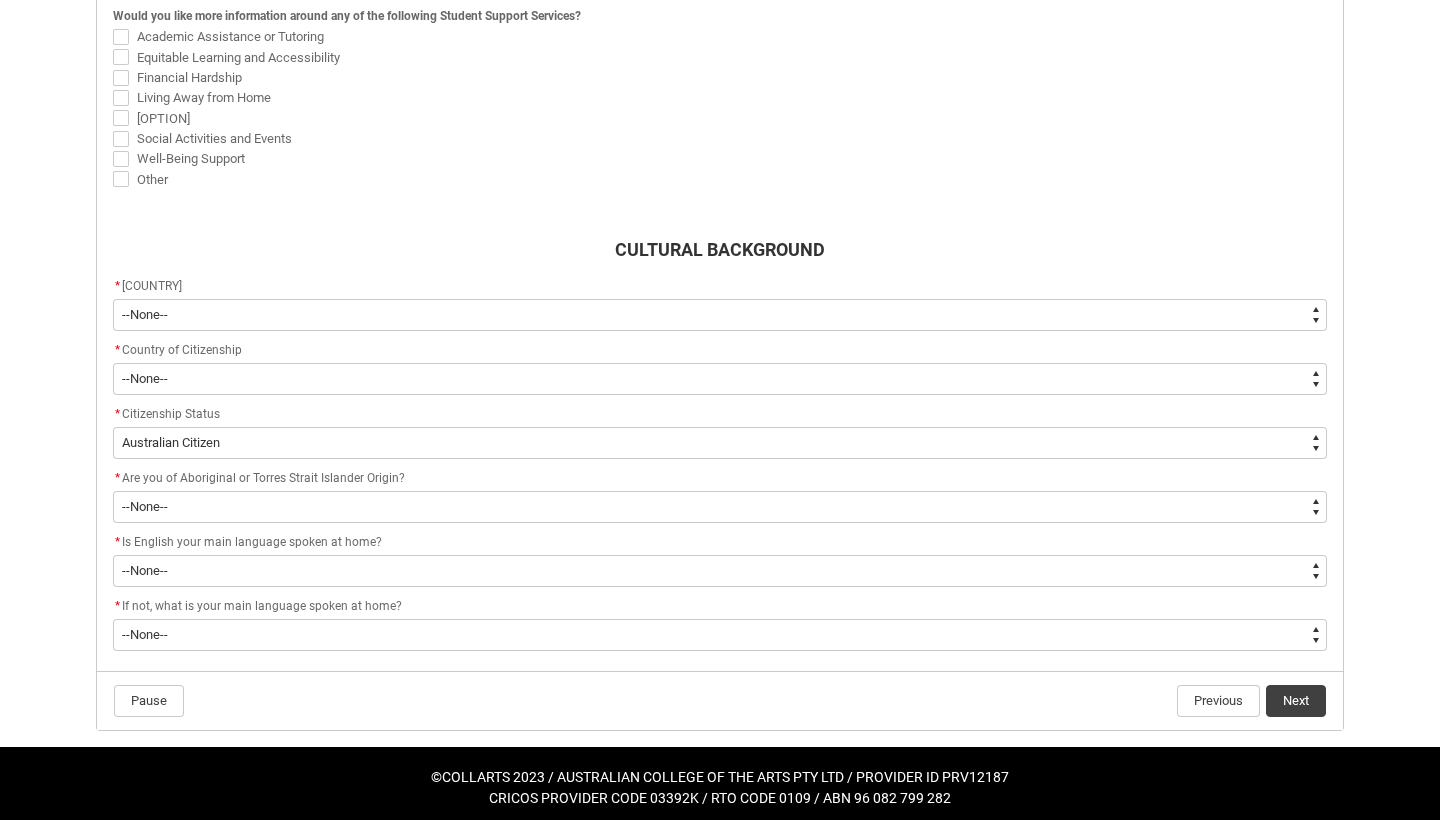 click on "CULTURAL BACKGROUND" 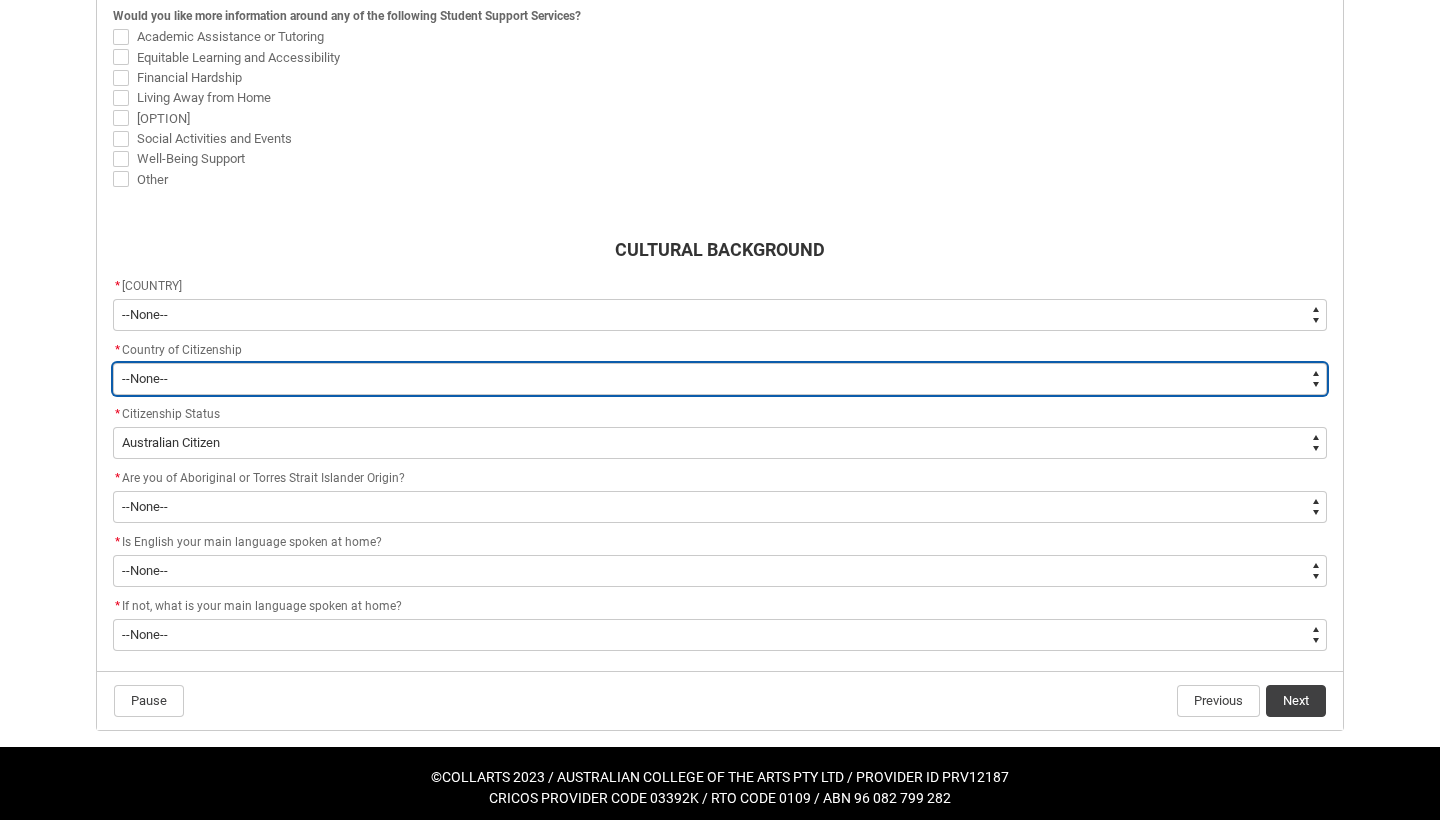 type on "[OPTION].[COUNTRY]" 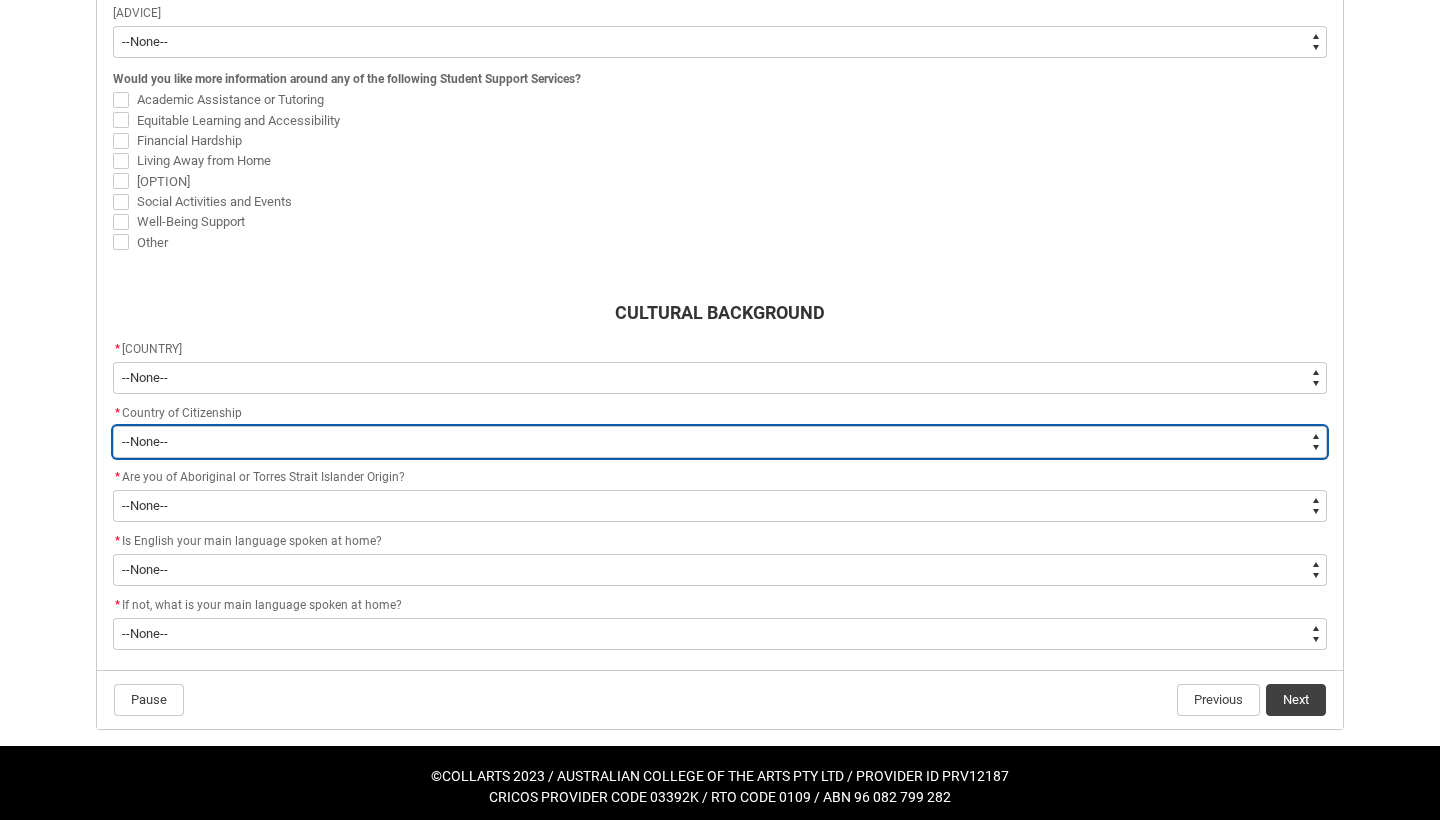 scroll, scrollTop: 1106, scrollLeft: 0, axis: vertical 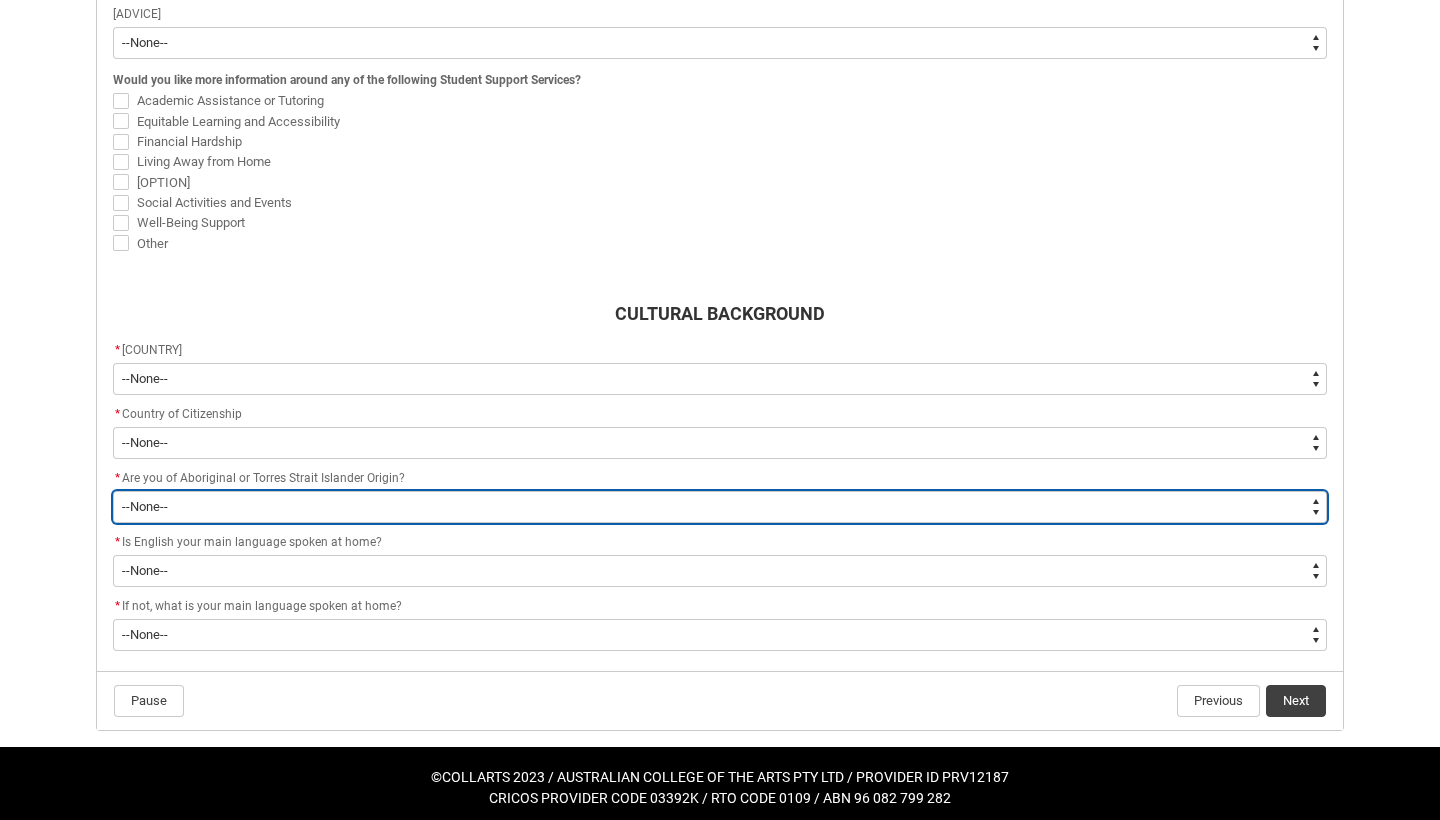 type on "aboriginalTorresStraitIslander_Options.2" 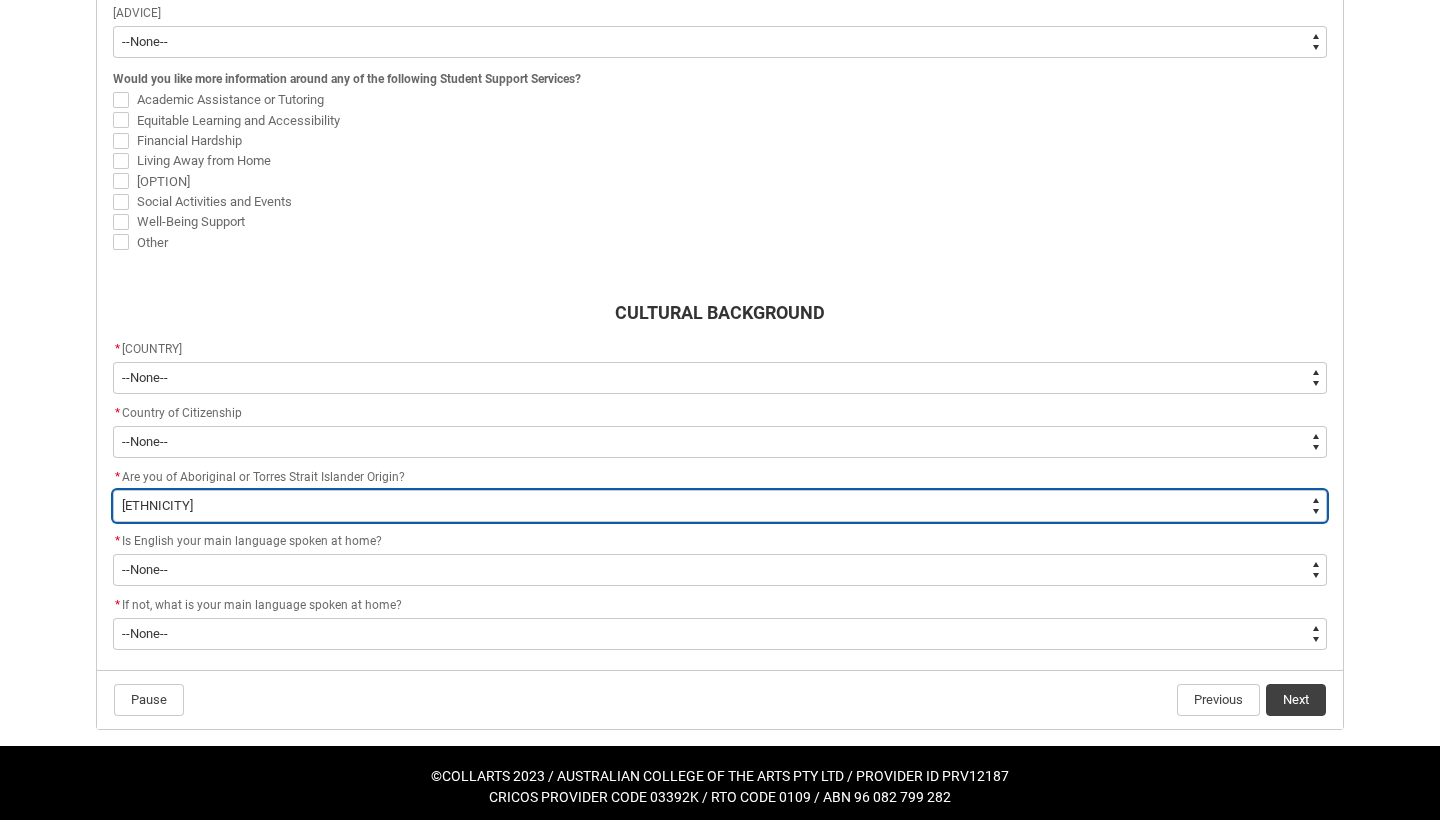 scroll, scrollTop: 1106, scrollLeft: 0, axis: vertical 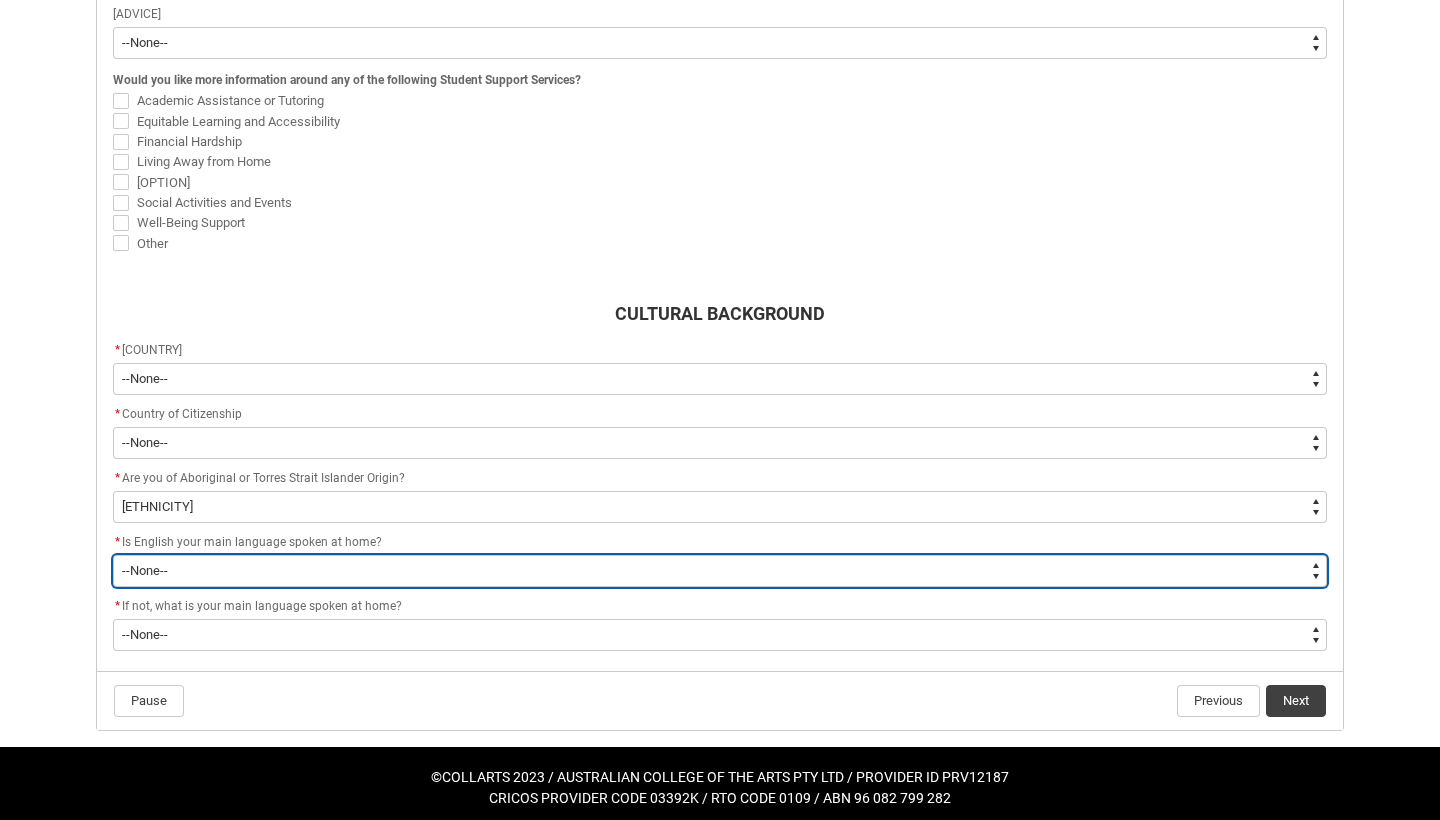 type on "[OPTION].[CODE]" 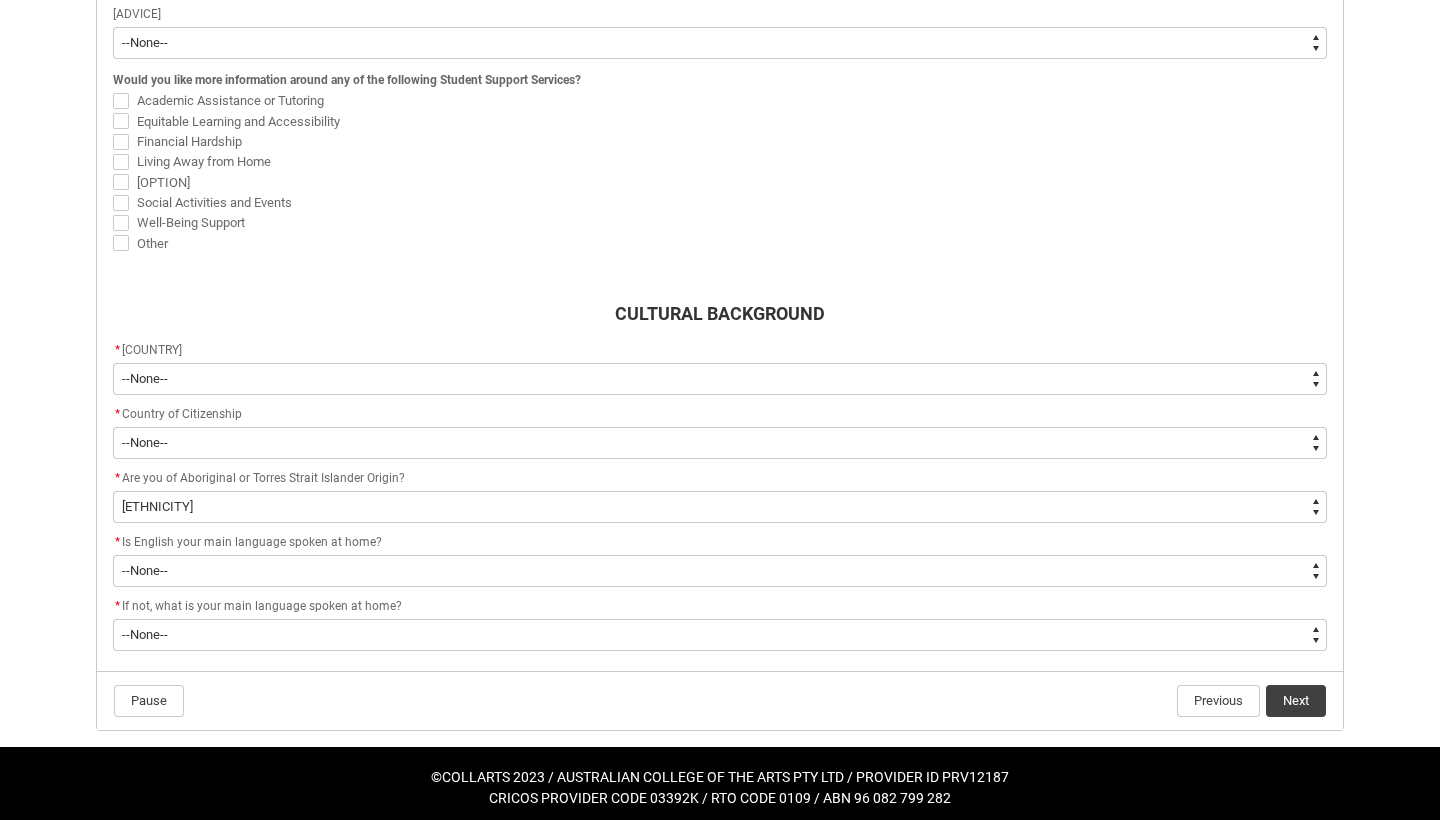 click on "Next" 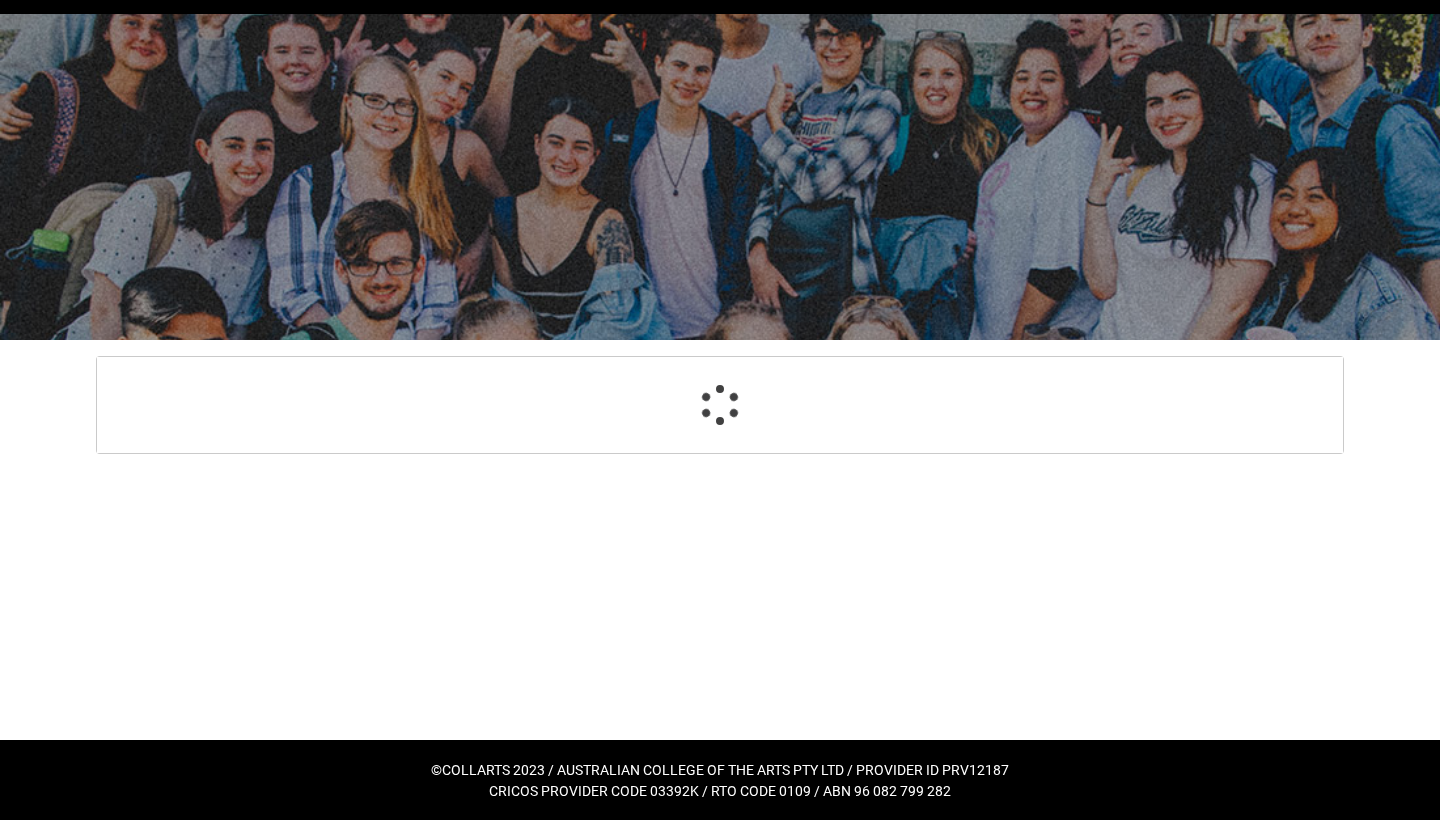 select on "[OPTION]" 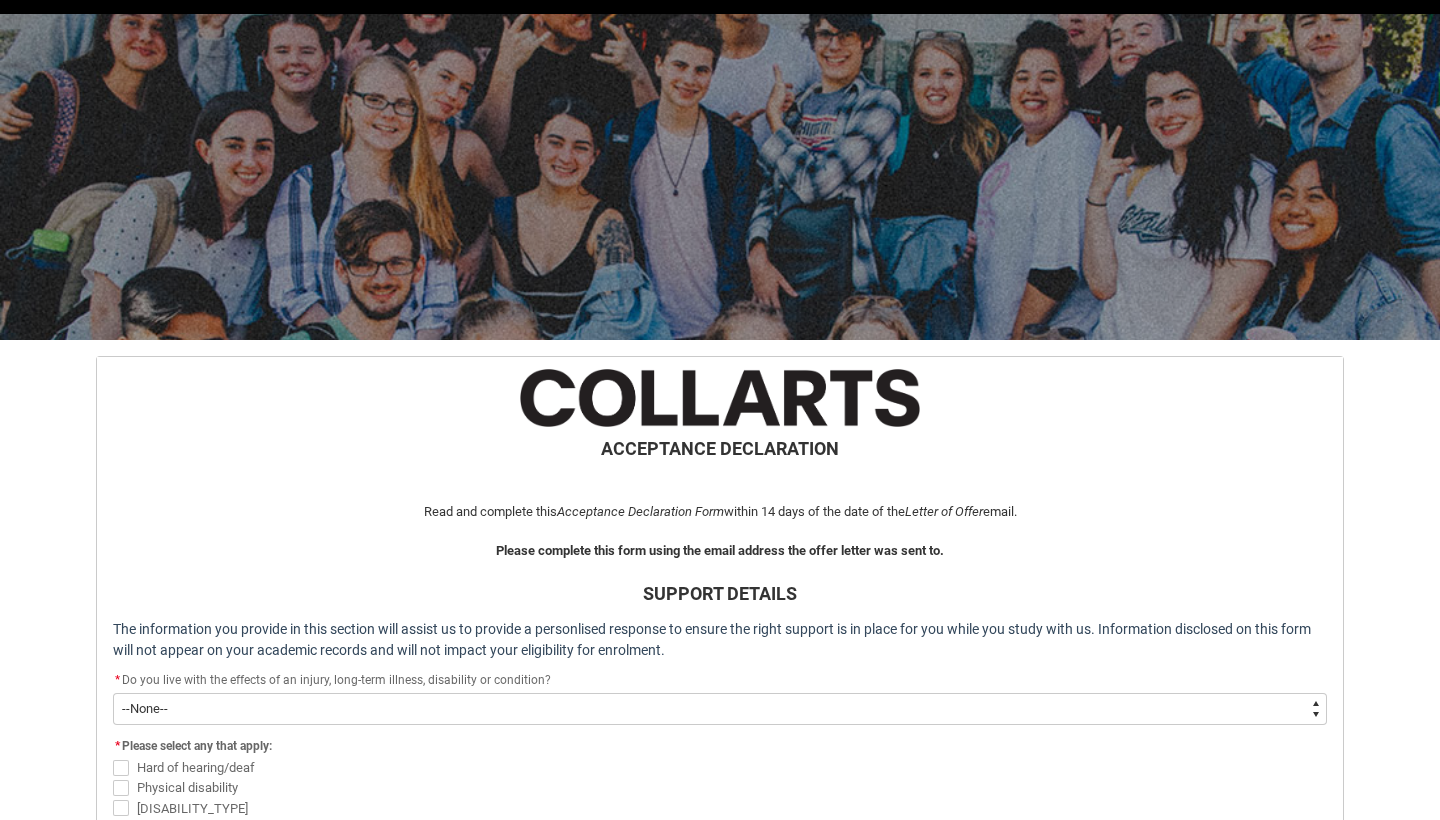 scroll, scrollTop: 1126, scrollLeft: 0, axis: vertical 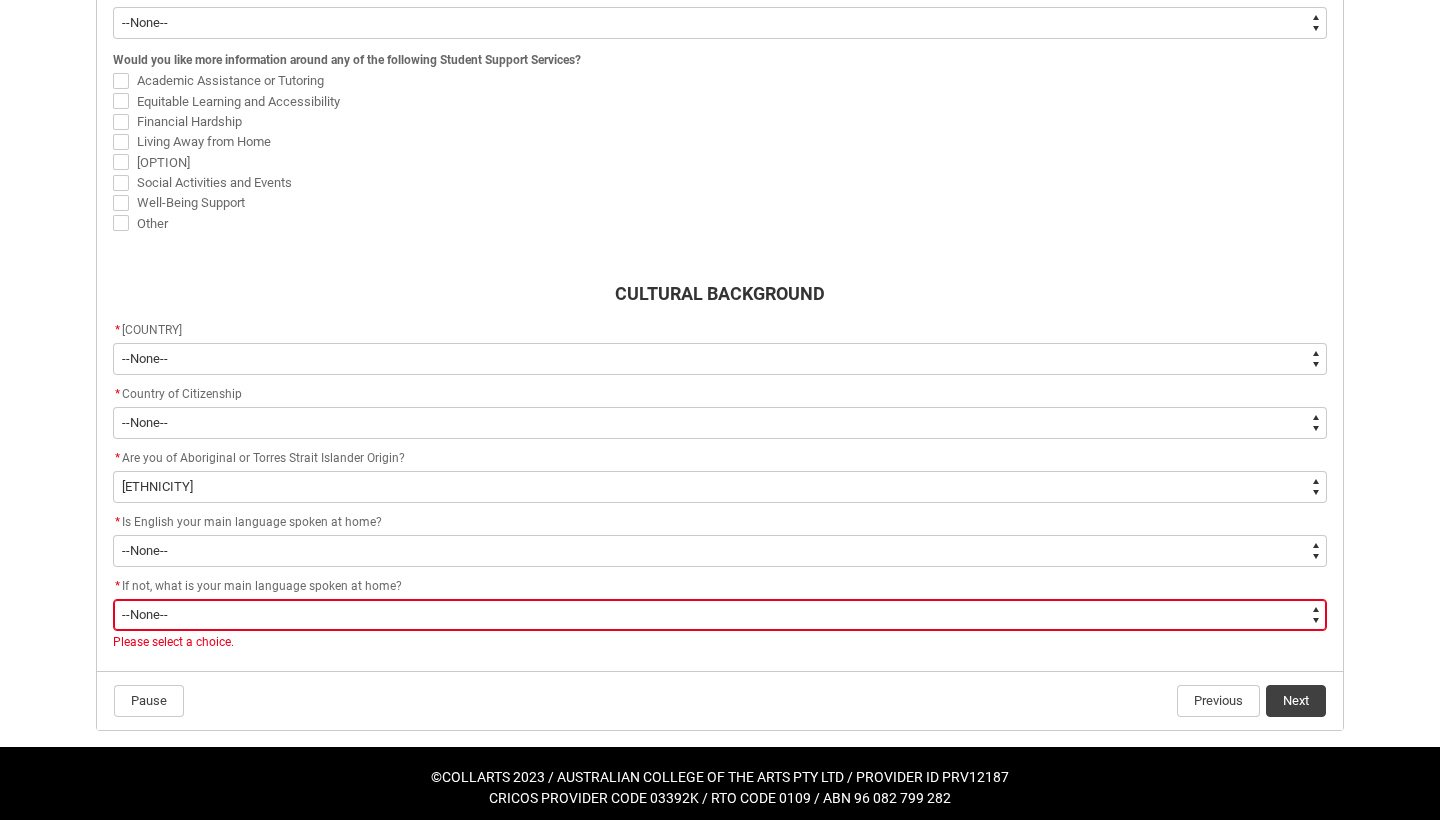 type on "[OPTION].[NUMBER]" 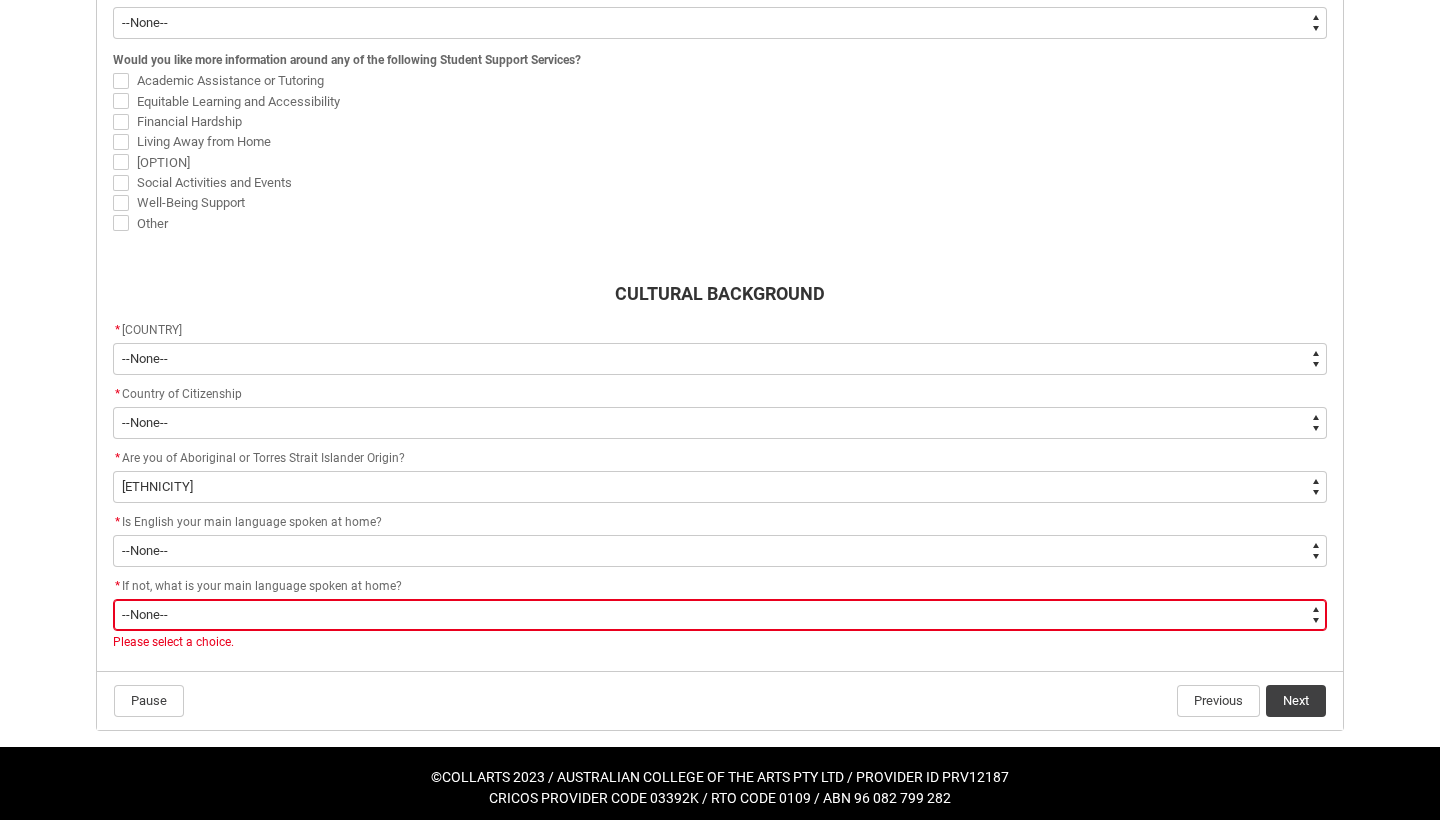 click on "Next" 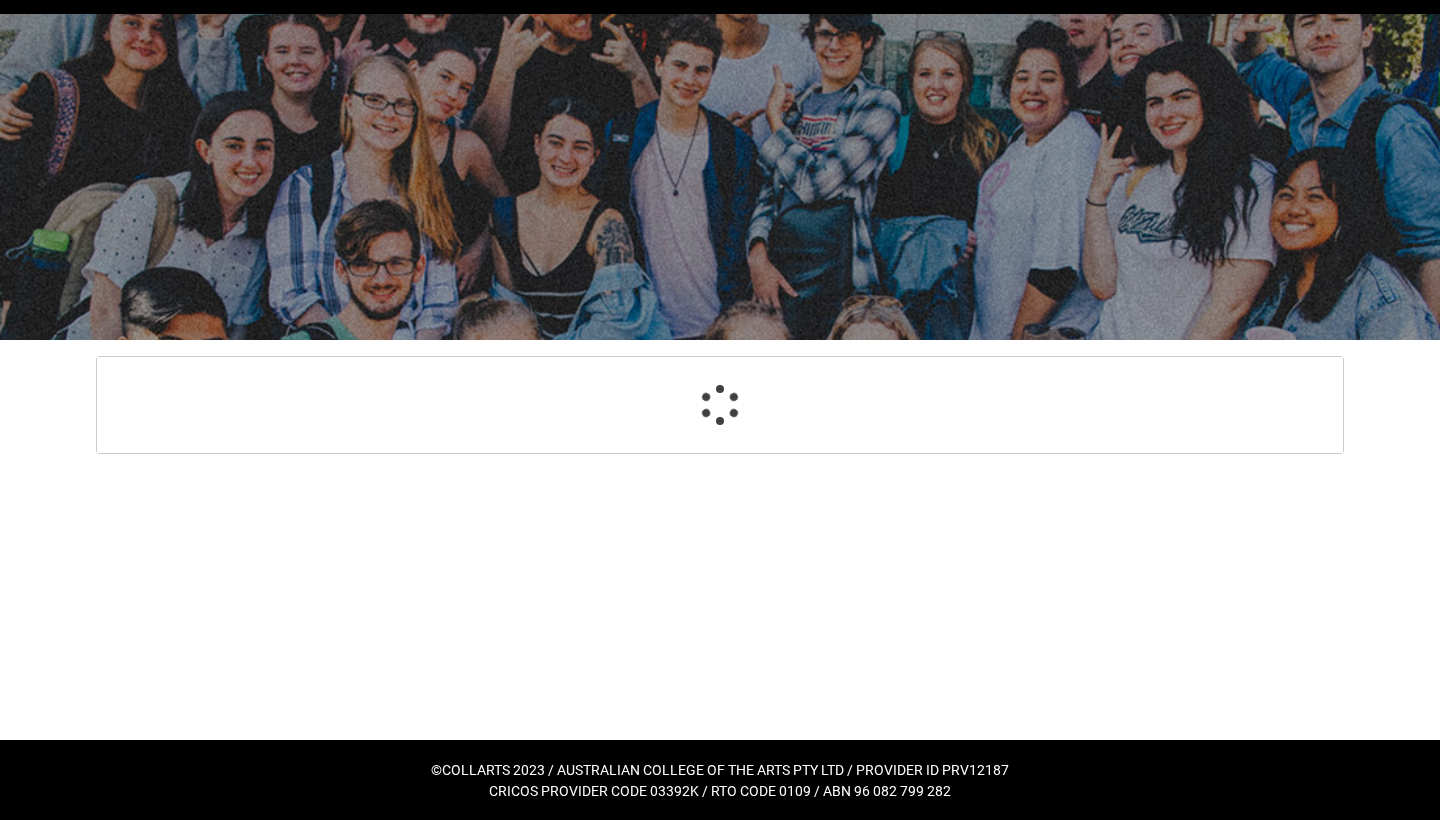 select on "HeardCollarts_Options.Online Search (Google)" 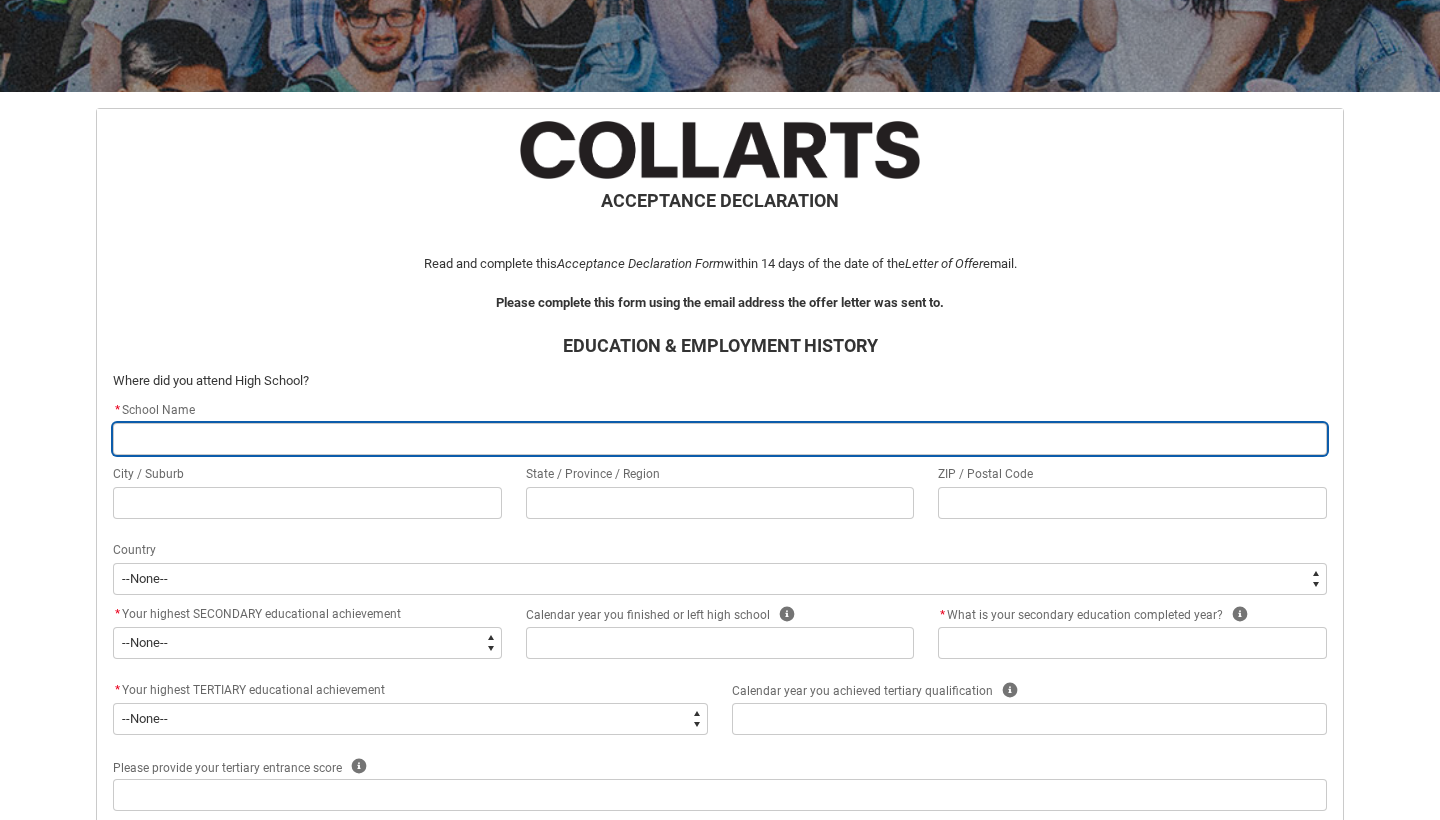 scroll, scrollTop: 370, scrollLeft: 0, axis: vertical 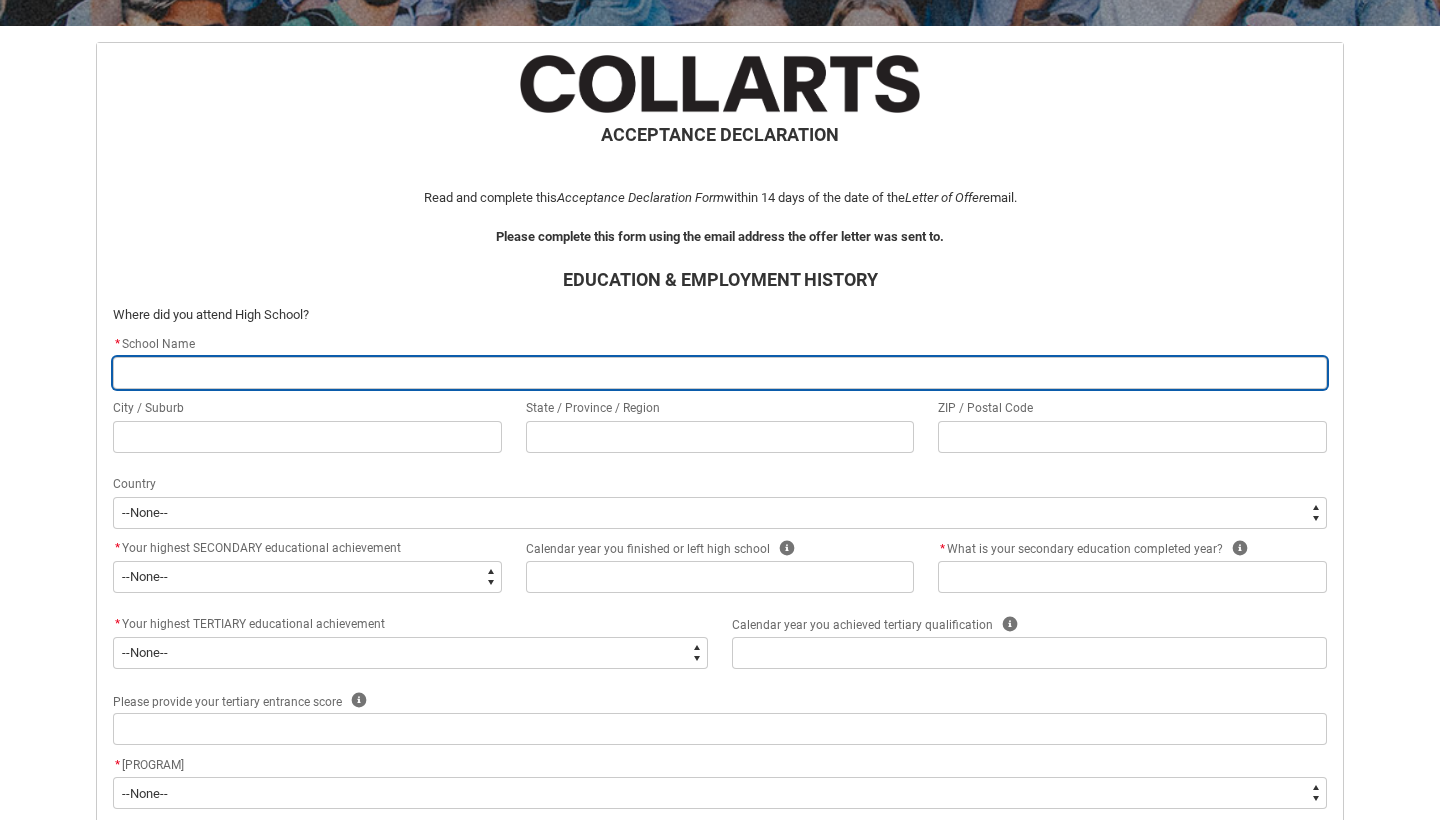 type on "C" 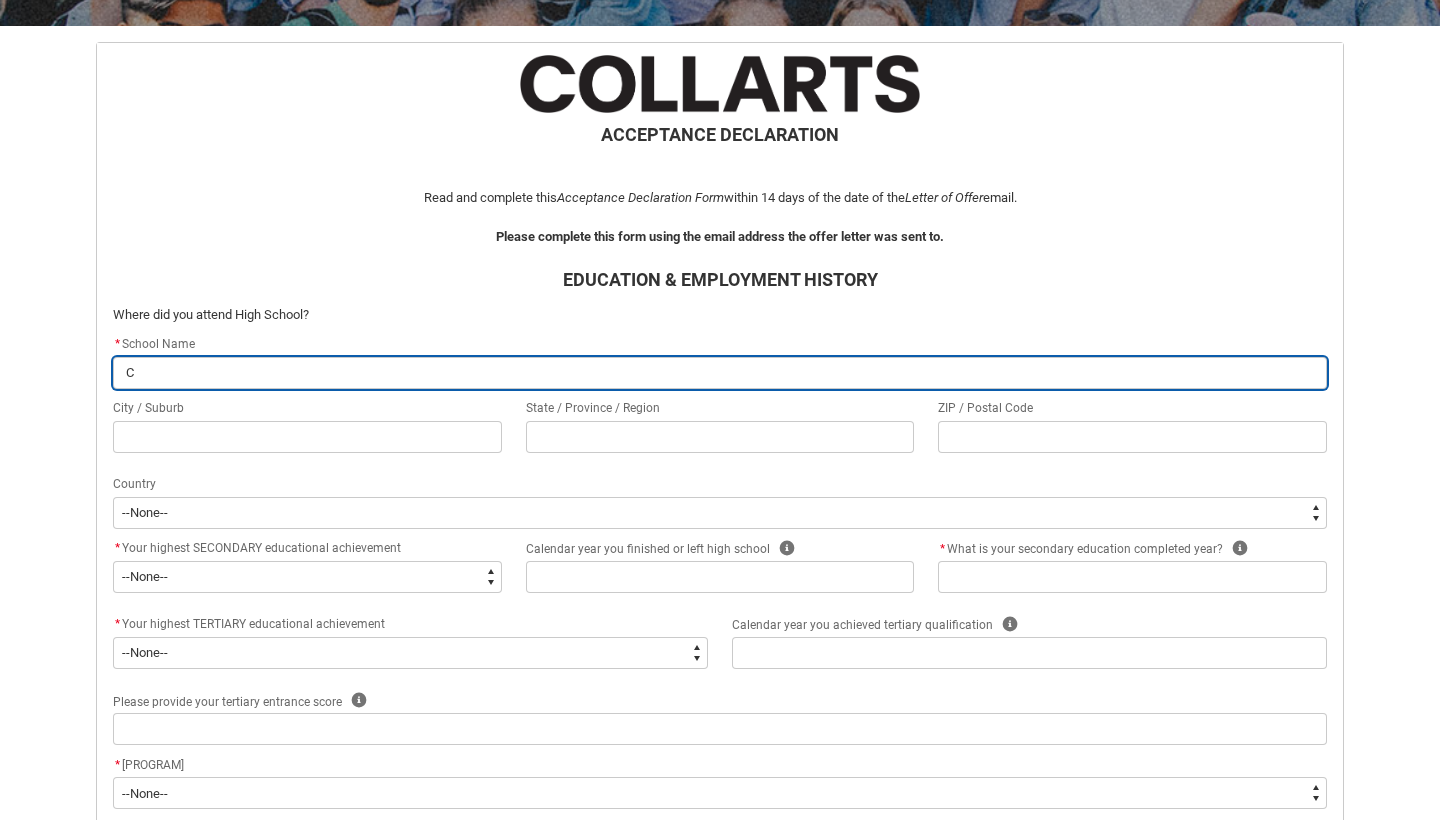 type on "Ca" 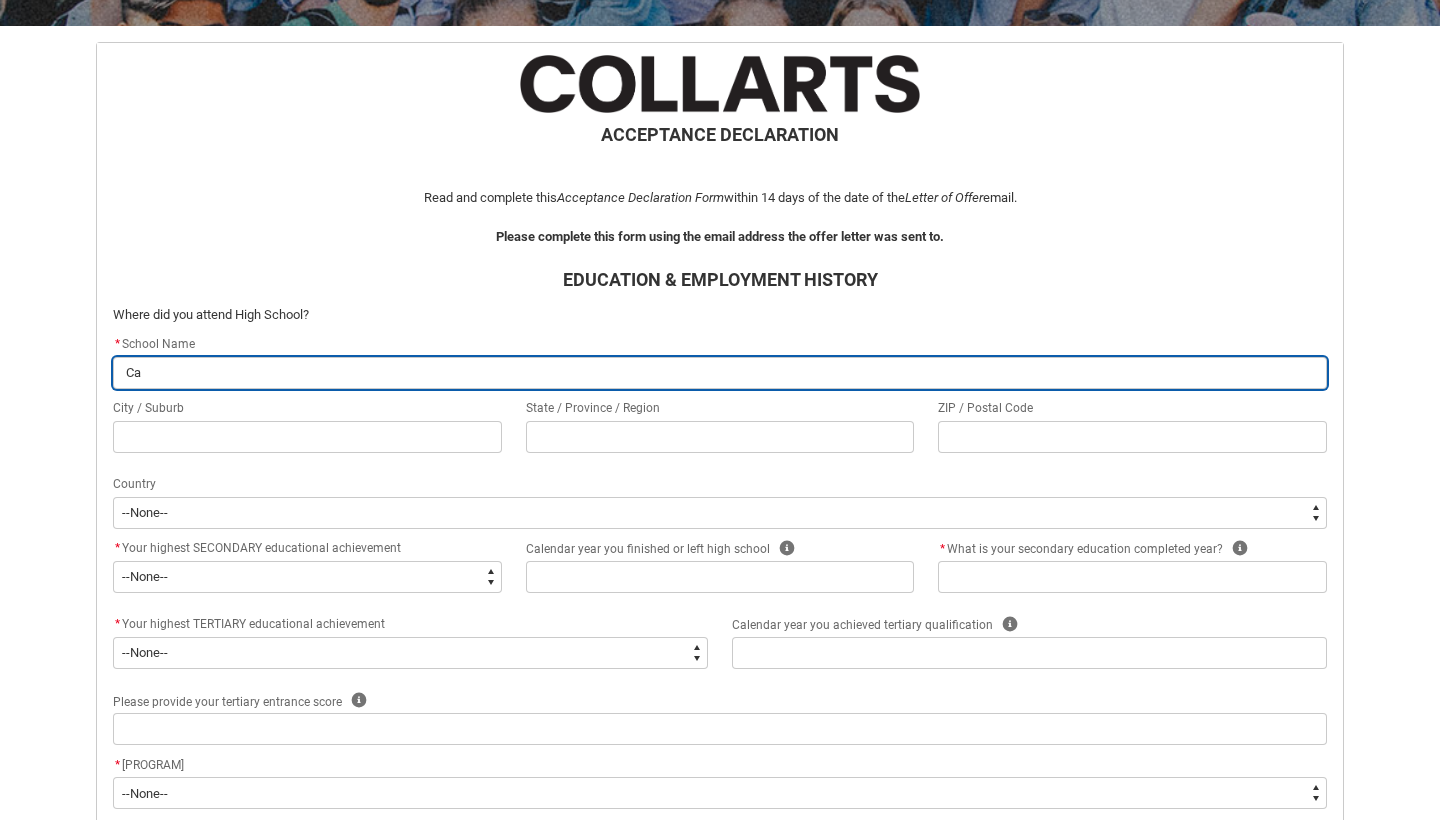 type on "Car" 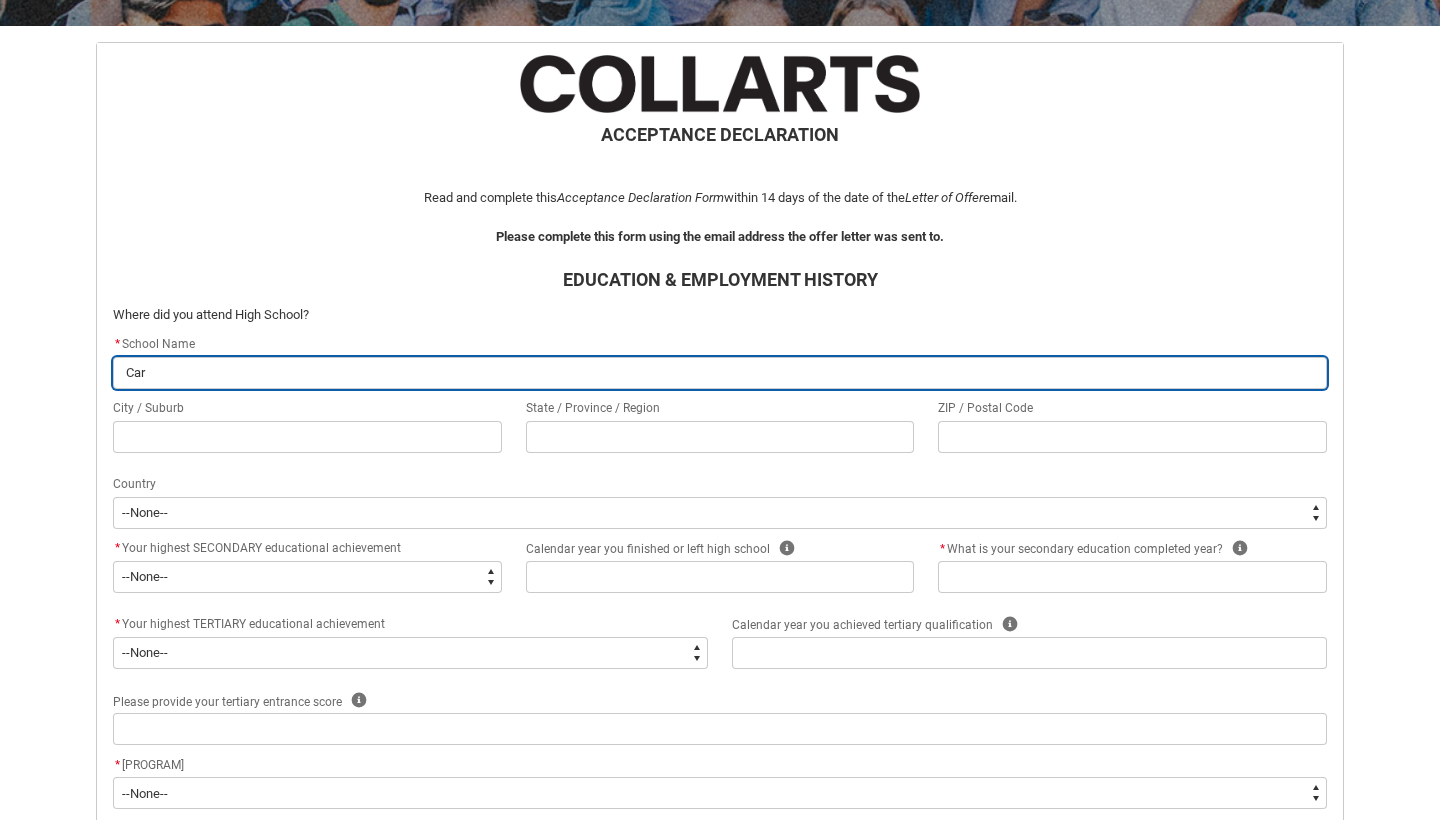 type on "[CARD_TYPE]" 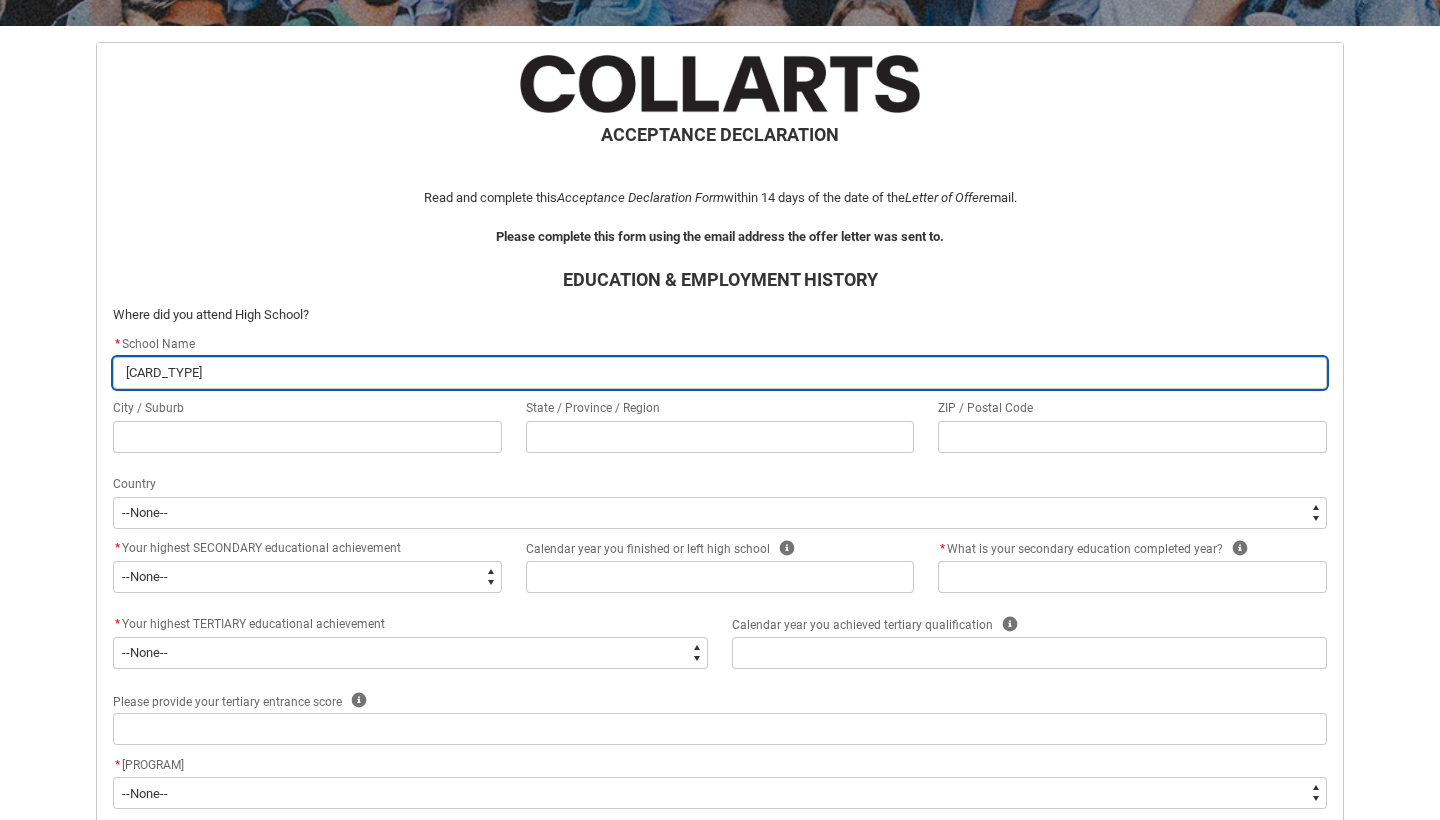 type on "[LAST]" 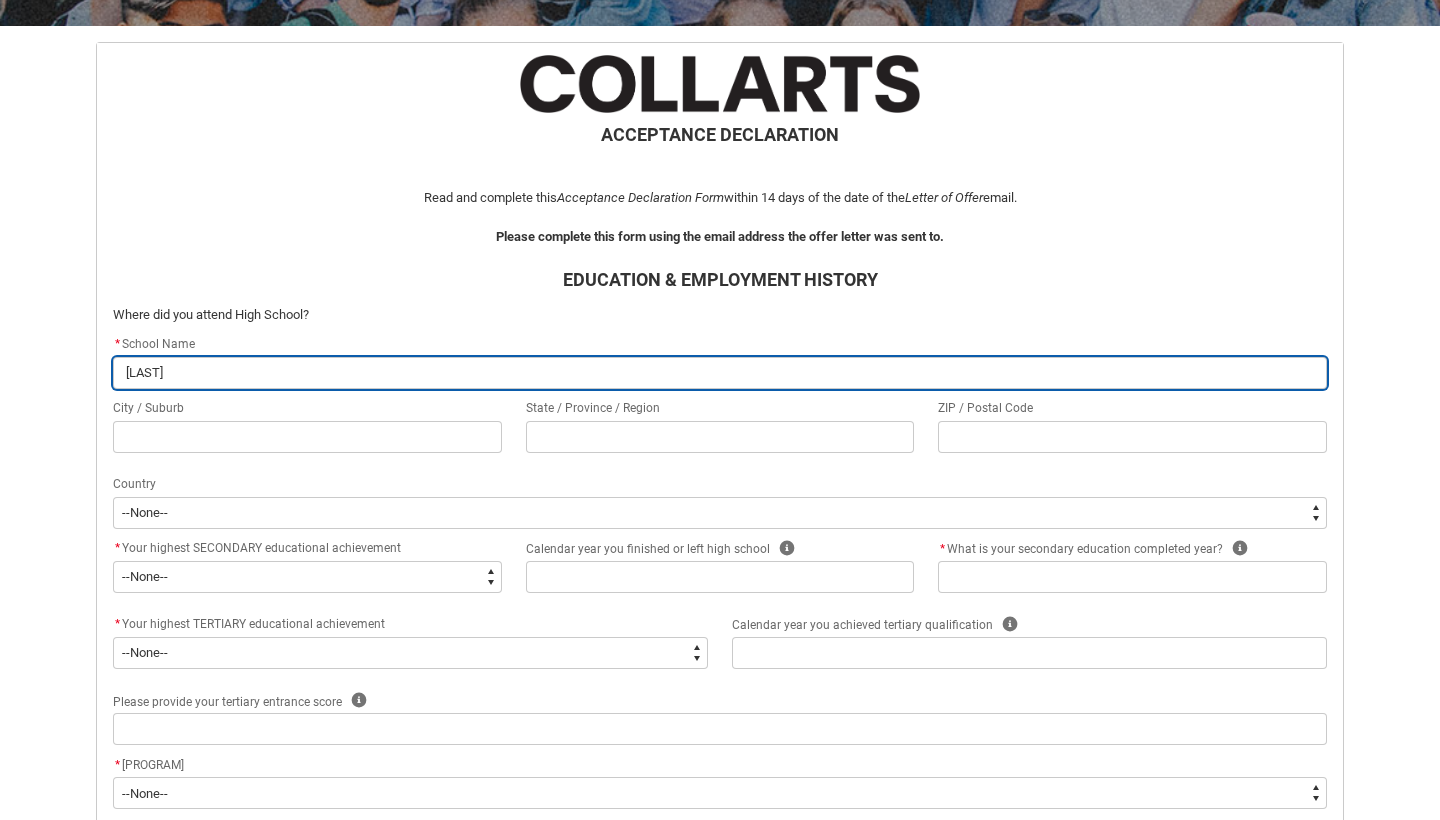 type on "[NAME]" 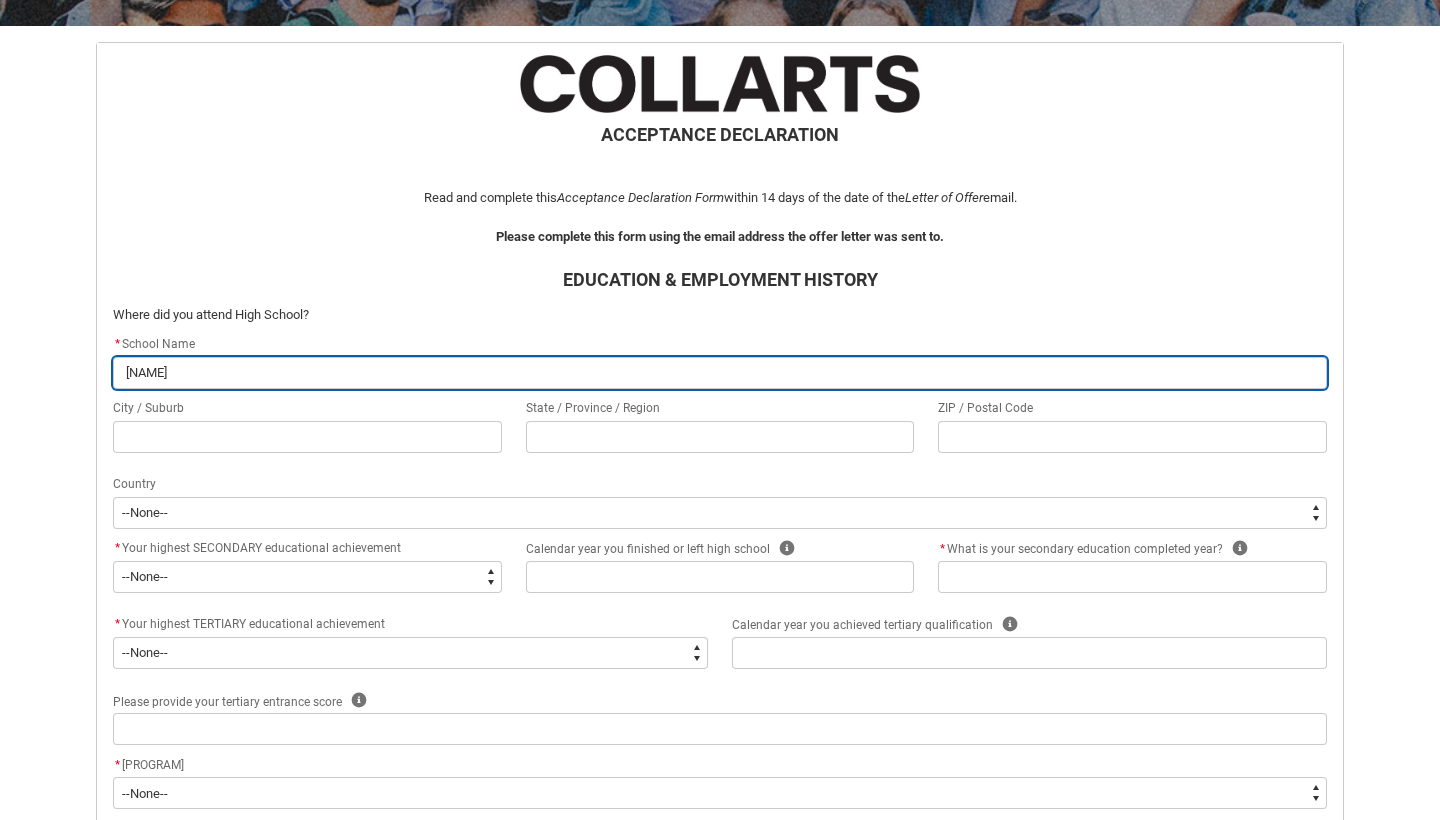 type on "[NAME]" 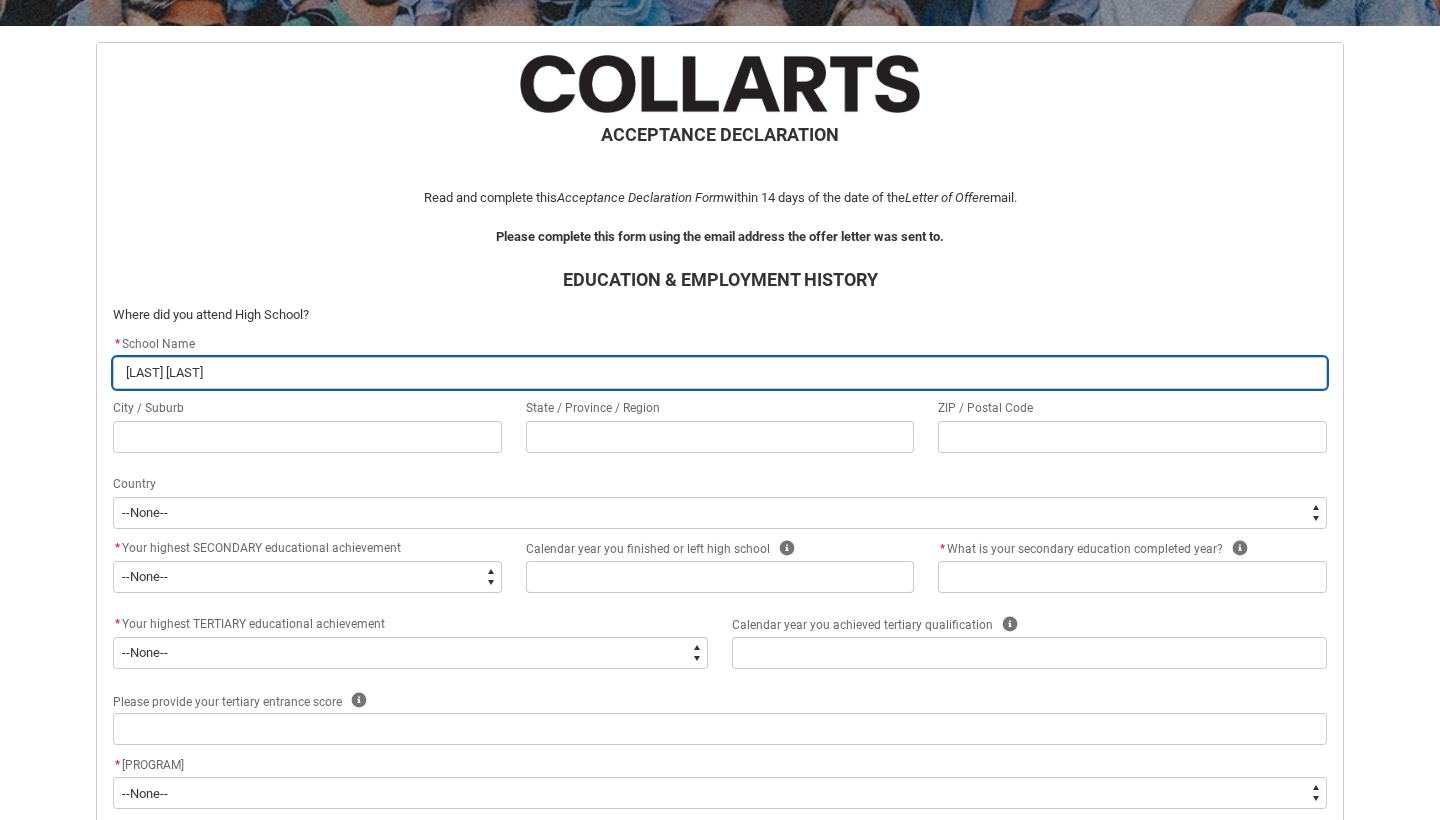 type on "Cardijn Co" 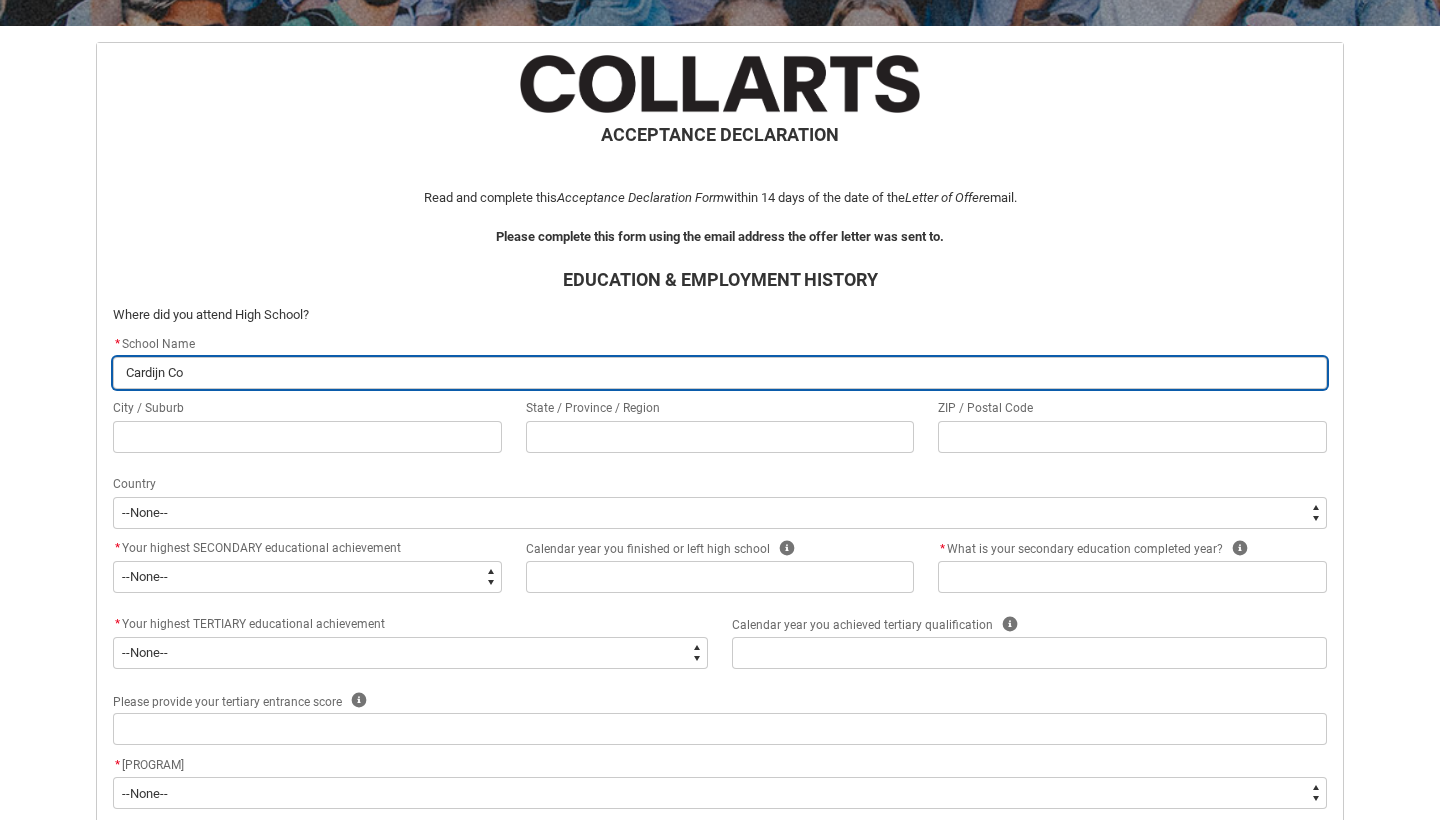 type on "[INSTITUTION] [INSTITUTION]" 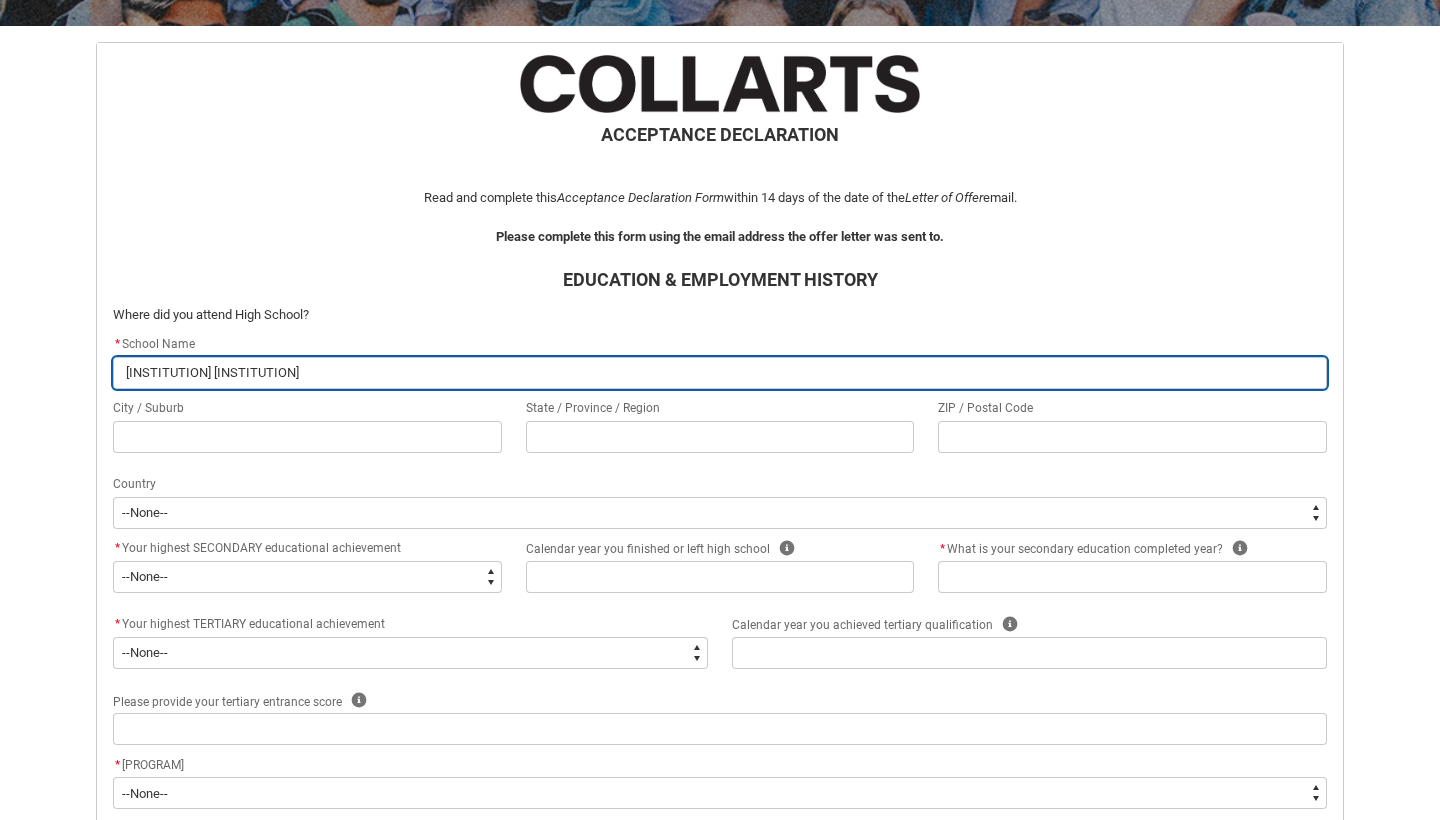 type 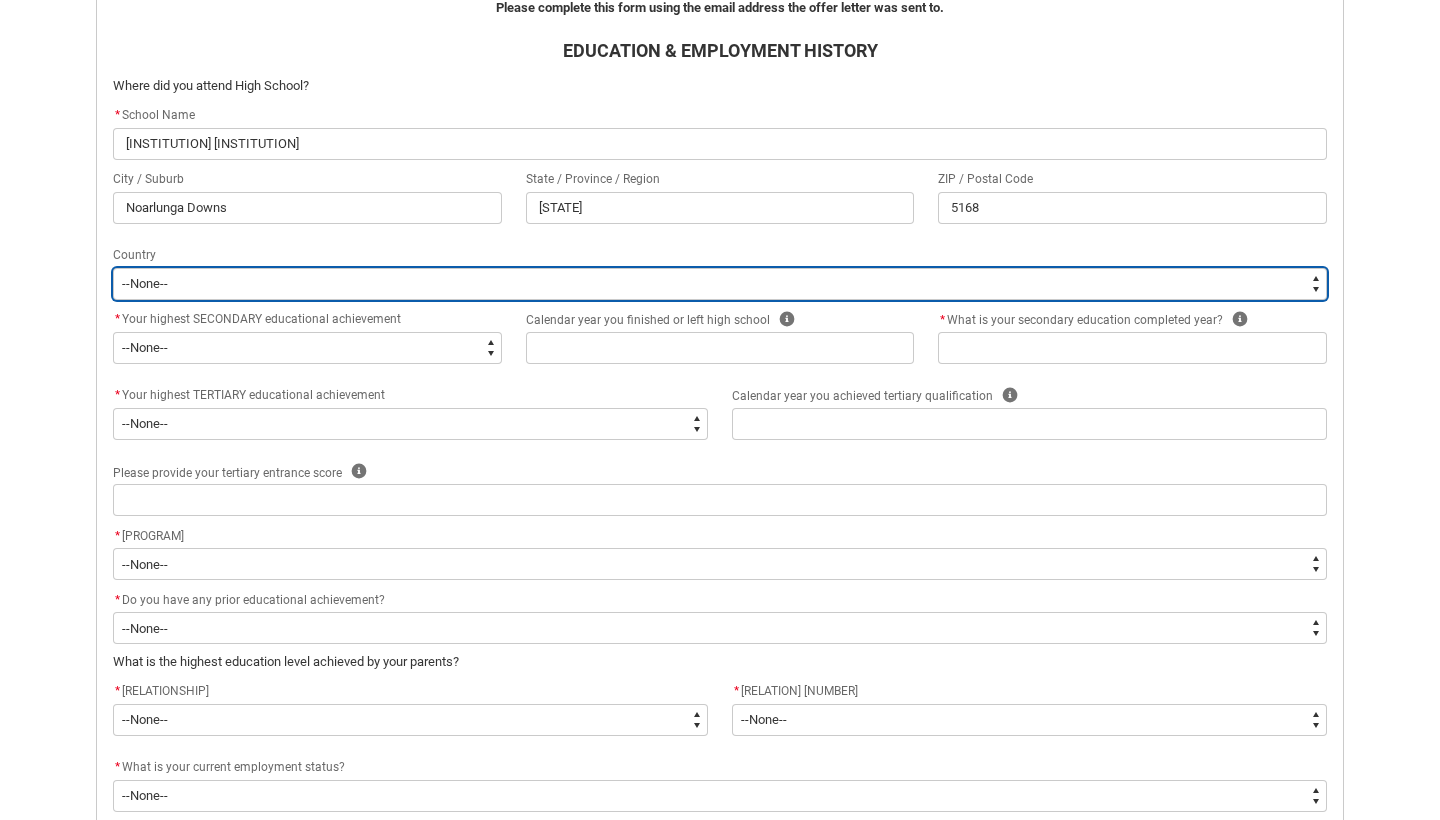 scroll, scrollTop: 652, scrollLeft: 0, axis: vertical 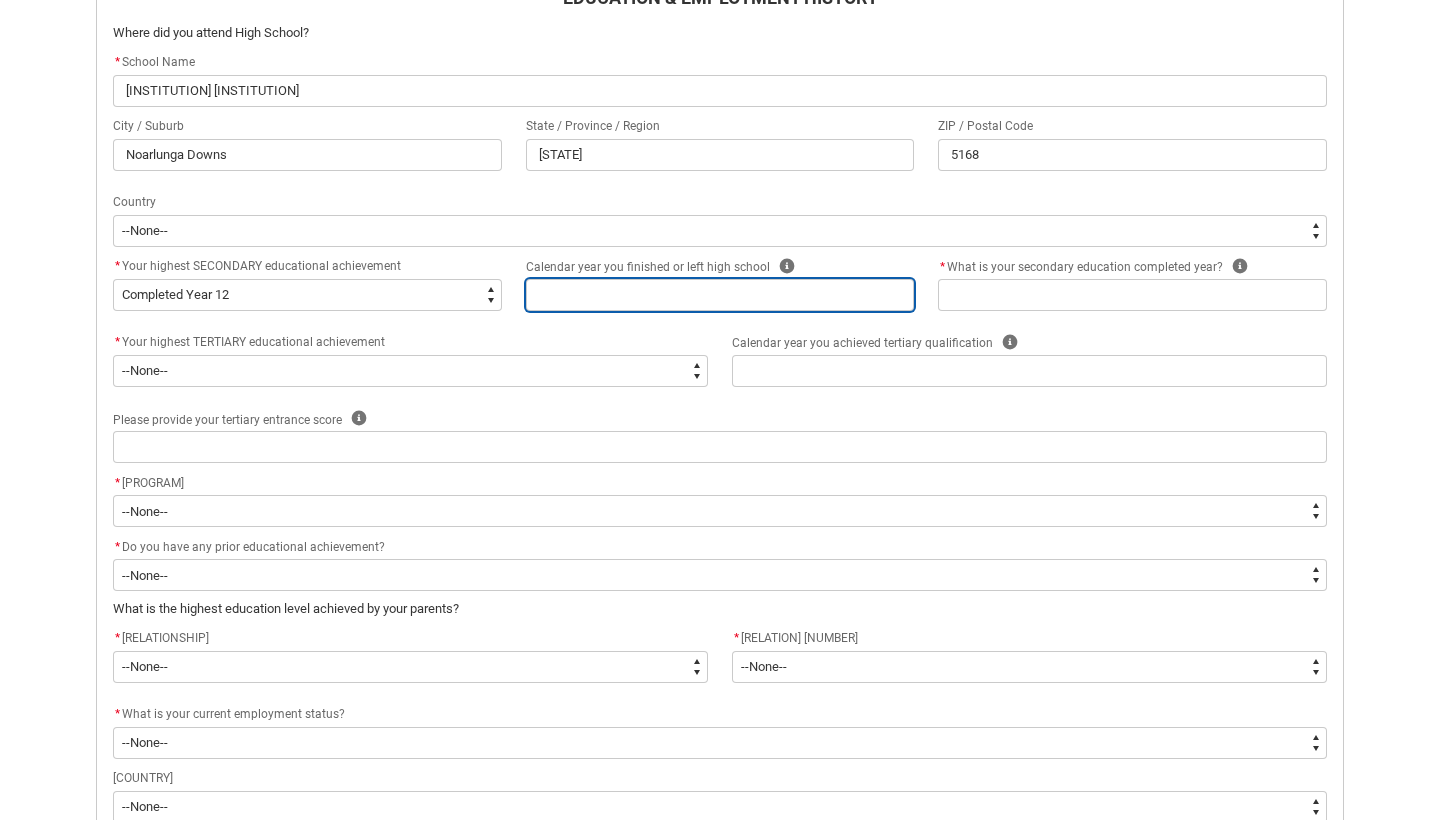 click at bounding box center (720, 295) 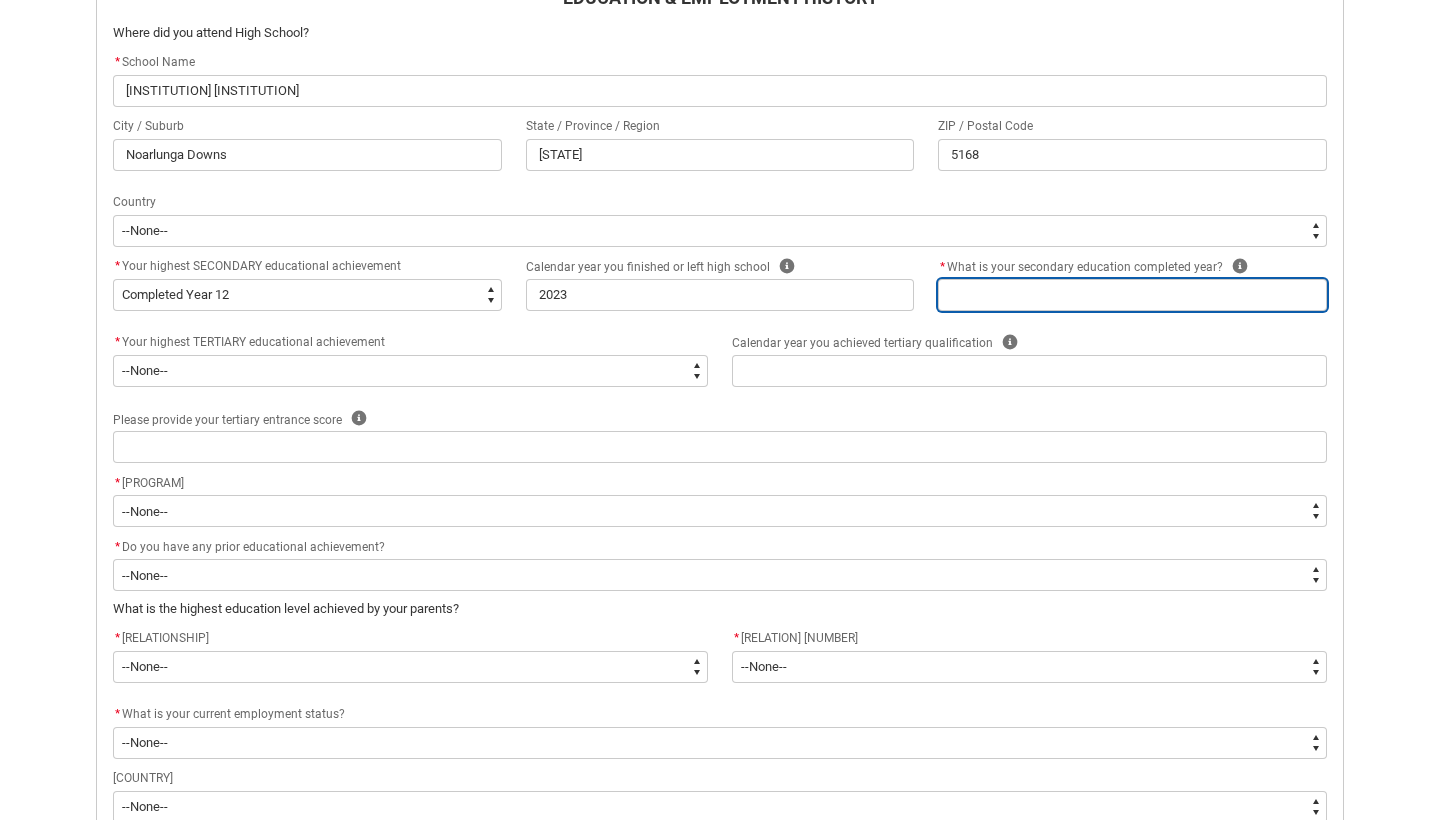 click at bounding box center [1132, 295] 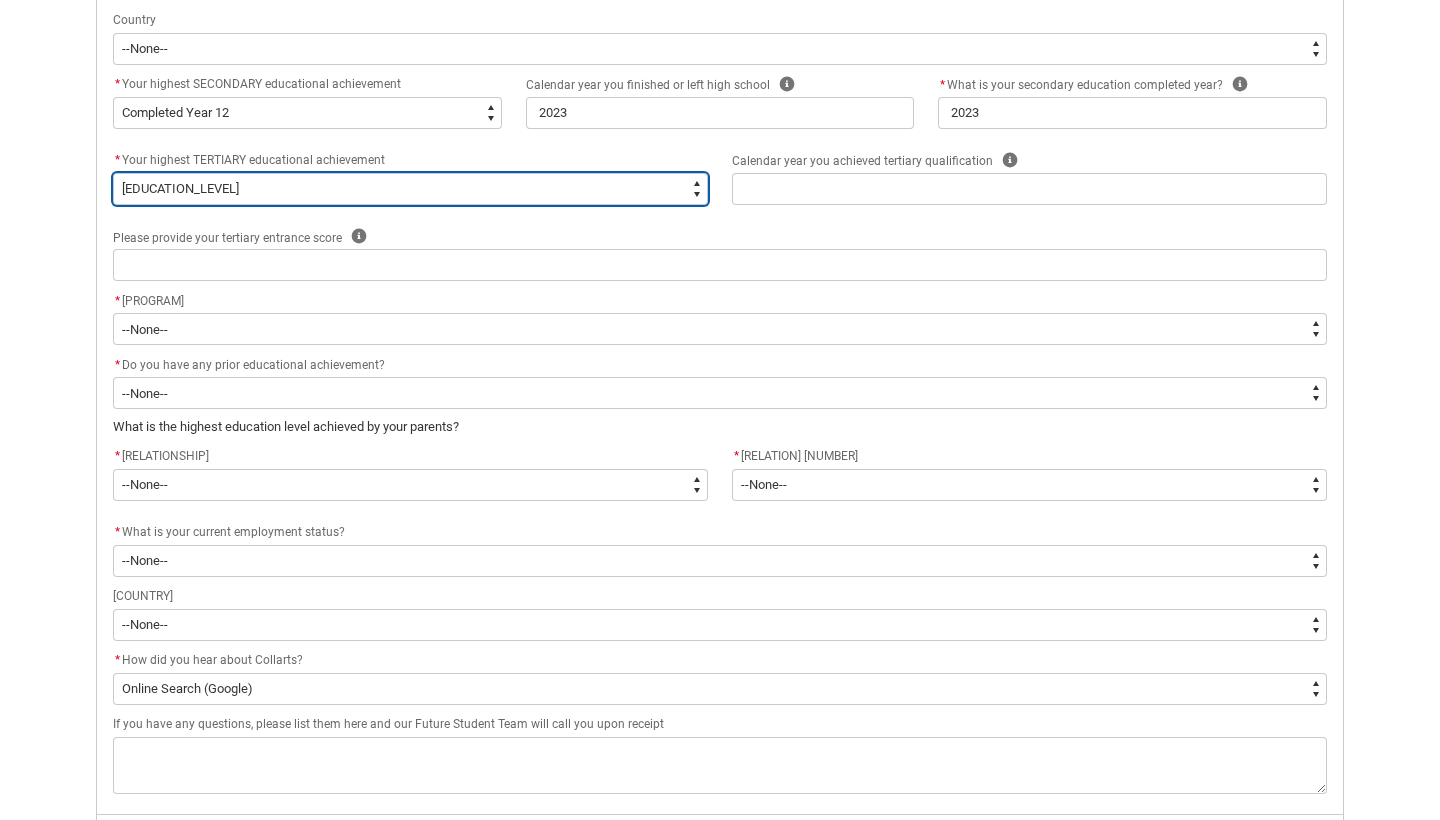 scroll, scrollTop: 916, scrollLeft: 0, axis: vertical 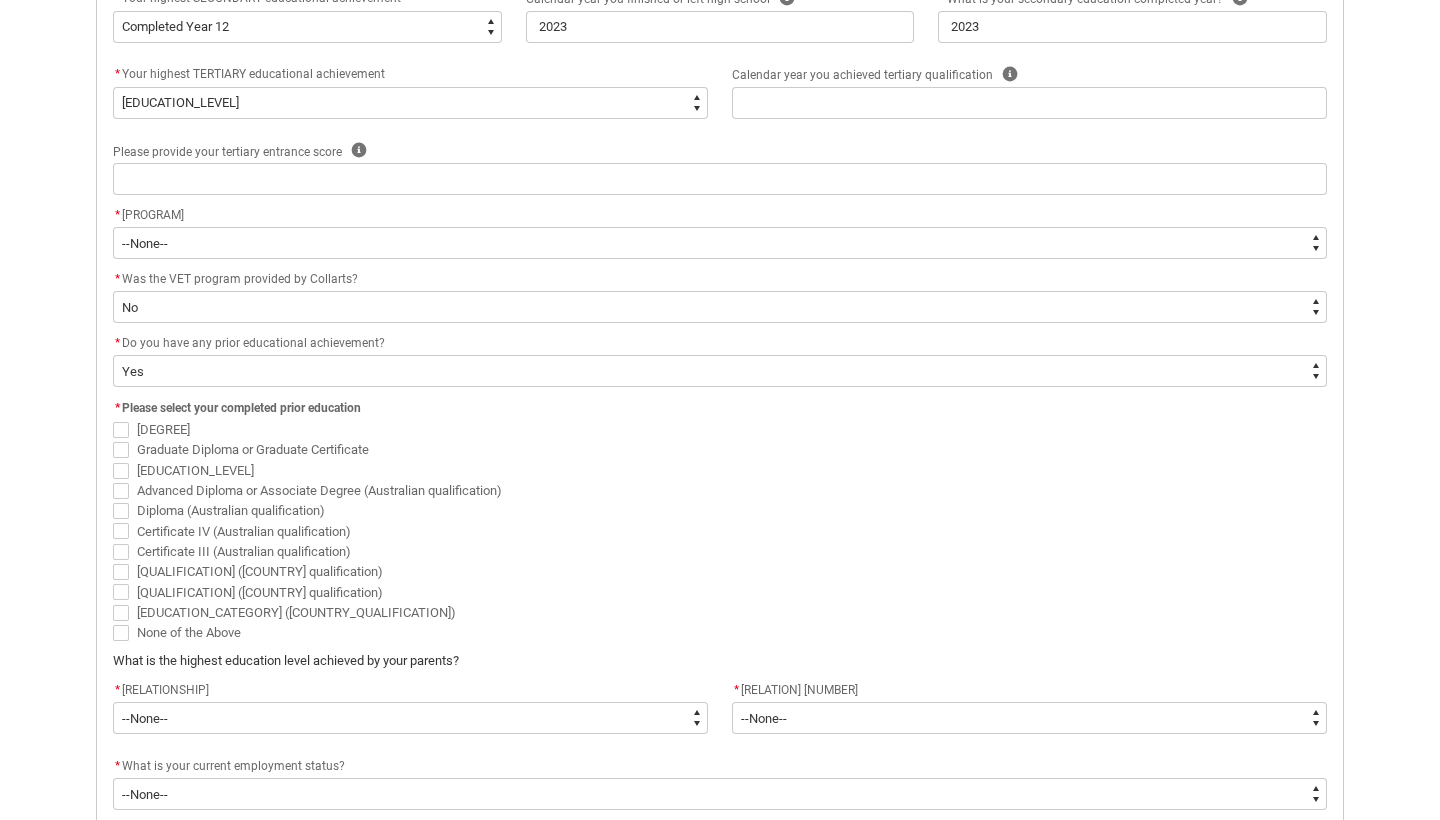 click at bounding box center [121, 552] 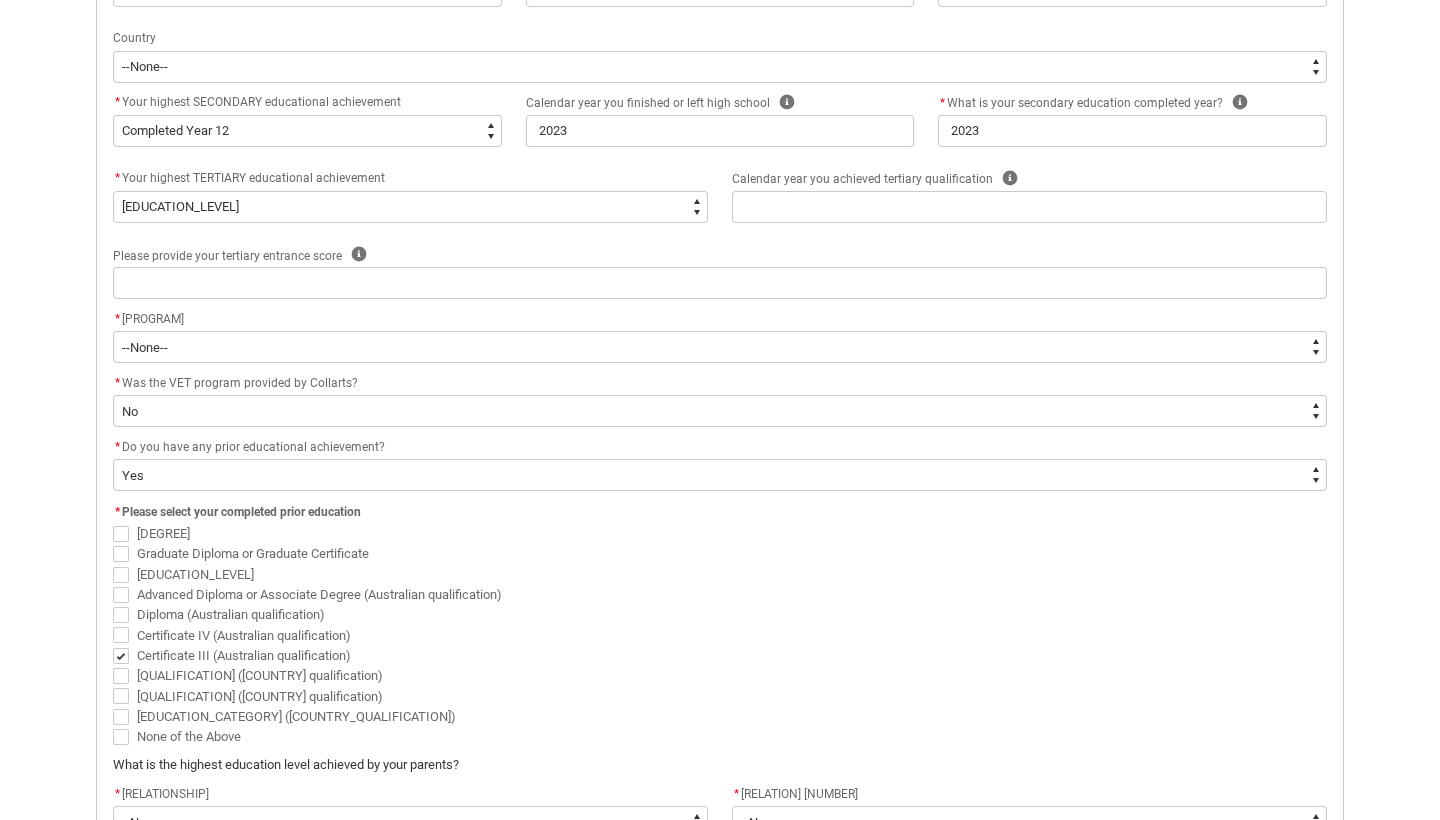 scroll, scrollTop: 811, scrollLeft: 0, axis: vertical 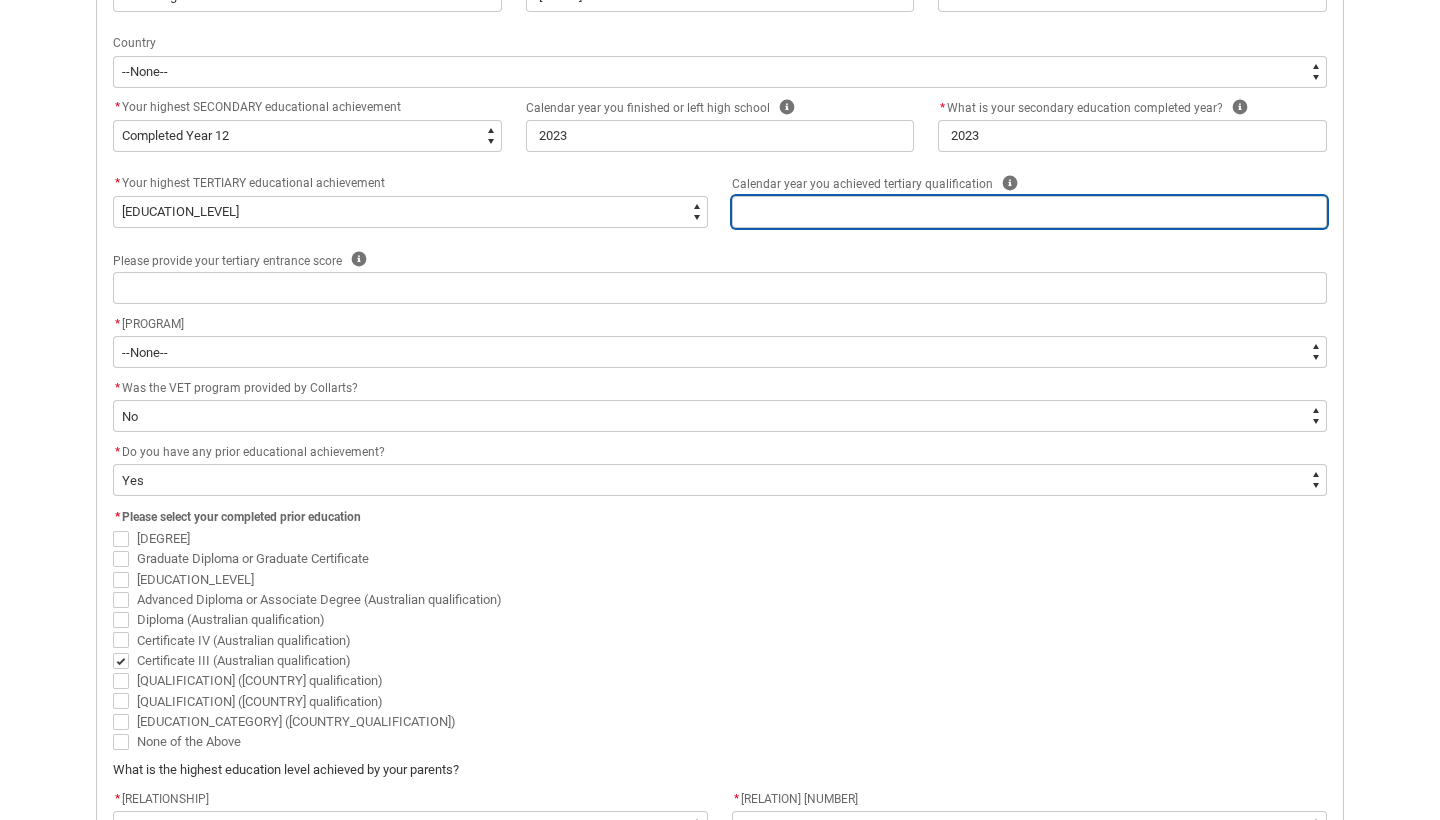 click at bounding box center [1029, 212] 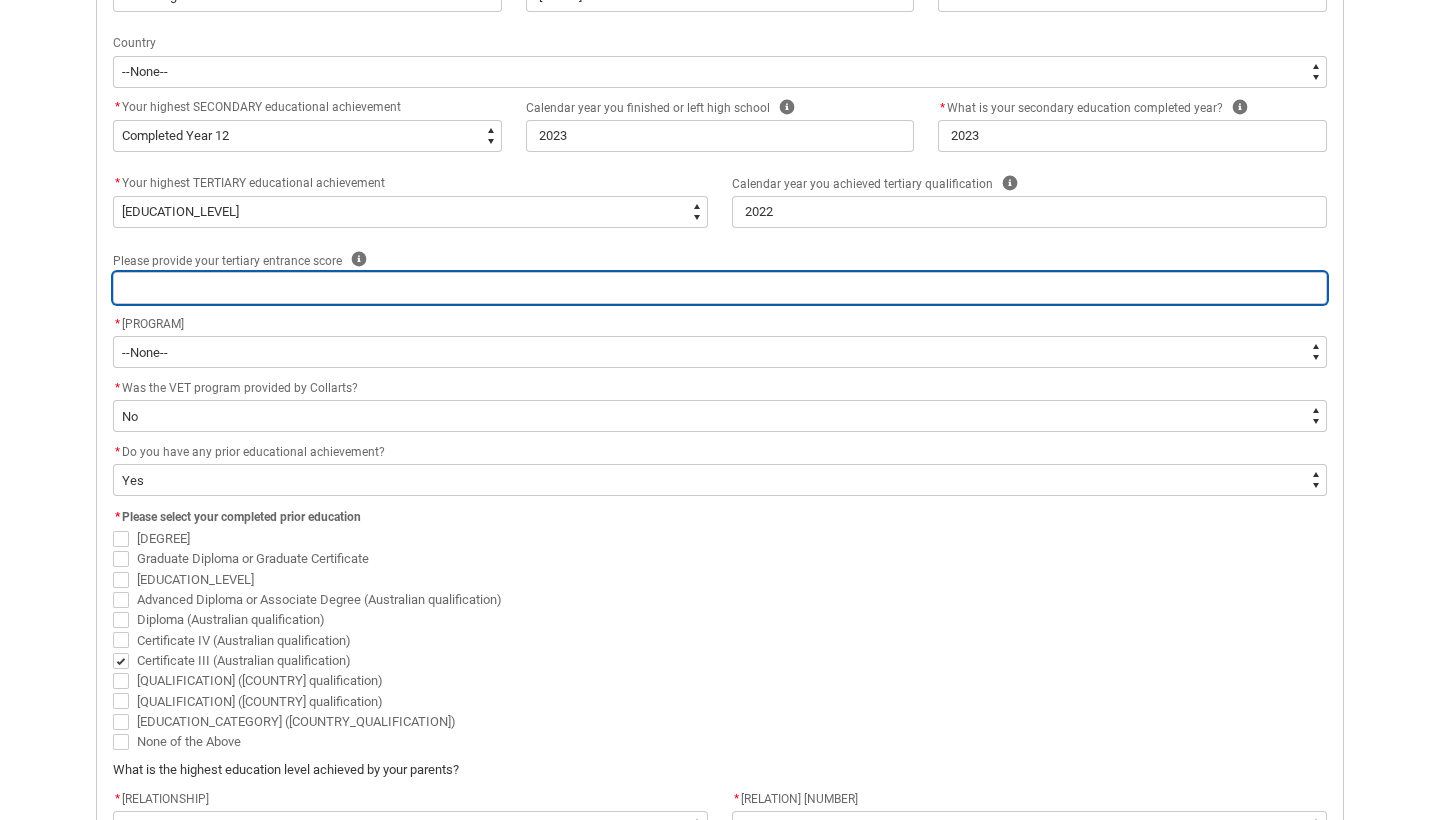 click at bounding box center [720, 288] 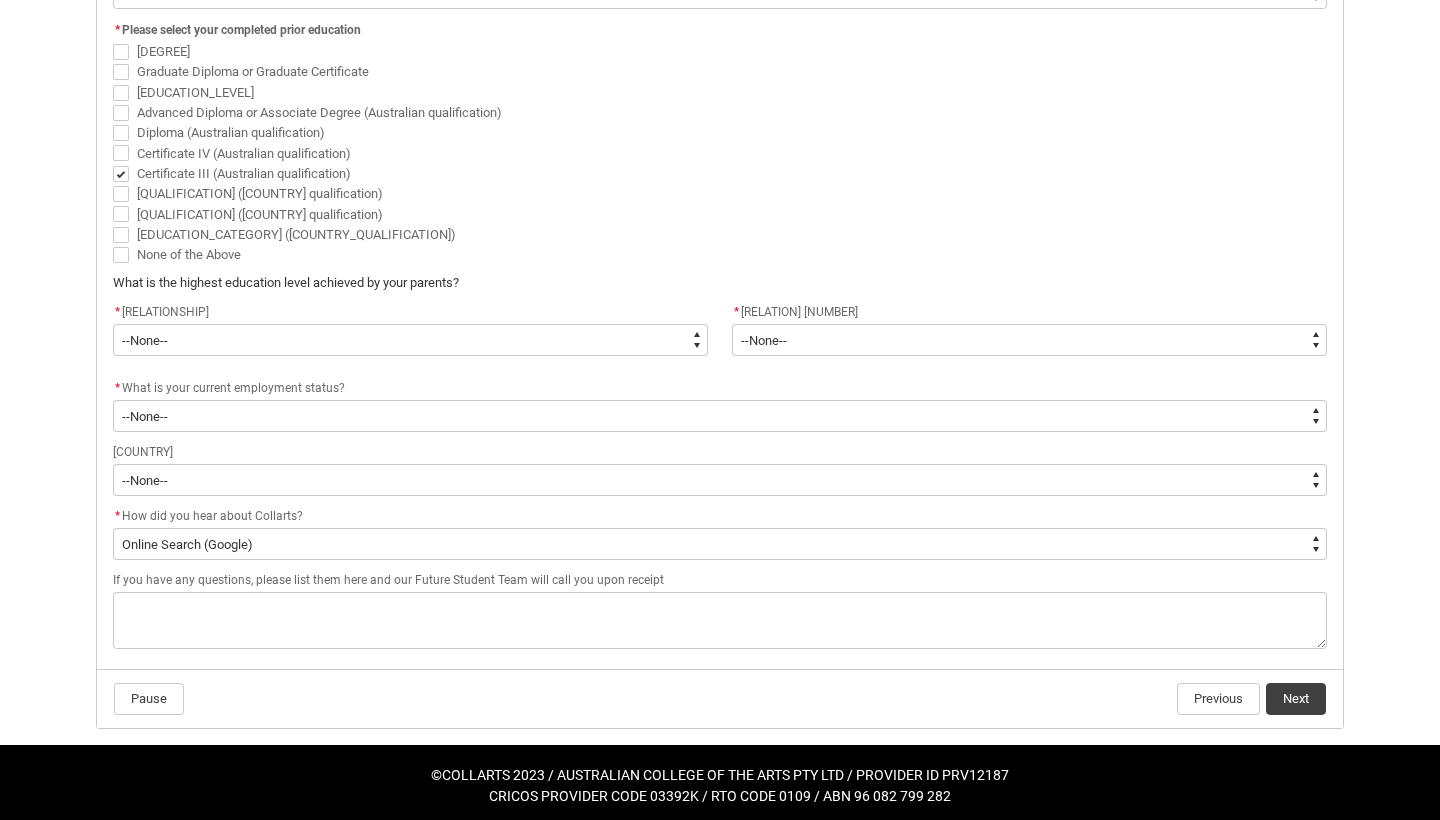 scroll, scrollTop: 1297, scrollLeft: 0, axis: vertical 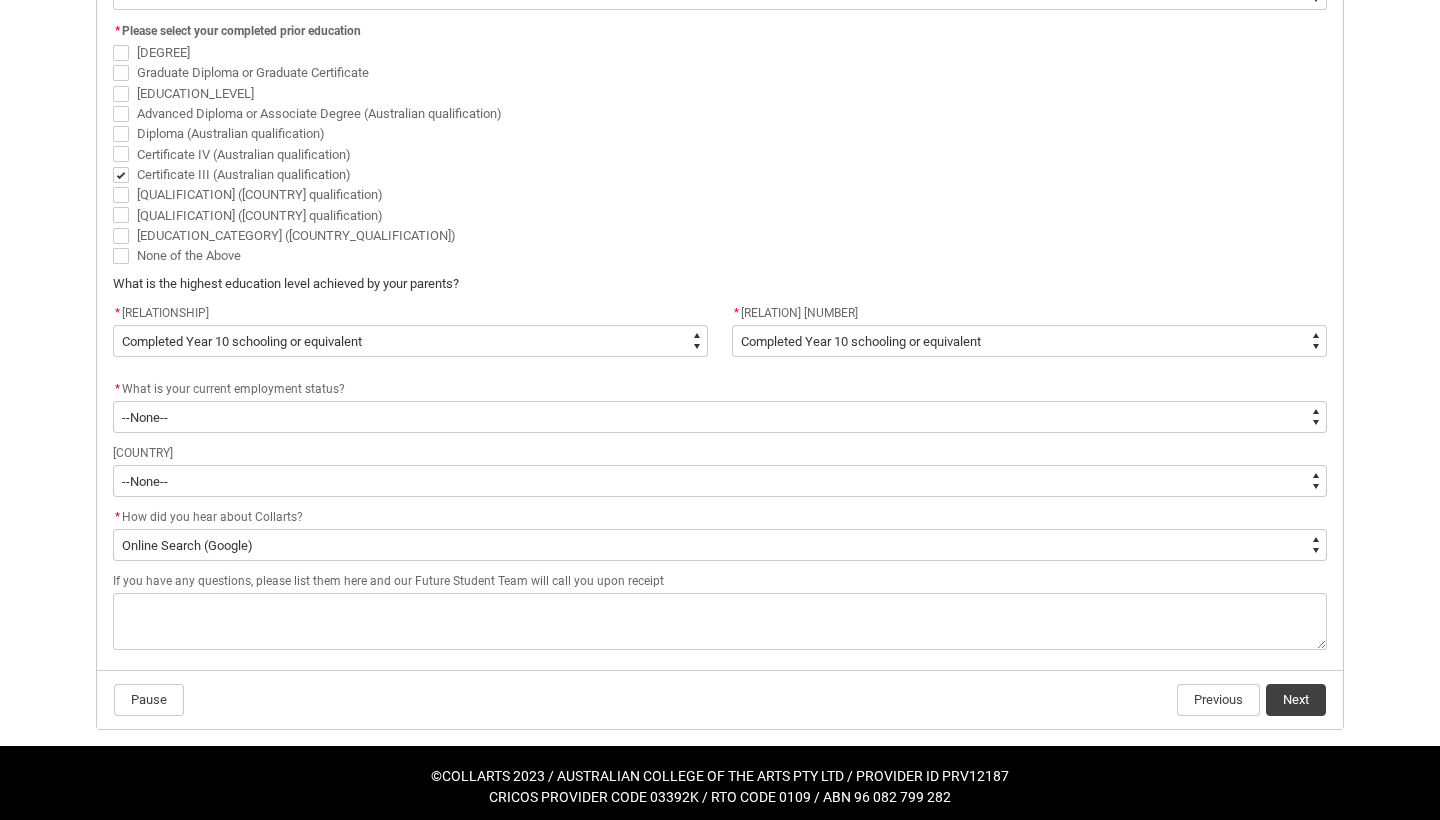 click on "What is your current employment status?" 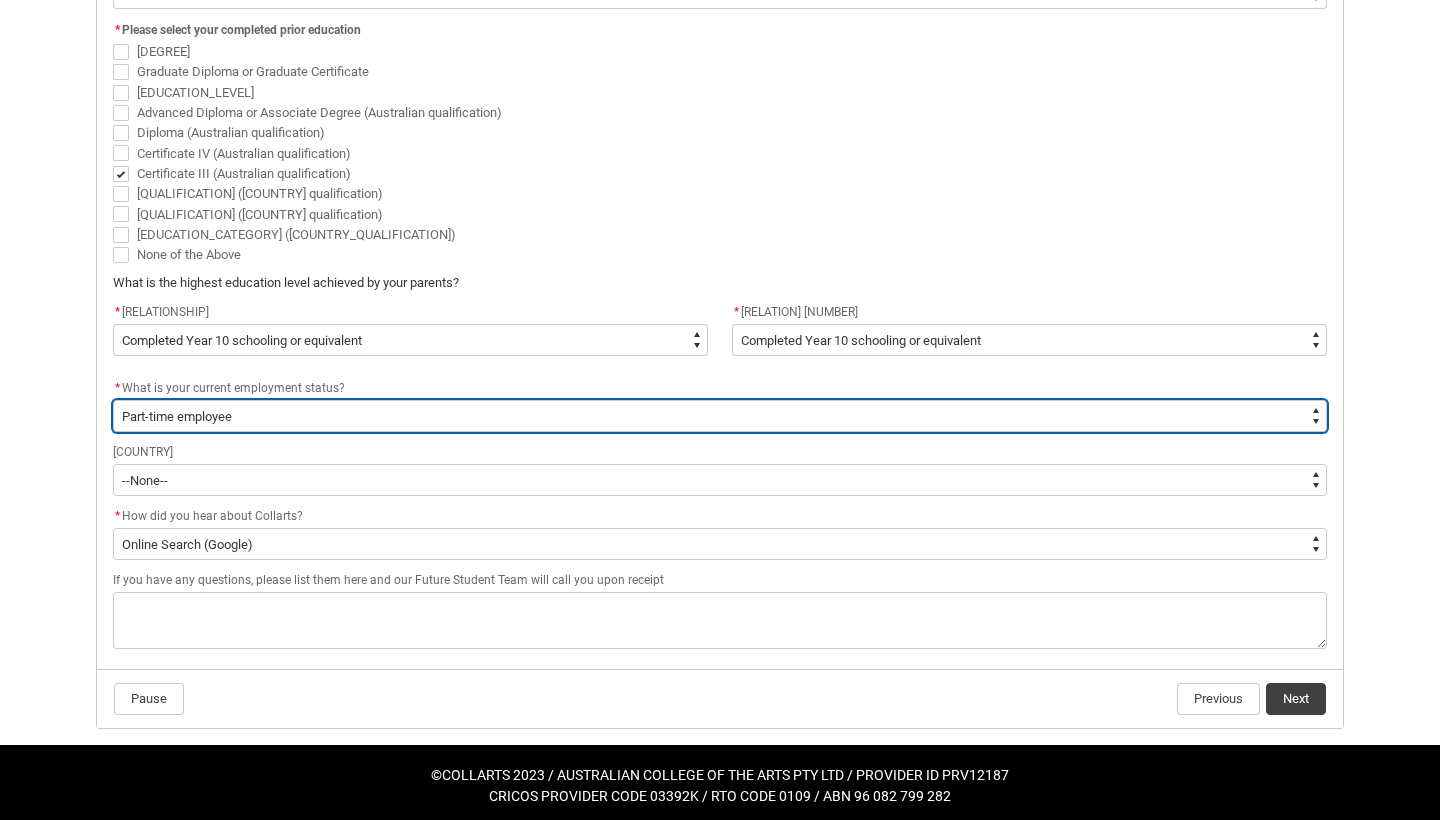 scroll, scrollTop: 1297, scrollLeft: 0, axis: vertical 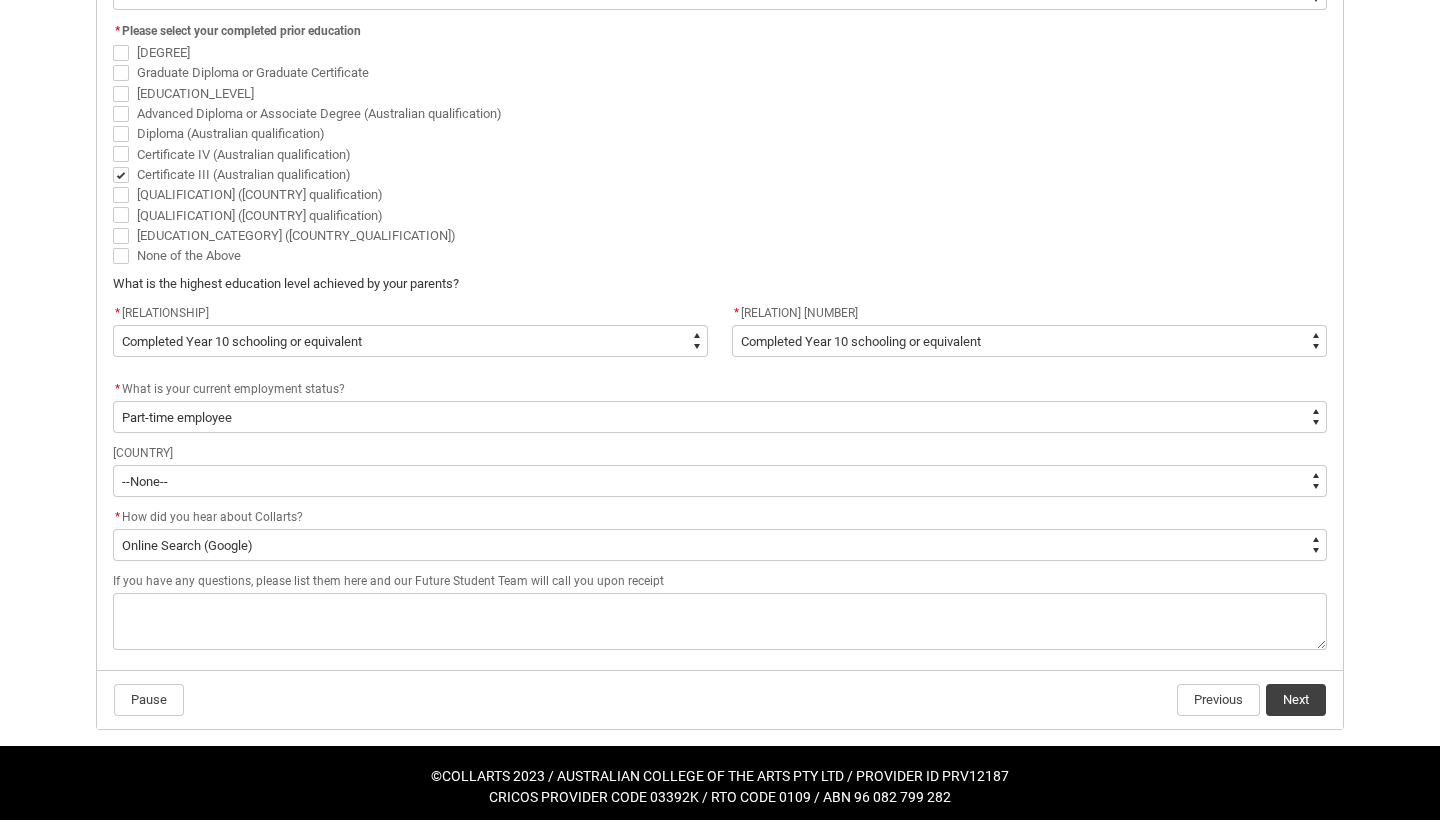 click on "Next" 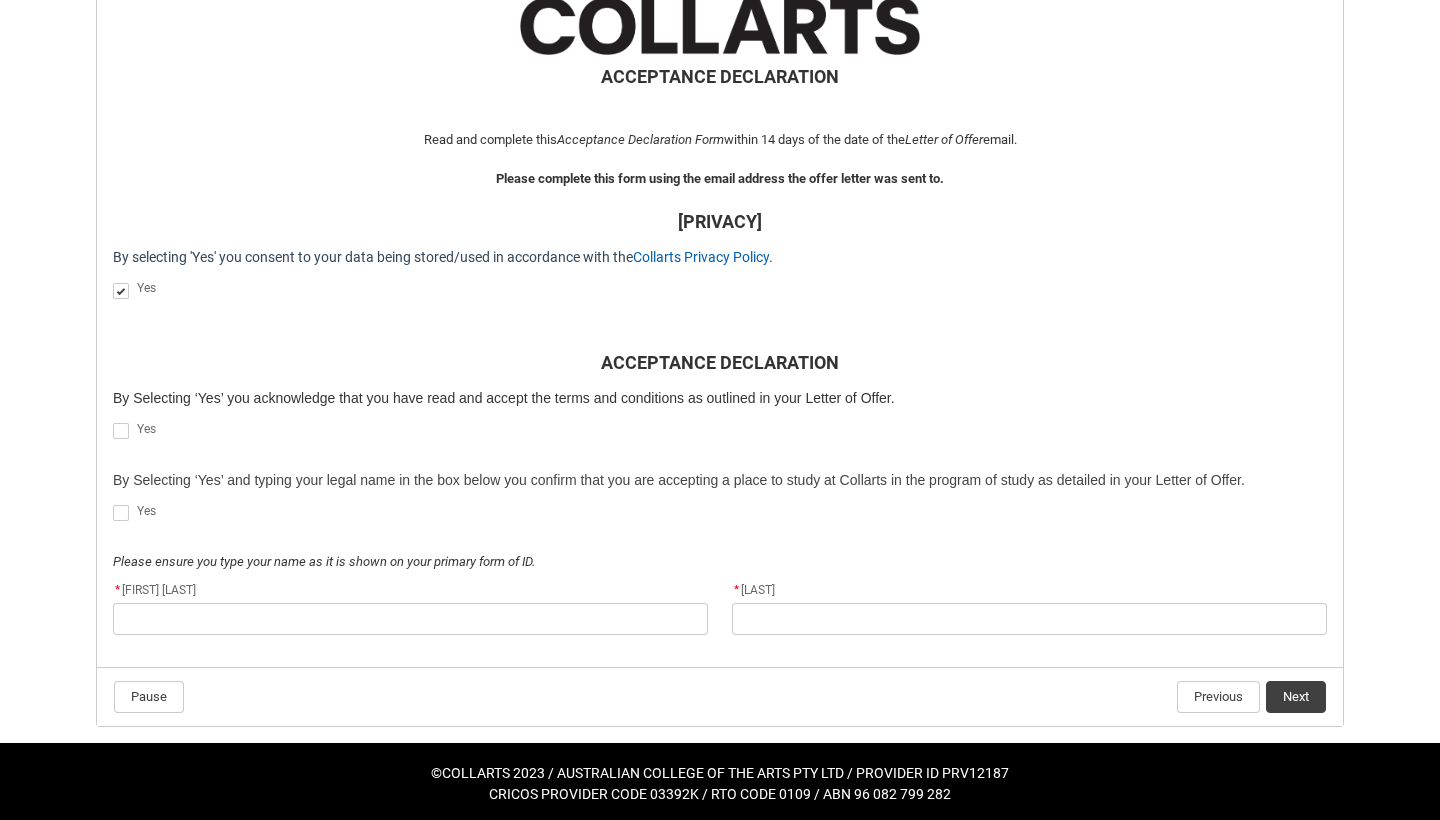 scroll, scrollTop: 426, scrollLeft: 0, axis: vertical 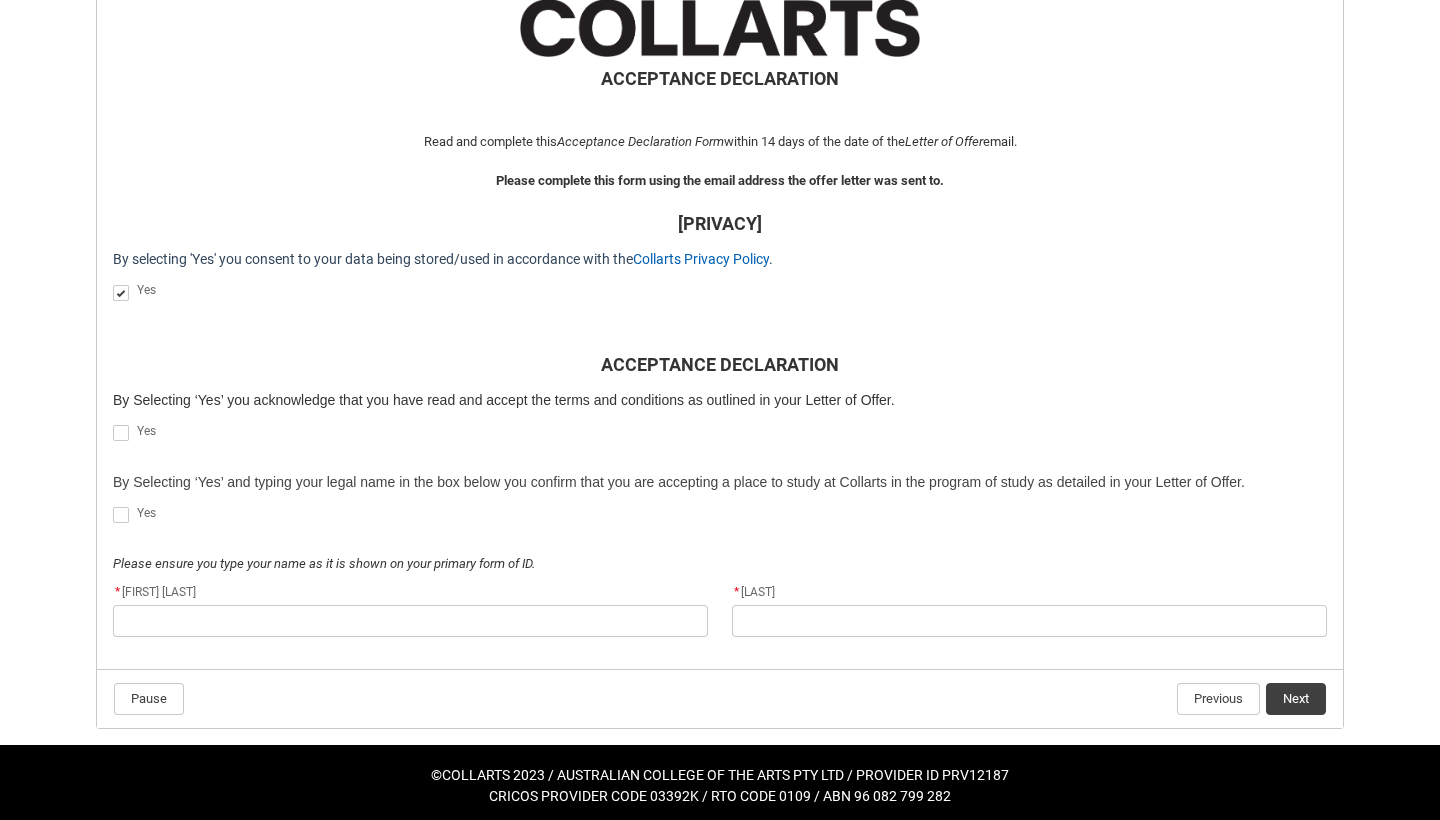 click 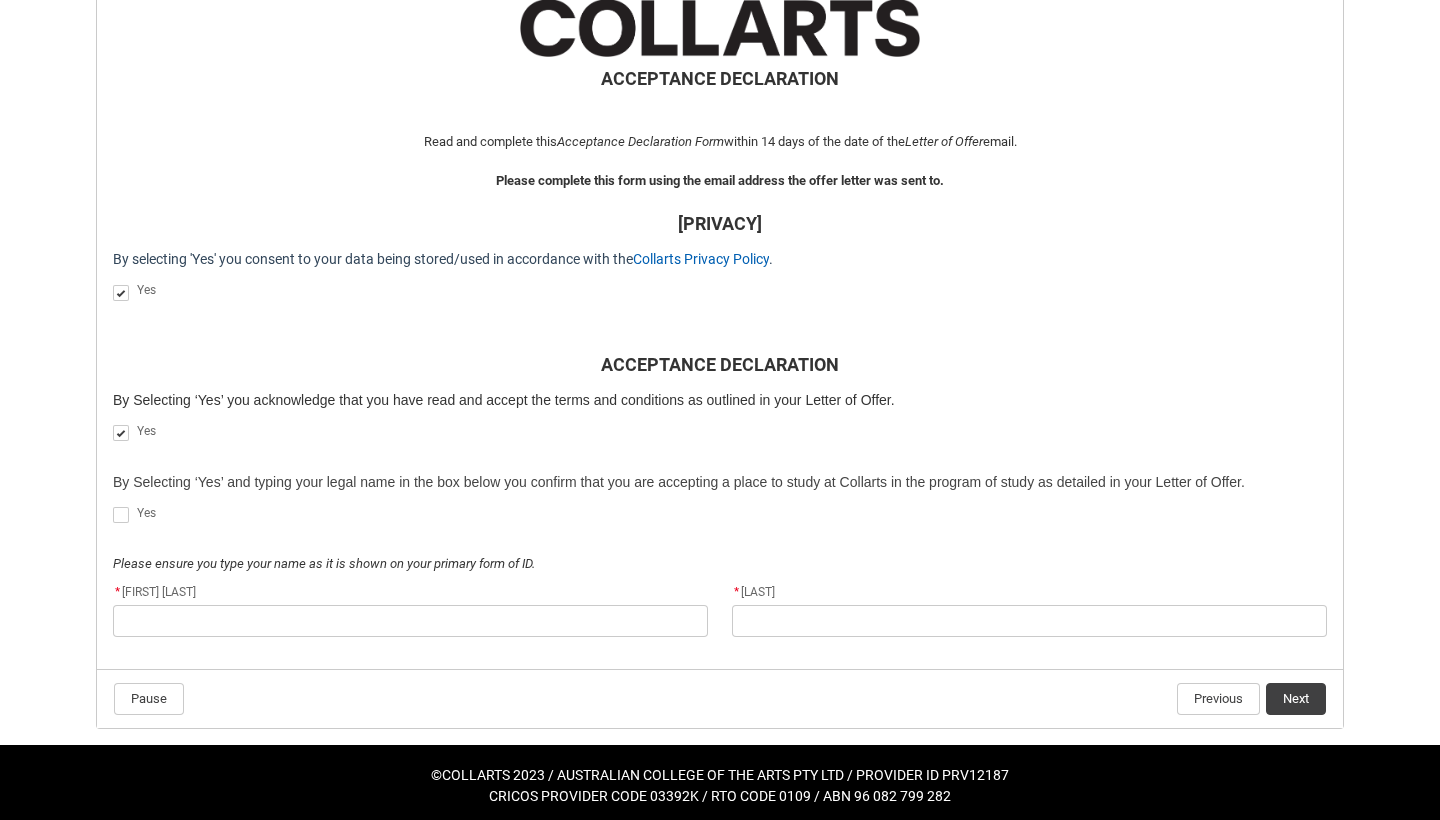 click 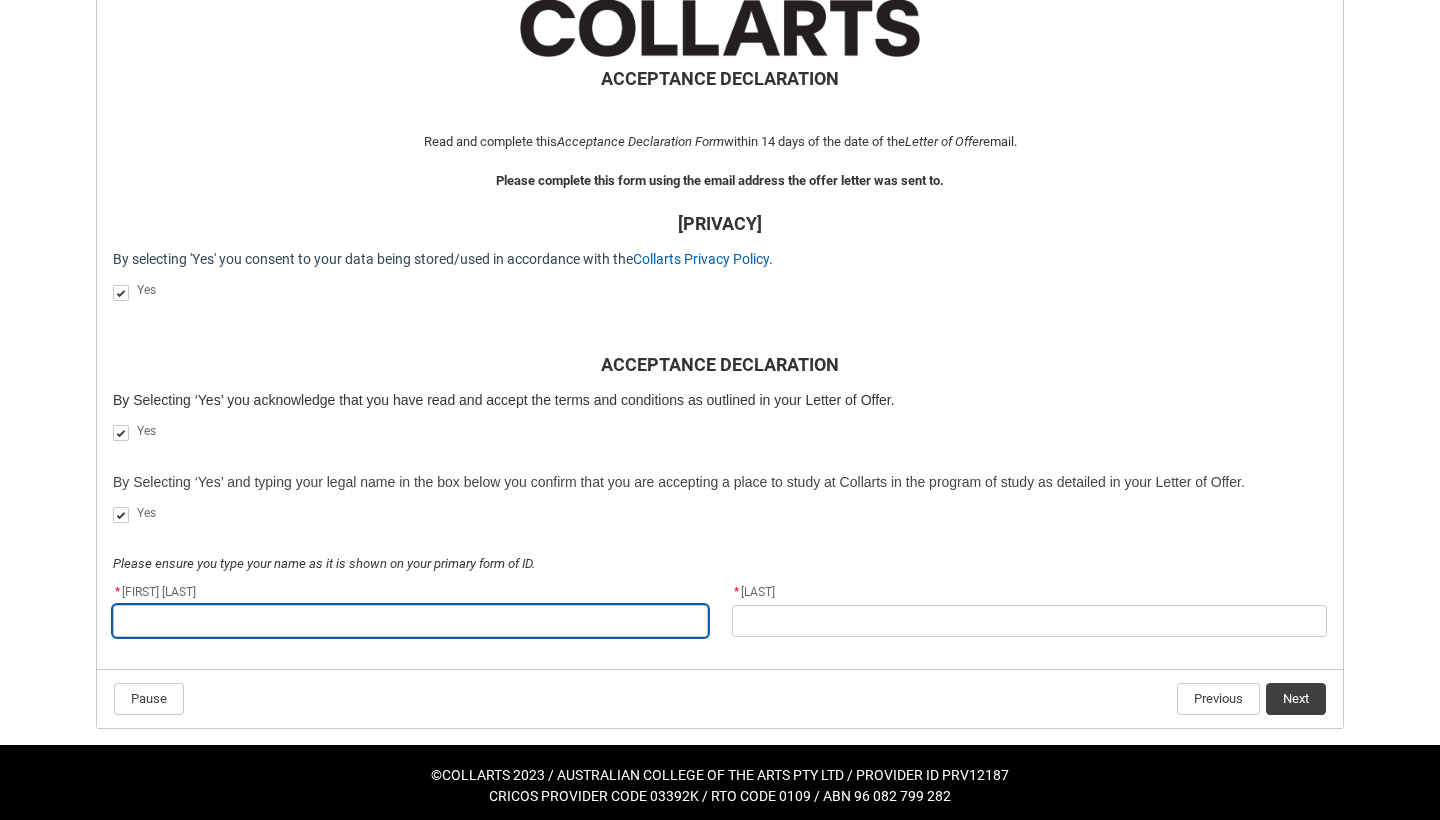 click at bounding box center [410, 621] 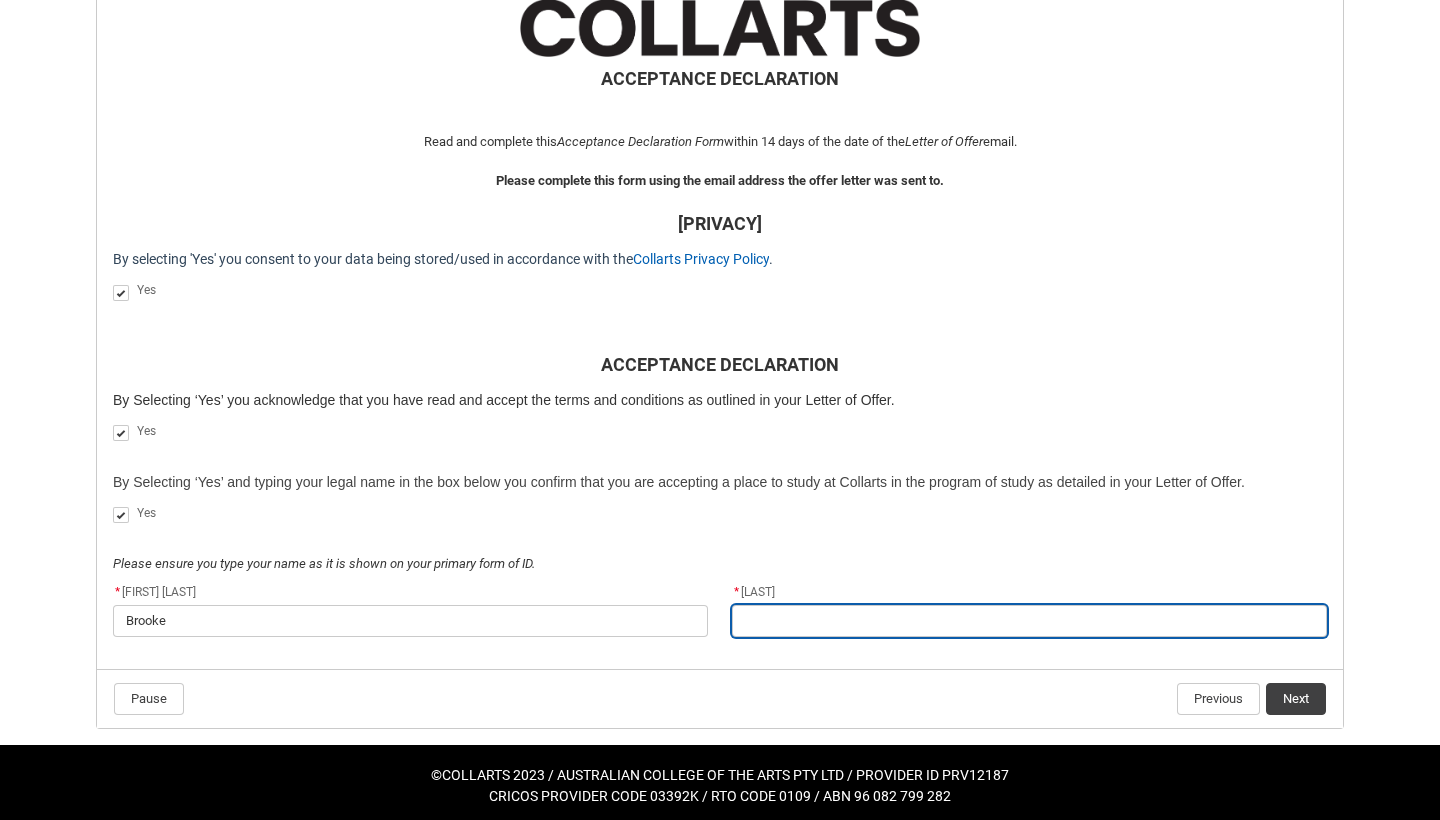 click at bounding box center (1029, 621) 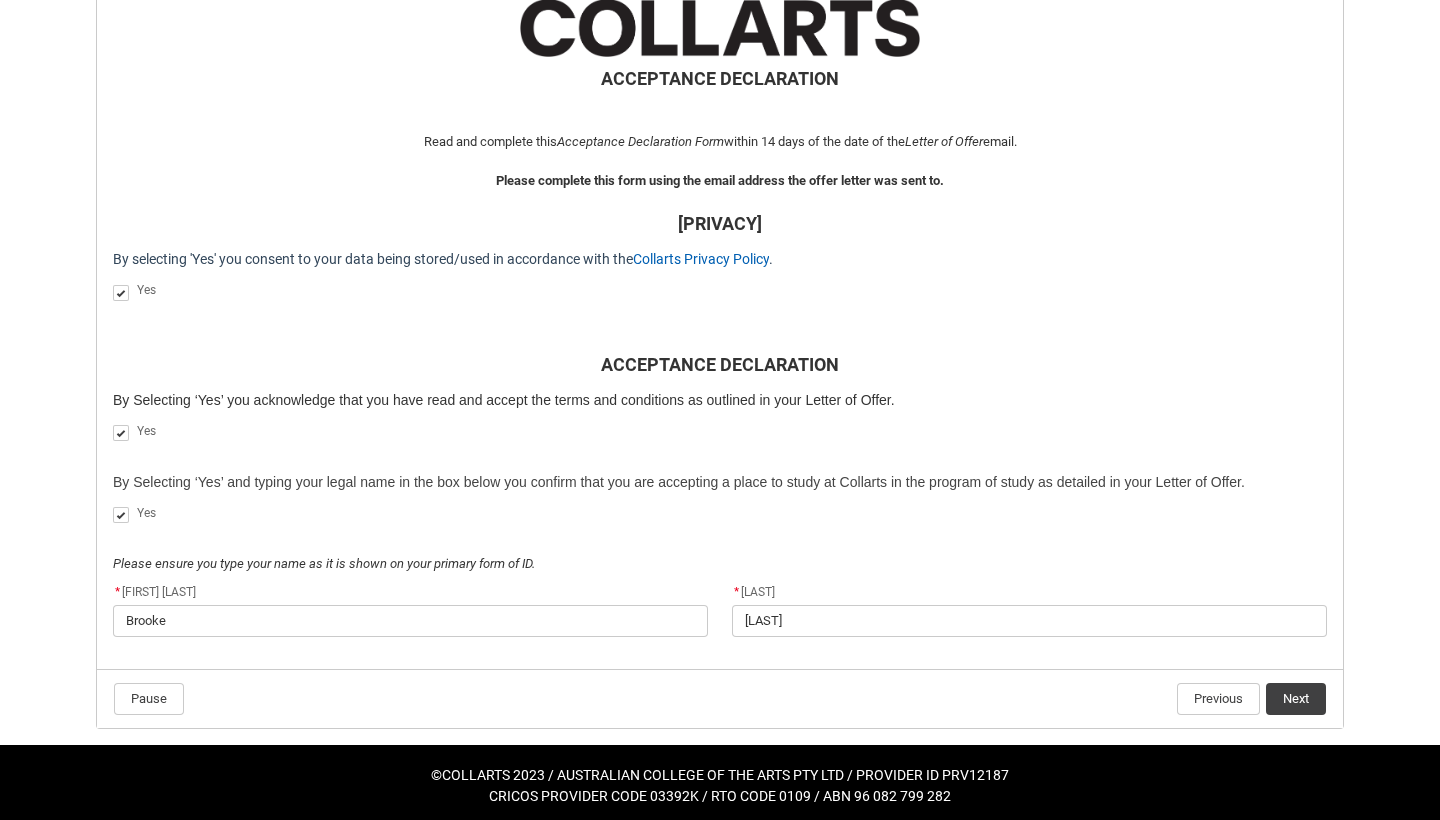 click on "Next" 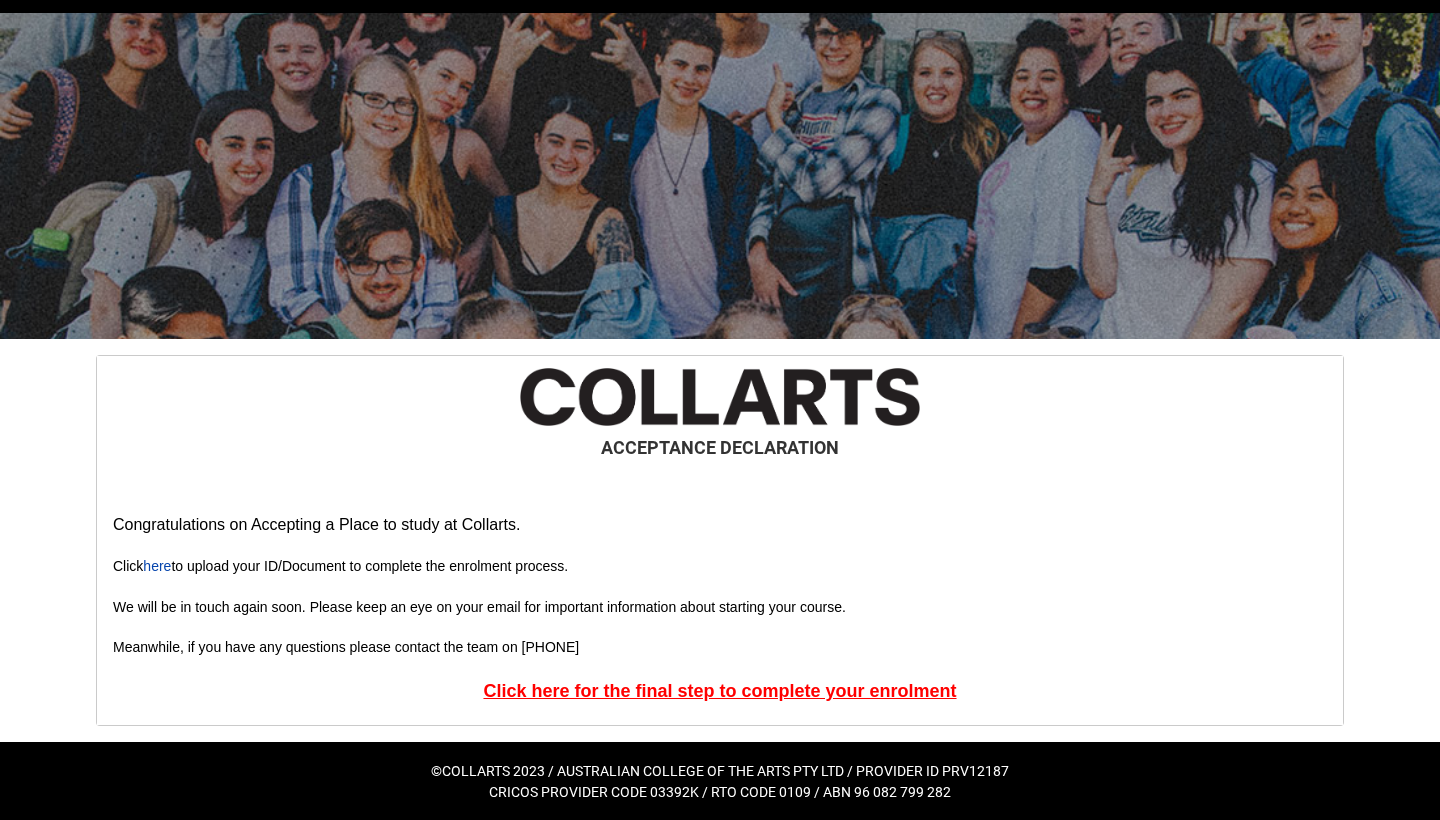 scroll, scrollTop: 56, scrollLeft: 0, axis: vertical 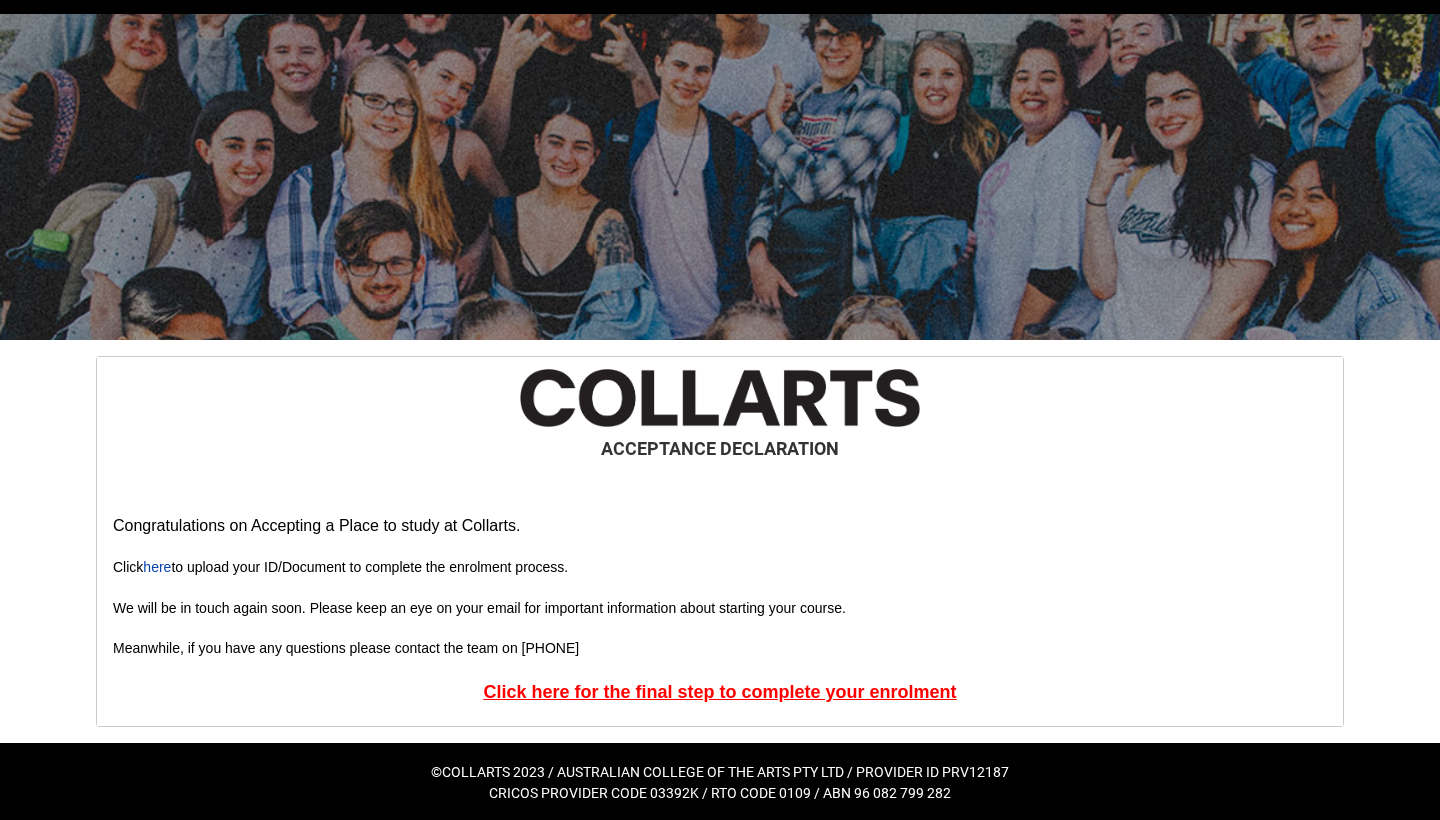 click on "Click here for the final step to complete your enrolment" 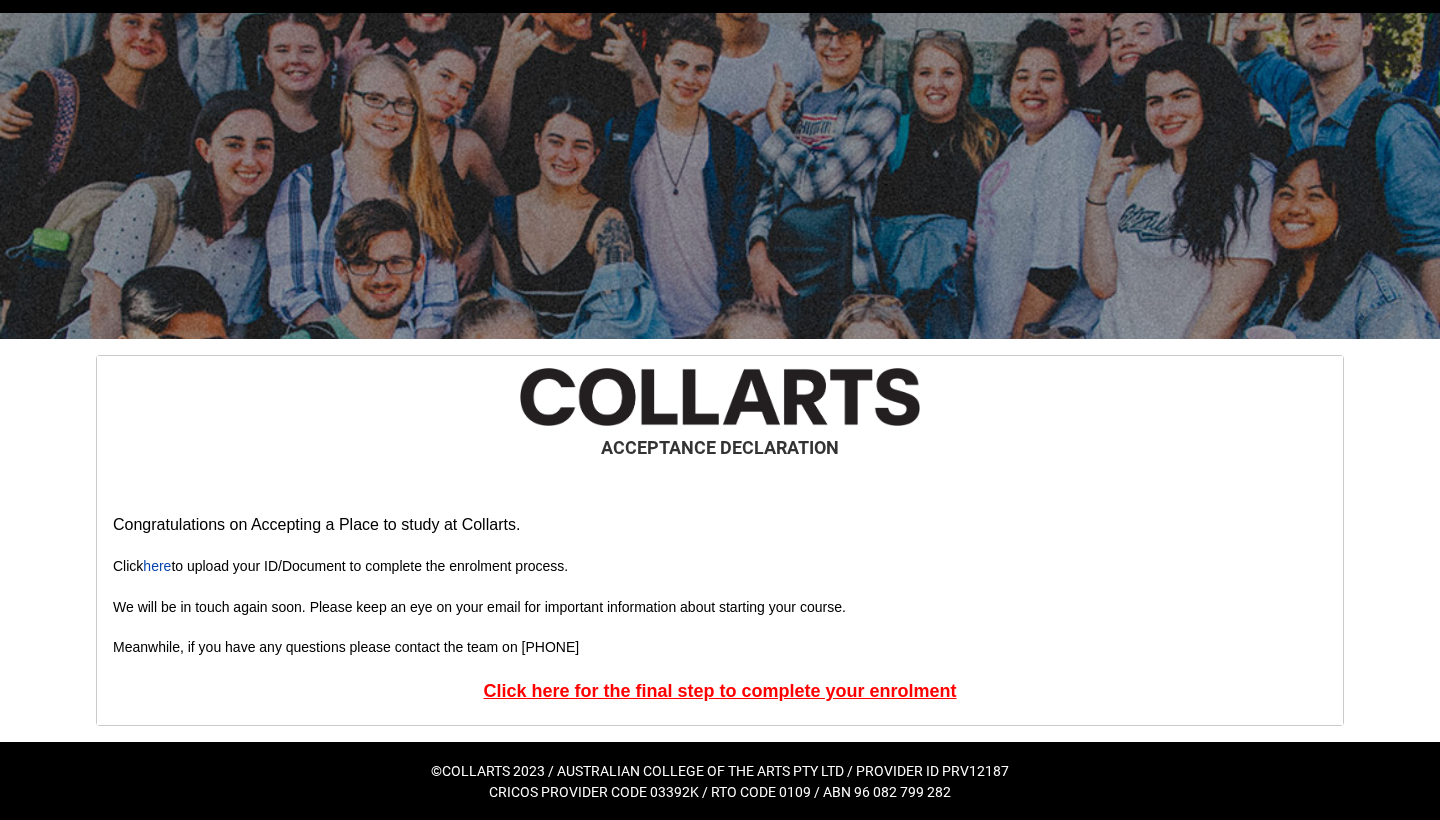 scroll, scrollTop: 56, scrollLeft: 0, axis: vertical 